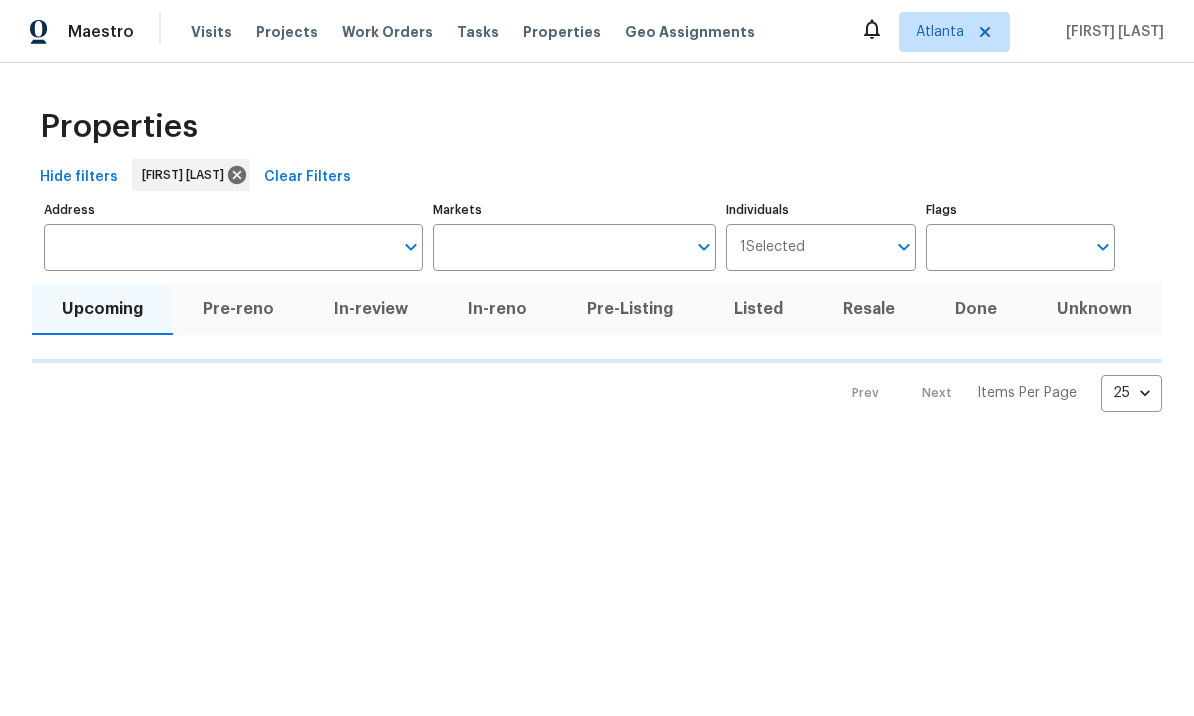 scroll, scrollTop: 0, scrollLeft: 0, axis: both 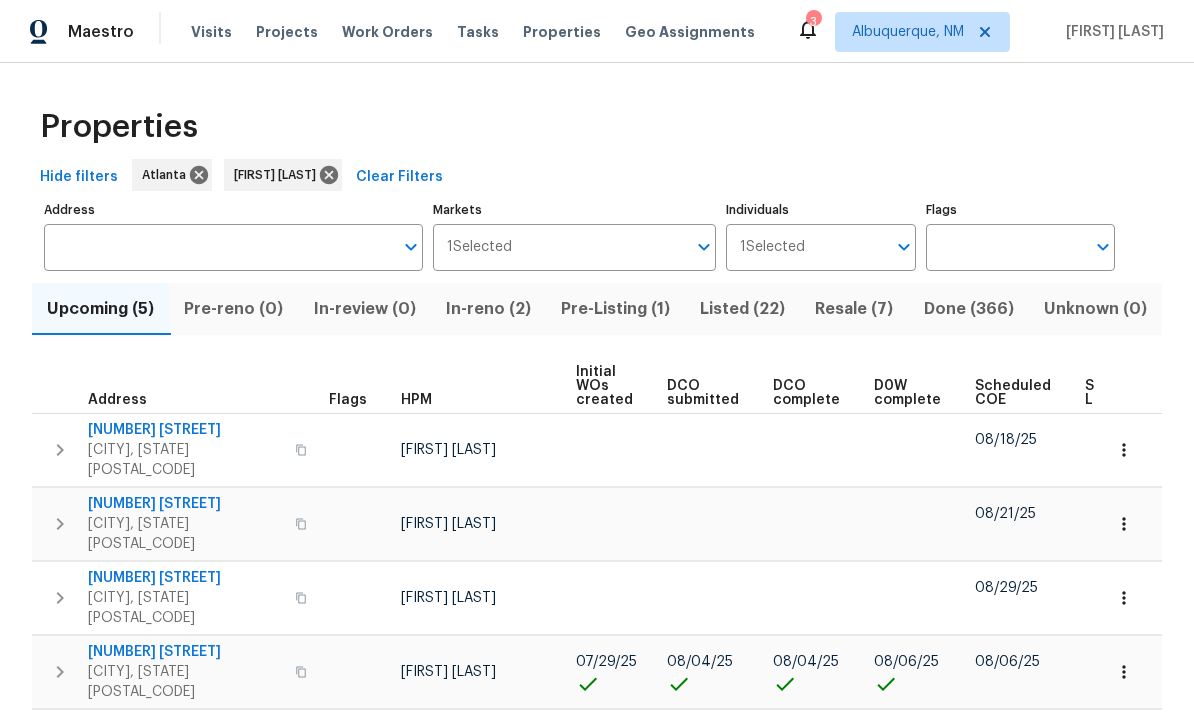 click on "[NUMBER] [STREET]" at bounding box center (185, 652) 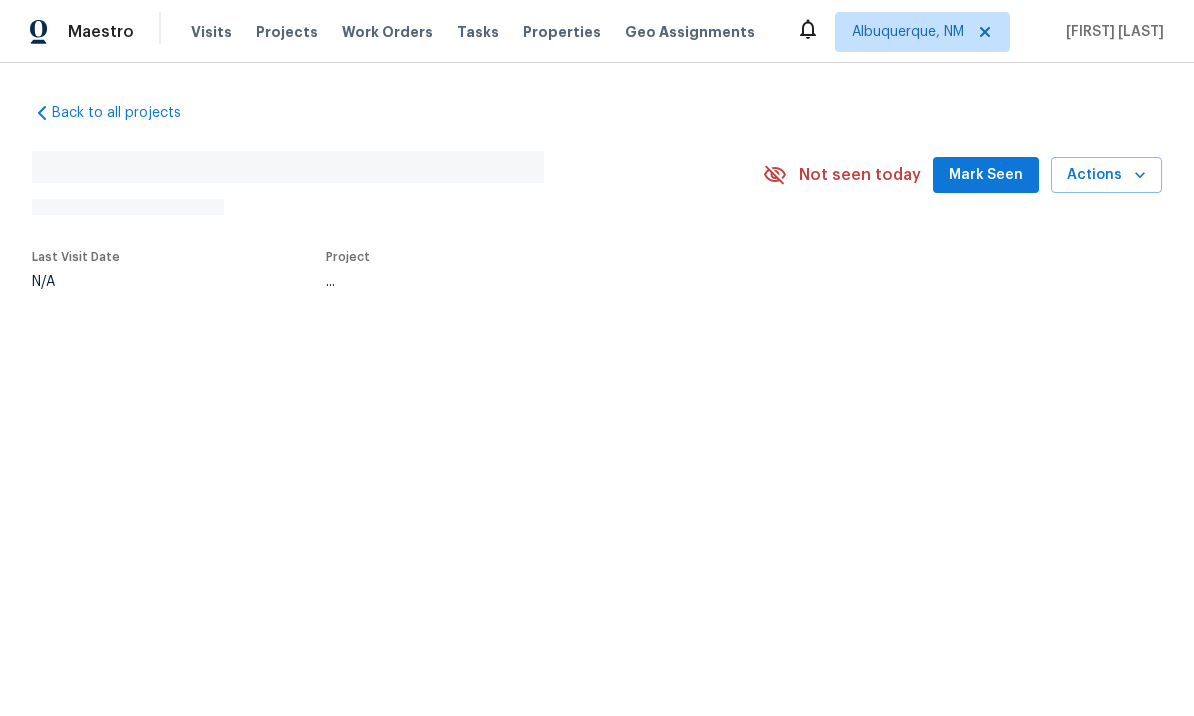 scroll, scrollTop: 0, scrollLeft: 0, axis: both 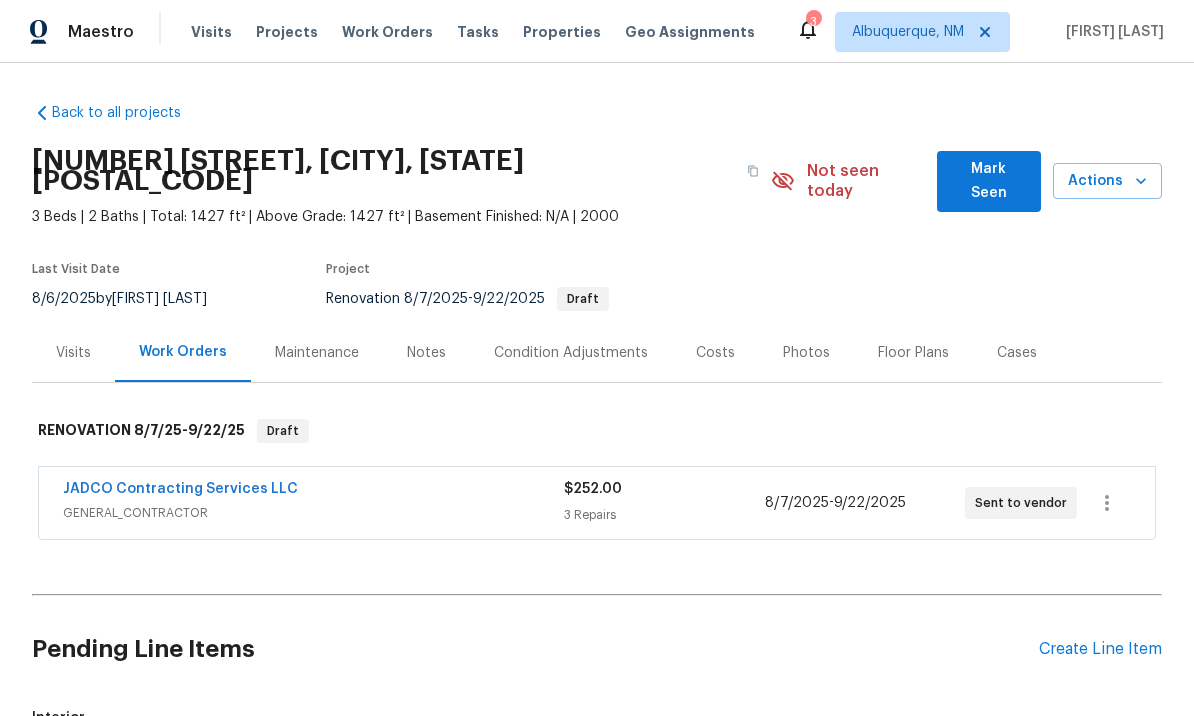 click on "Mark Seen" at bounding box center (989, 181) 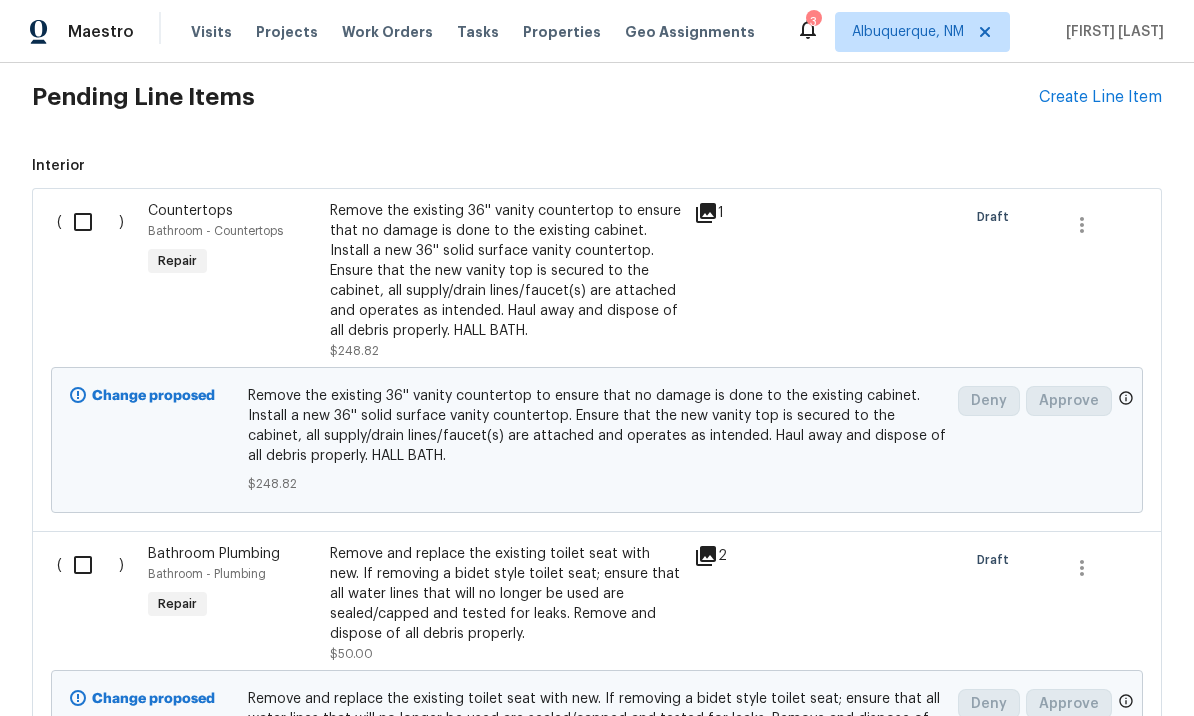 scroll, scrollTop: 544, scrollLeft: 0, axis: vertical 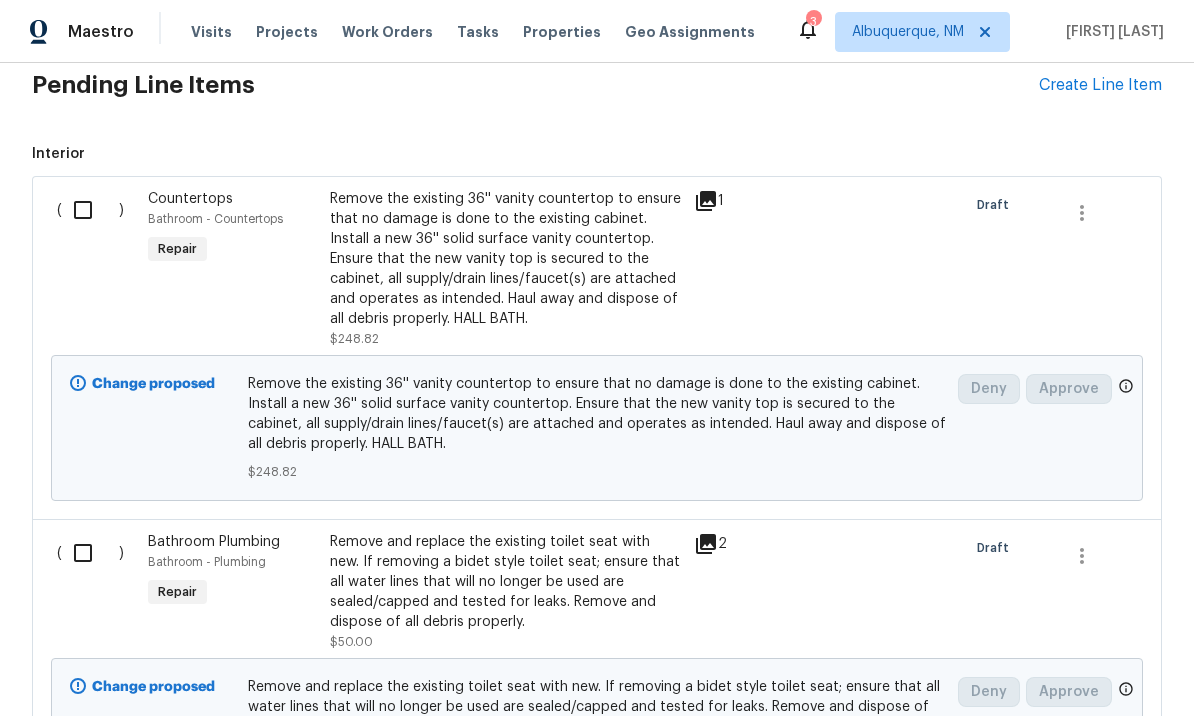 click at bounding box center (90, 210) 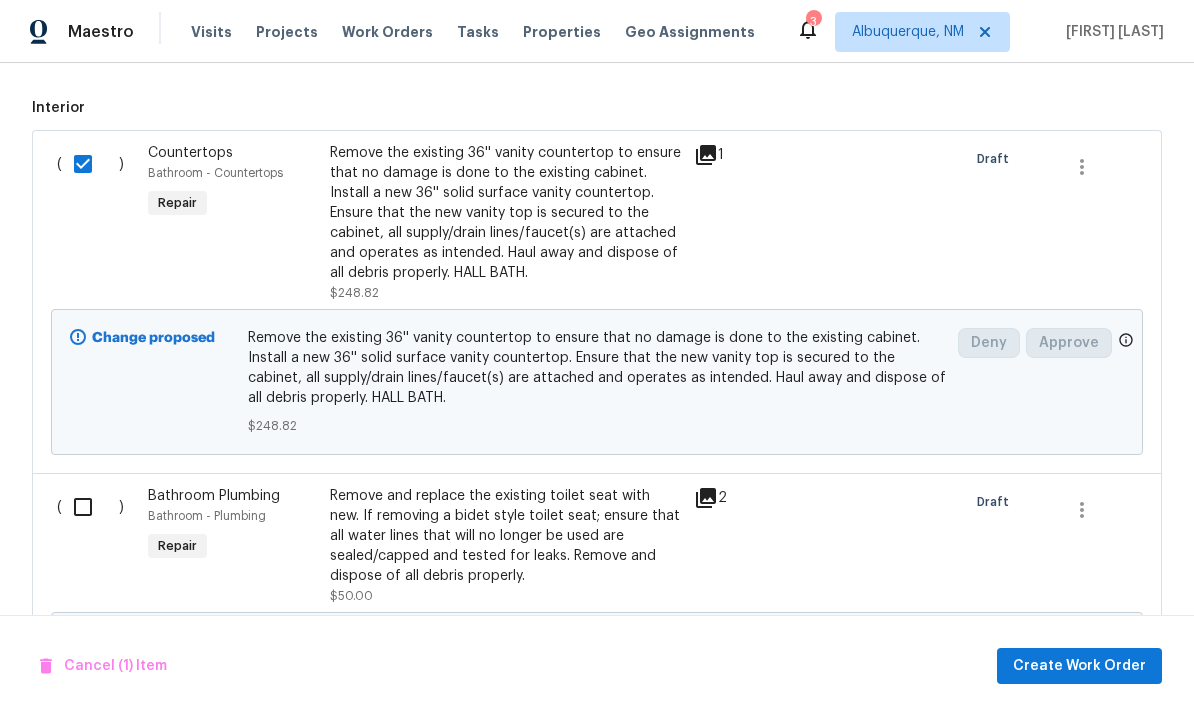 scroll, scrollTop: 580, scrollLeft: 0, axis: vertical 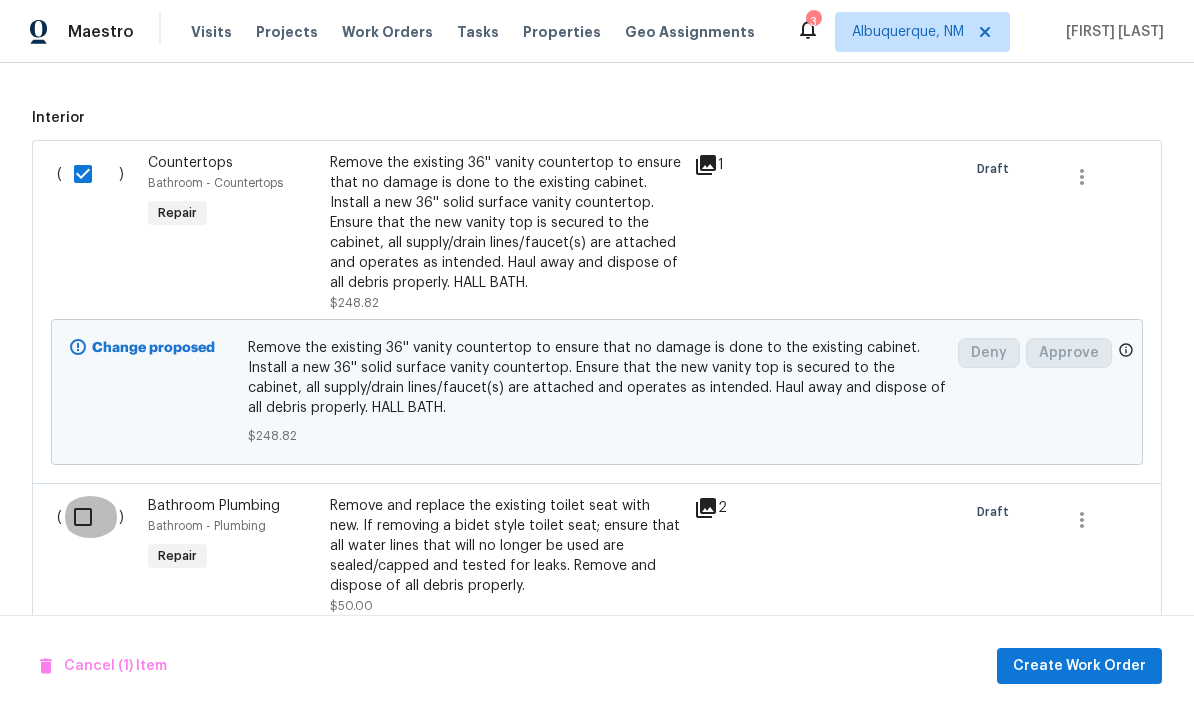 click at bounding box center (90, 517) 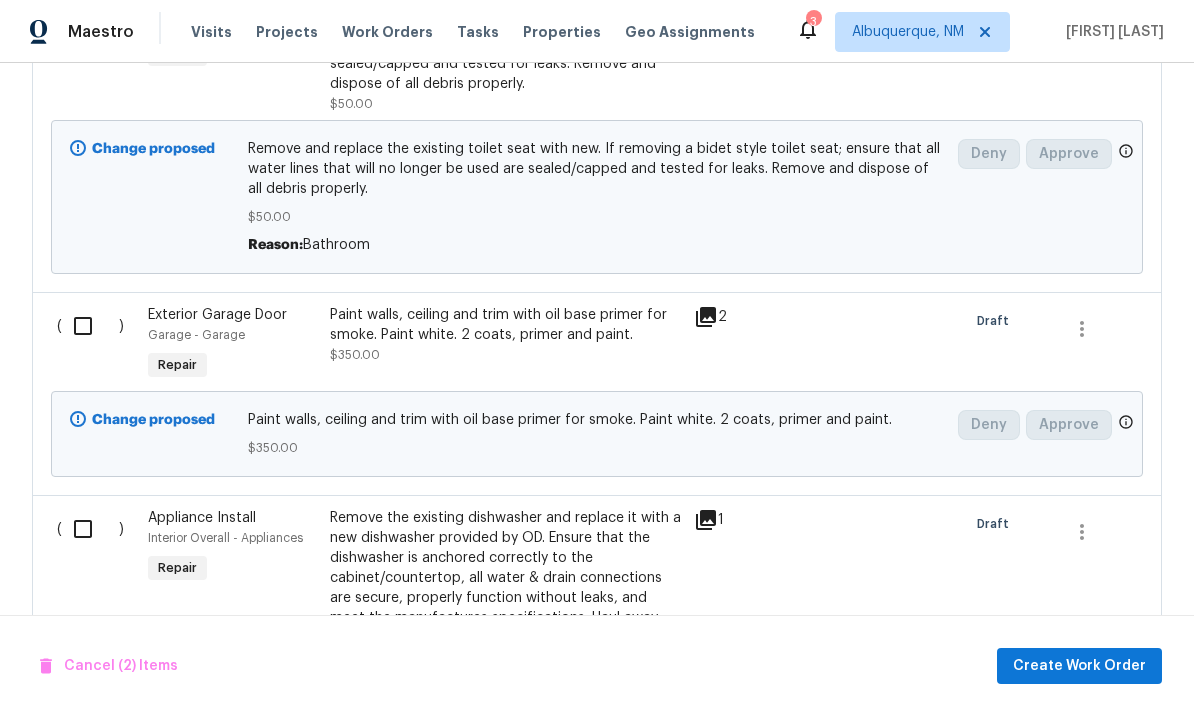 scroll, scrollTop: 1141, scrollLeft: 0, axis: vertical 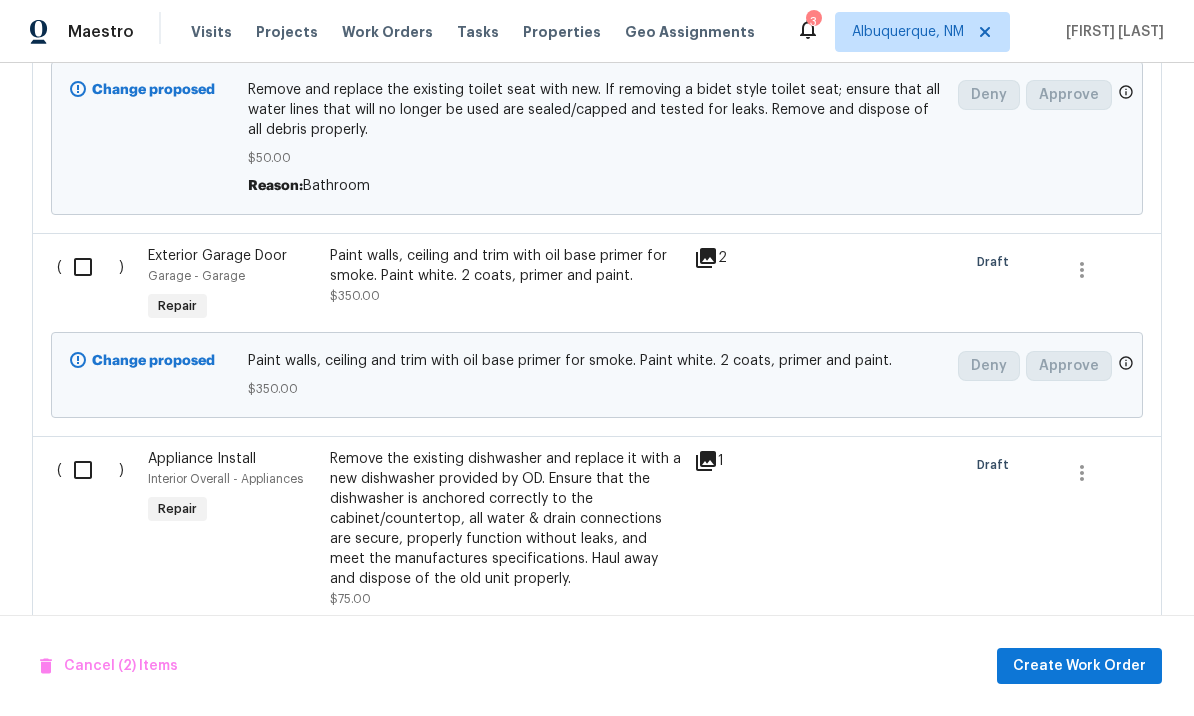 click at bounding box center [90, 267] 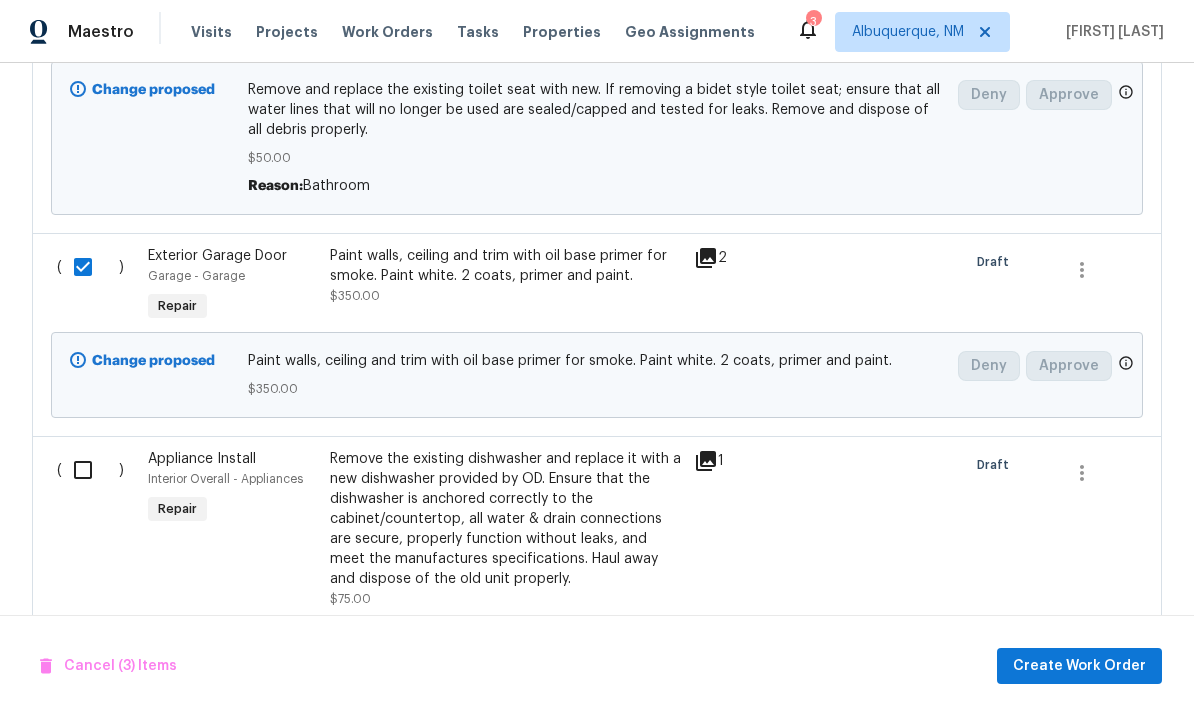 scroll, scrollTop: 1124, scrollLeft: 0, axis: vertical 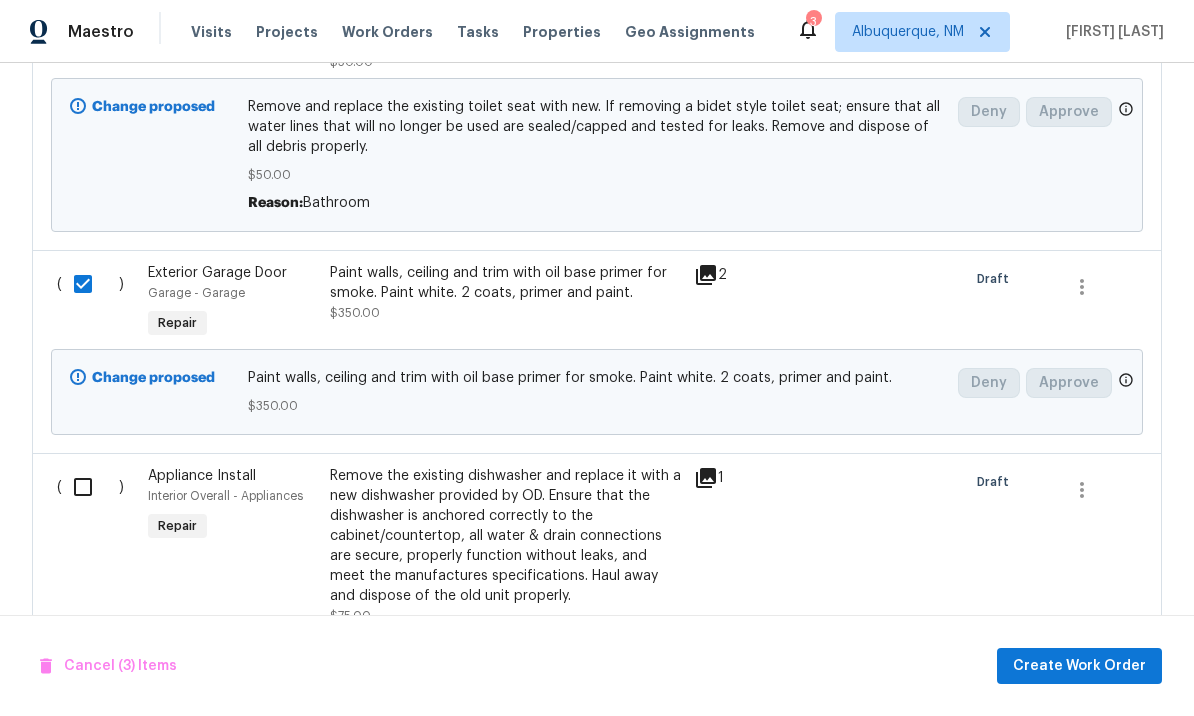 click at bounding box center [90, 487] 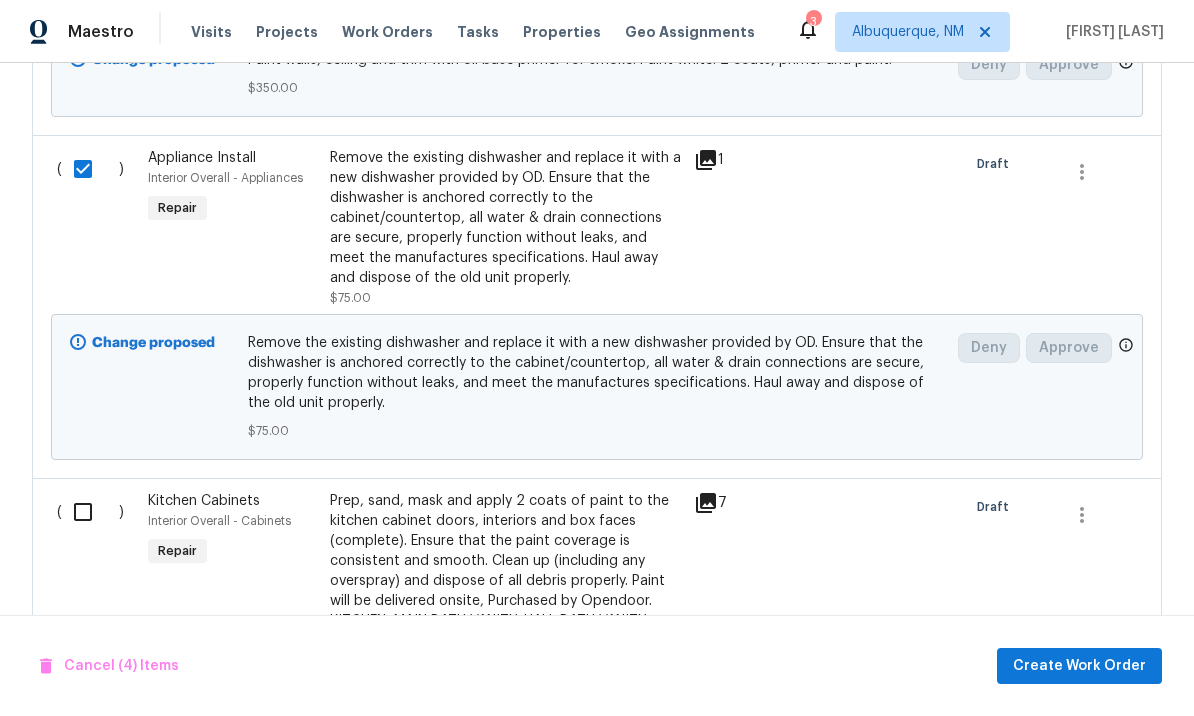 scroll, scrollTop: 1454, scrollLeft: 0, axis: vertical 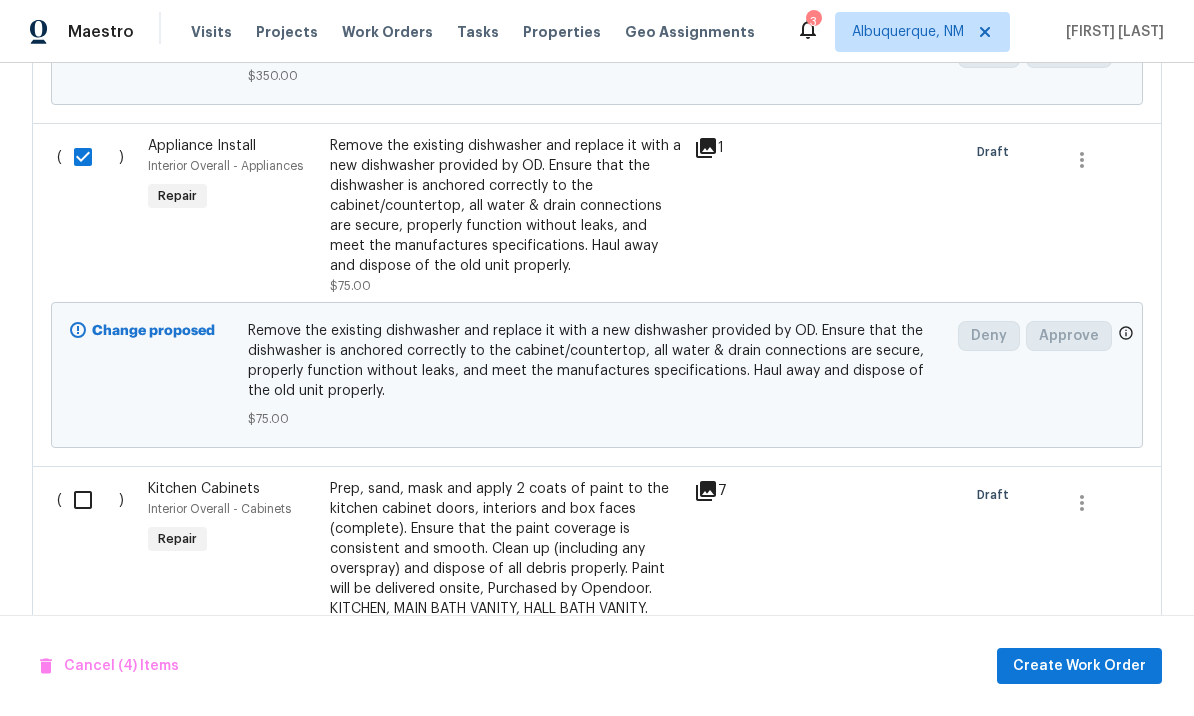 click at bounding box center [90, 500] 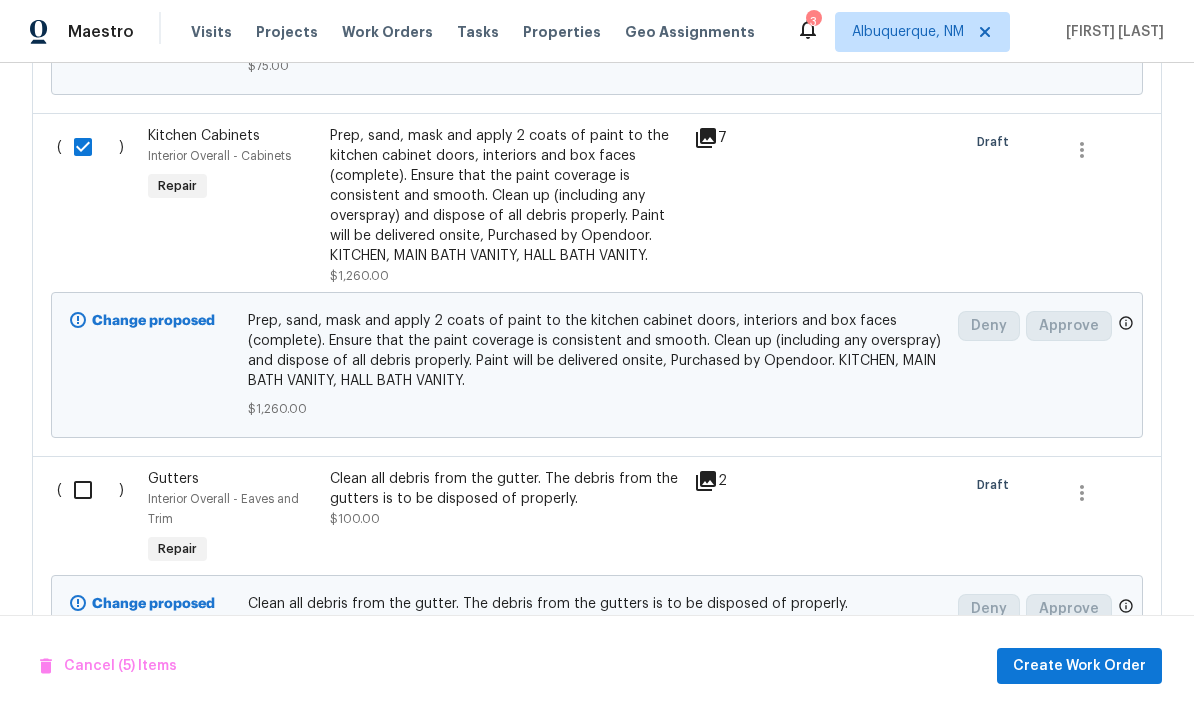 scroll, scrollTop: 1813, scrollLeft: 0, axis: vertical 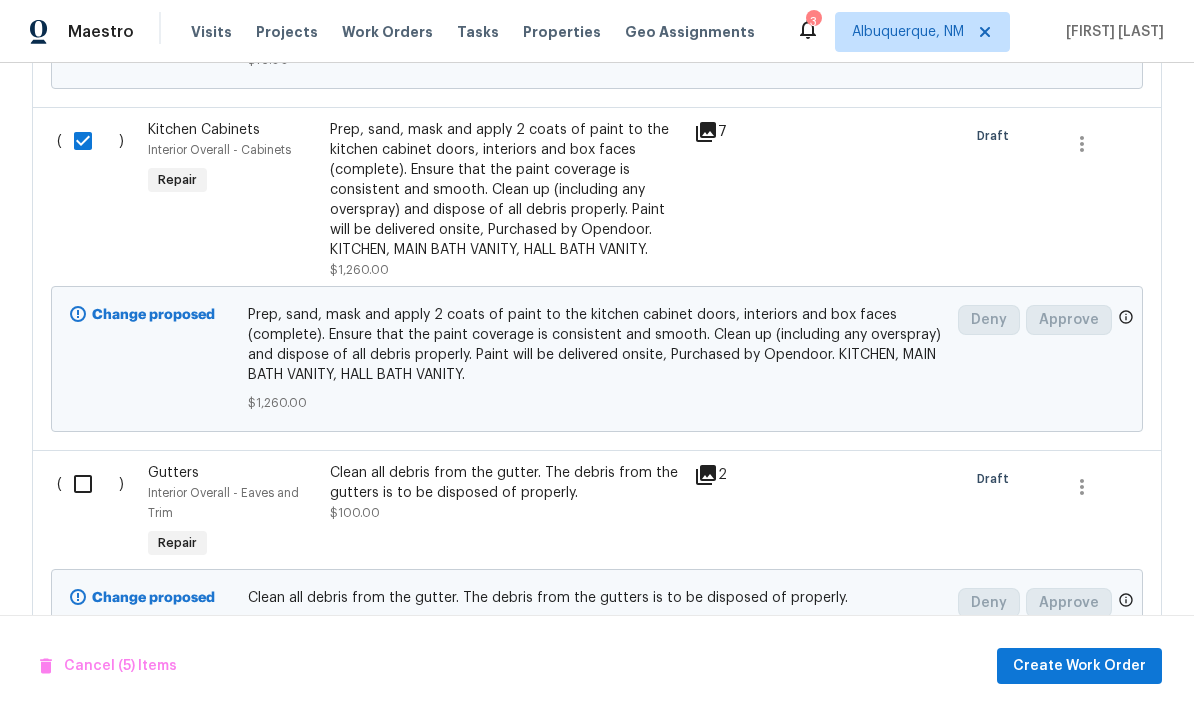 click at bounding box center (90, 484) 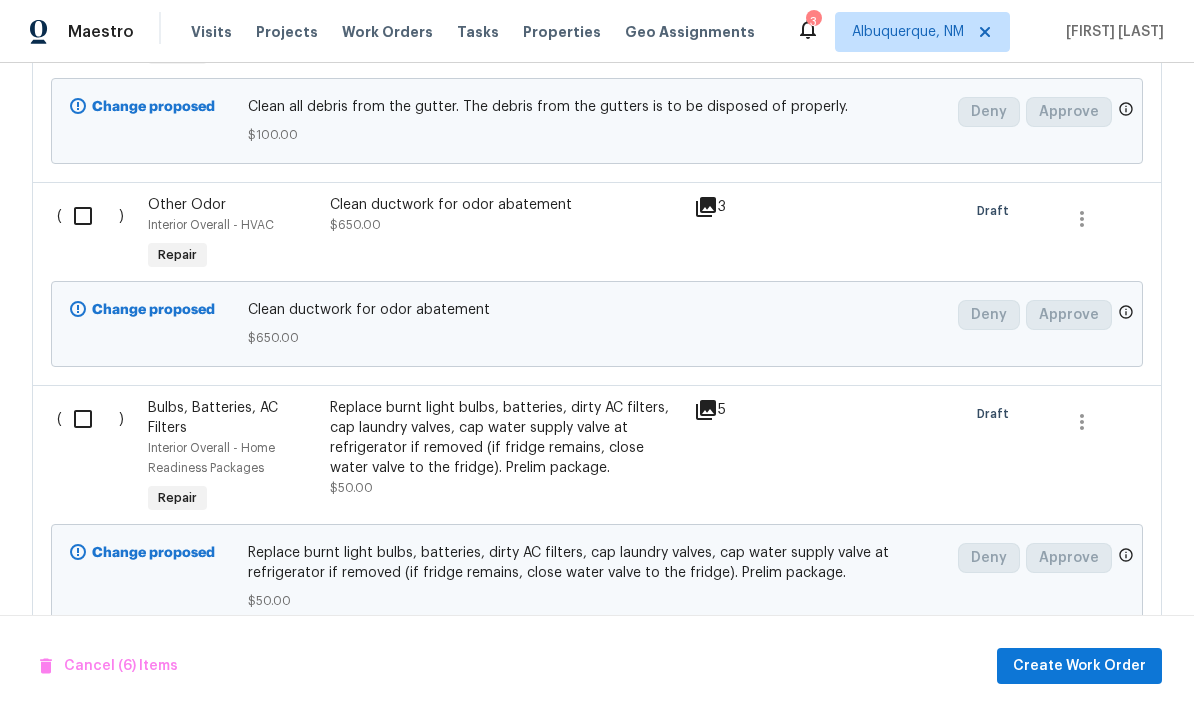 scroll, scrollTop: 2309, scrollLeft: 0, axis: vertical 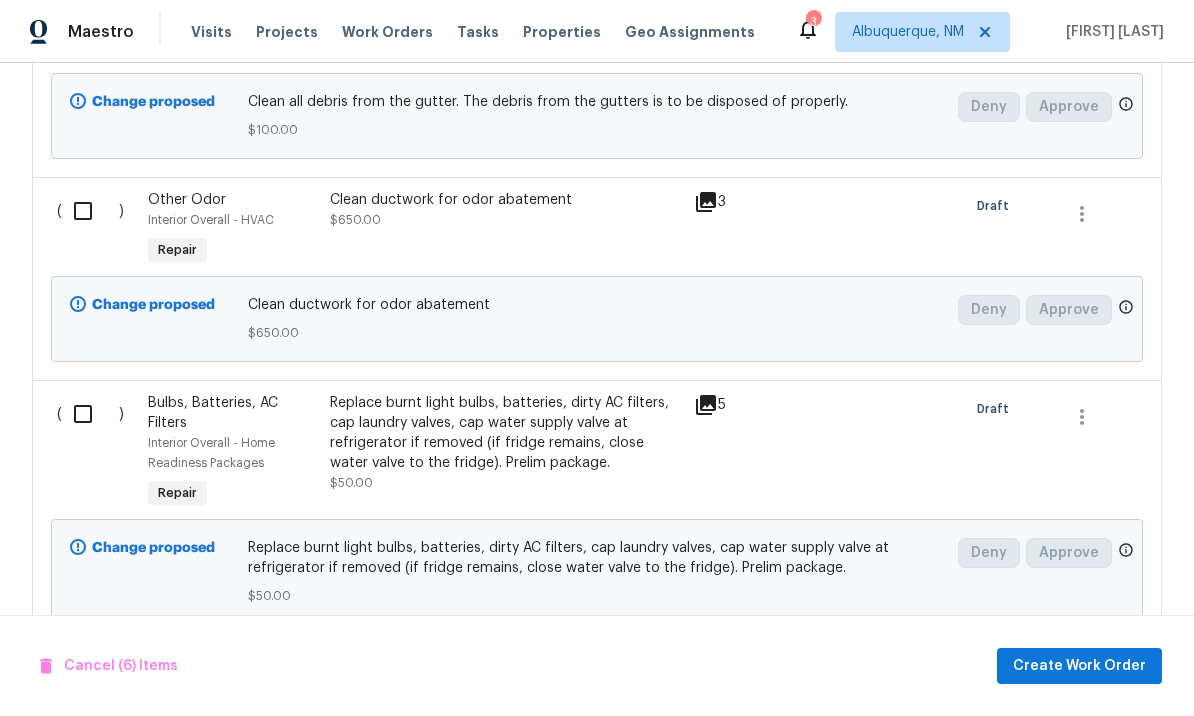 click at bounding box center (90, 414) 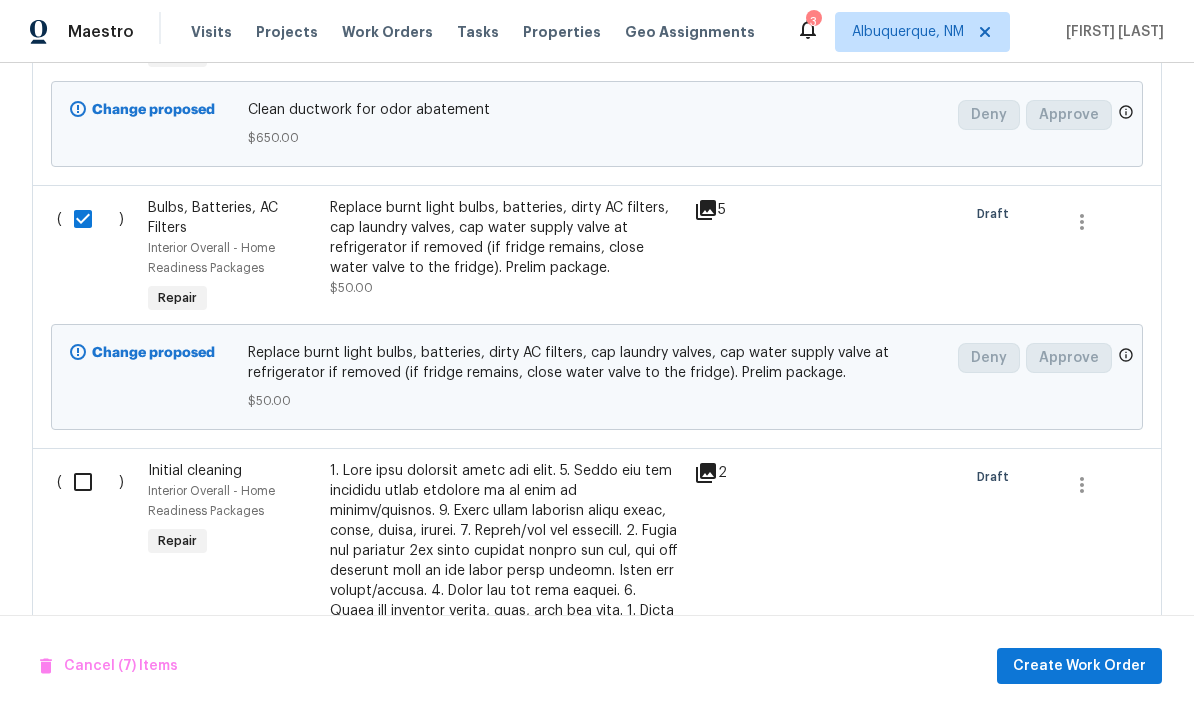 scroll, scrollTop: 2532, scrollLeft: 0, axis: vertical 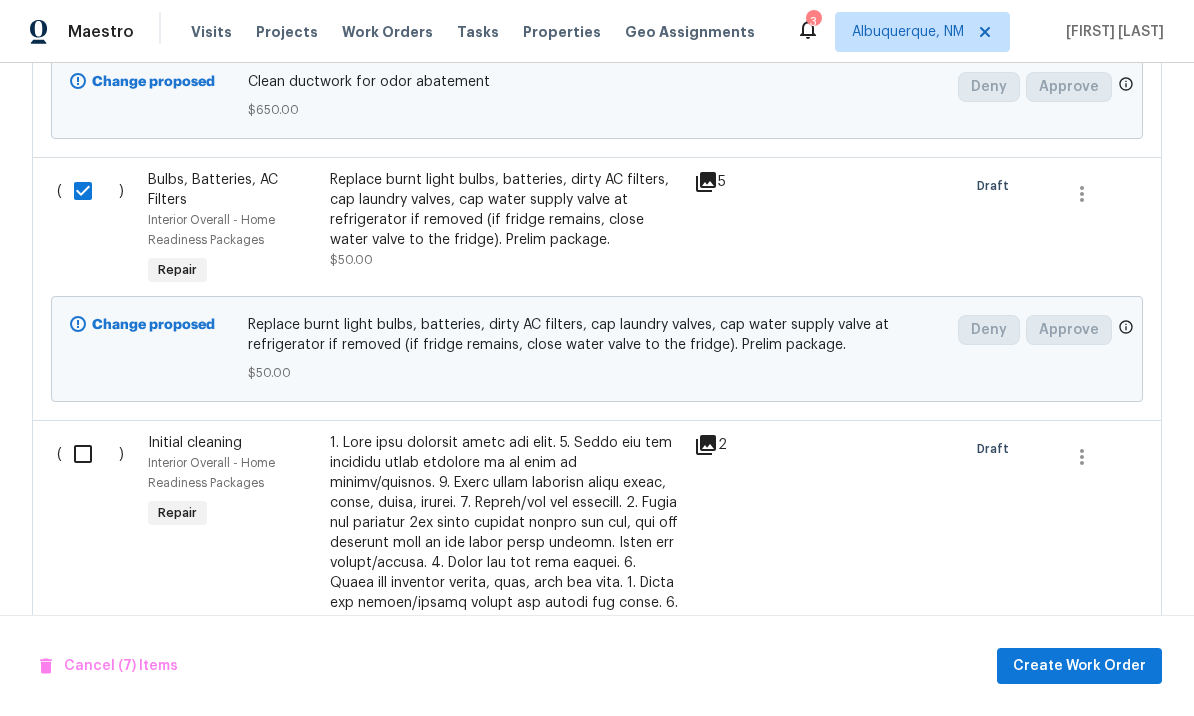 click at bounding box center [90, 454] 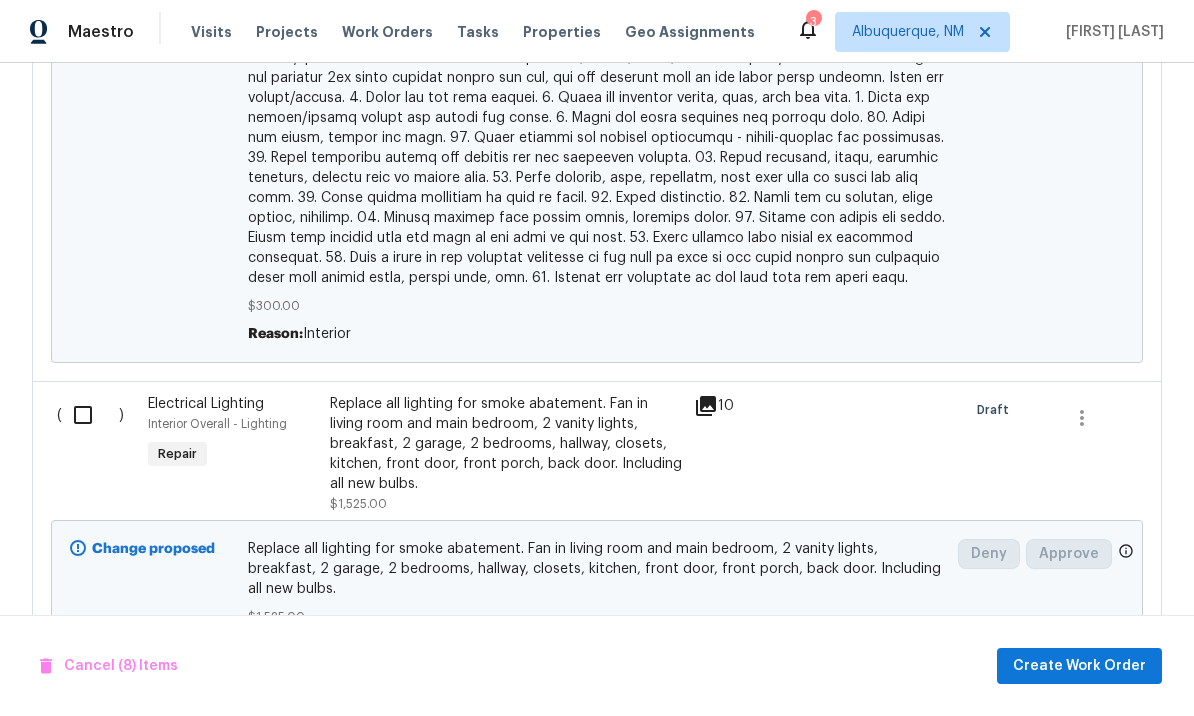scroll, scrollTop: 3526, scrollLeft: 0, axis: vertical 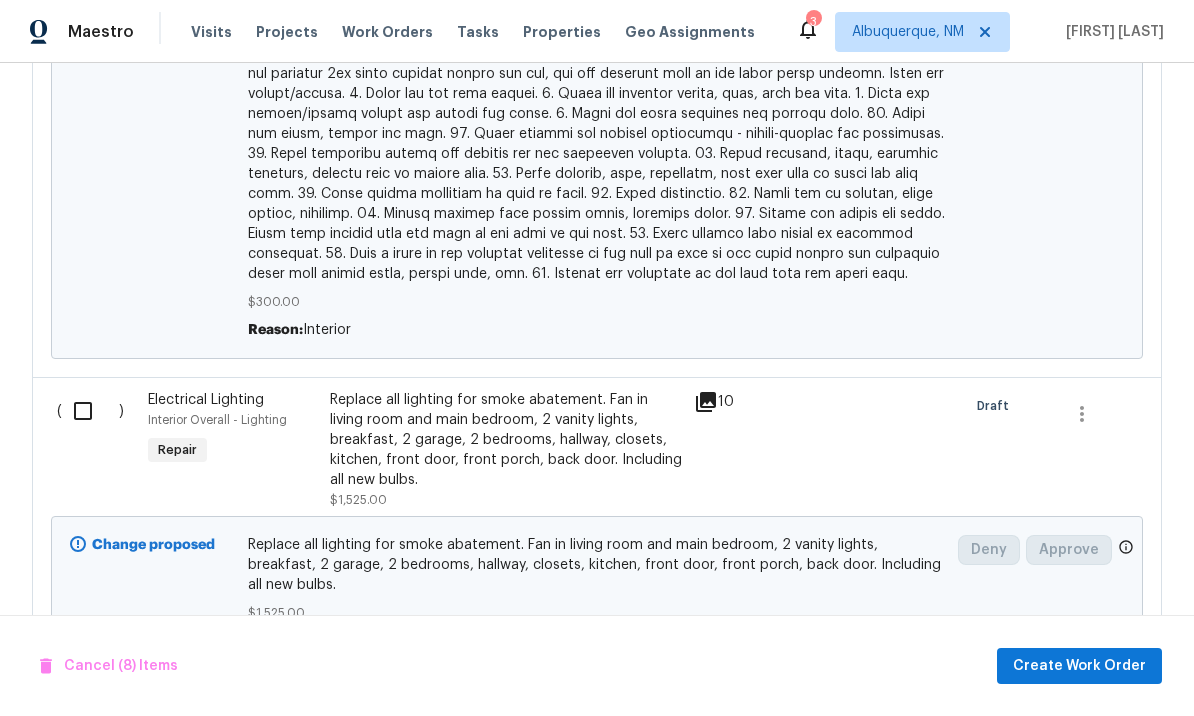 click at bounding box center [90, 411] 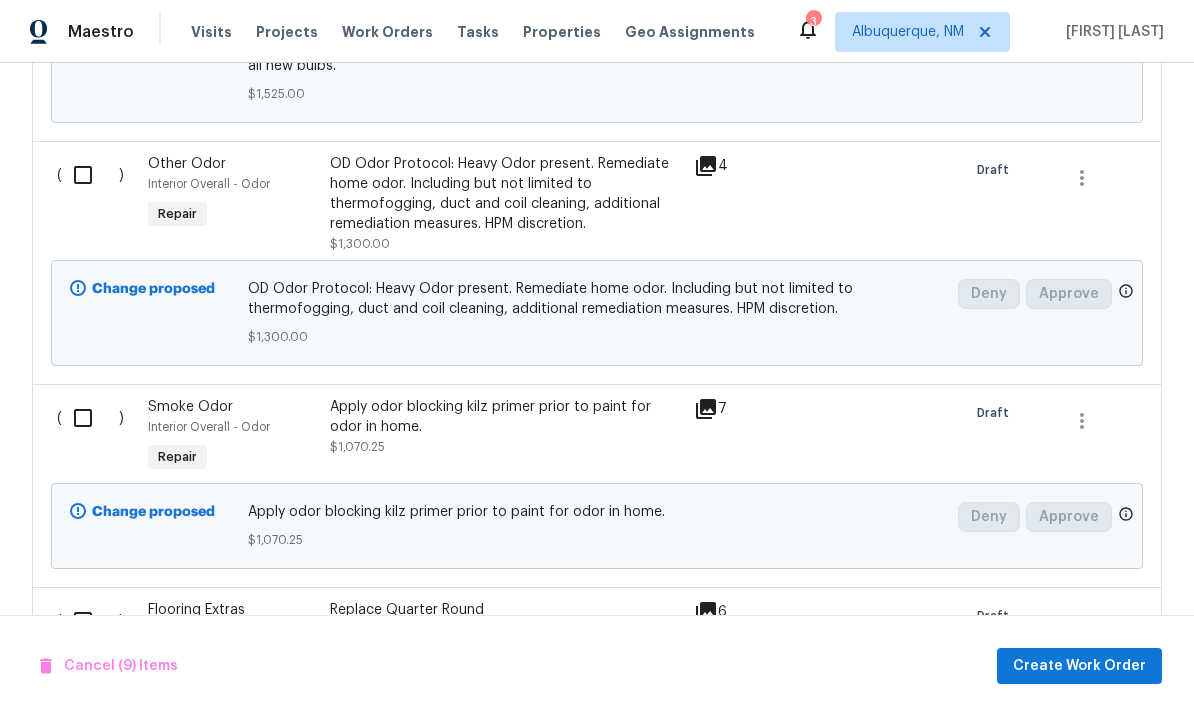 scroll, scrollTop: 4055, scrollLeft: 0, axis: vertical 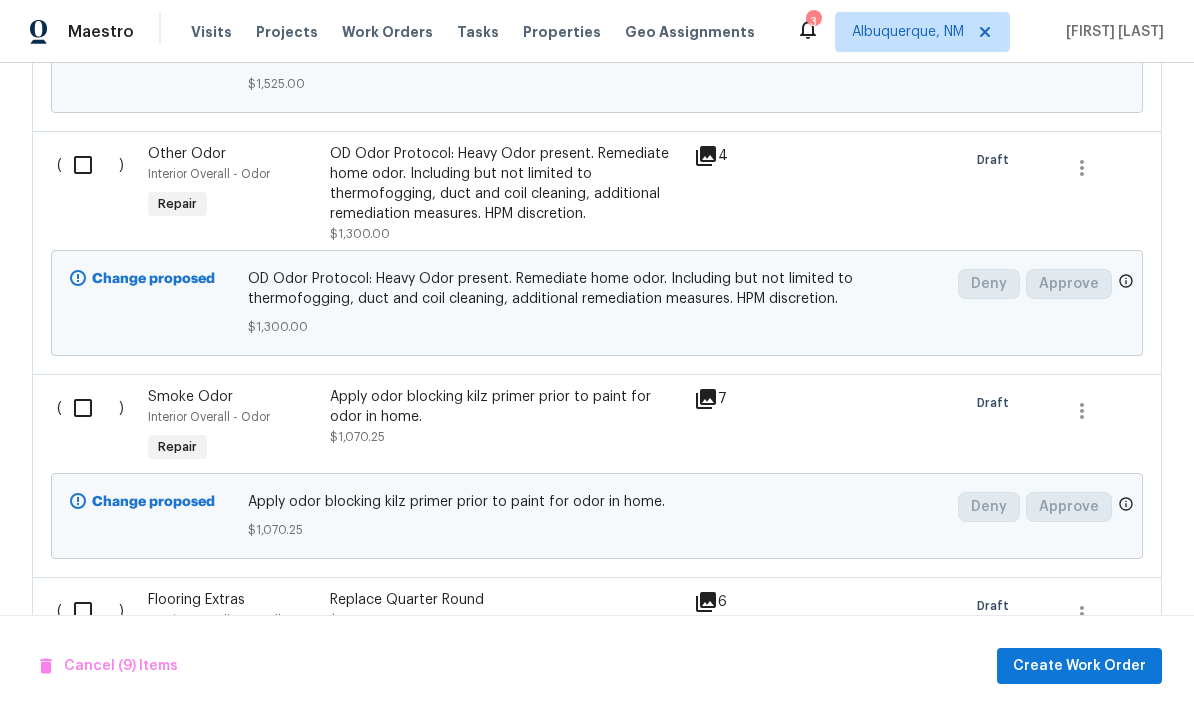 click at bounding box center [90, 408] 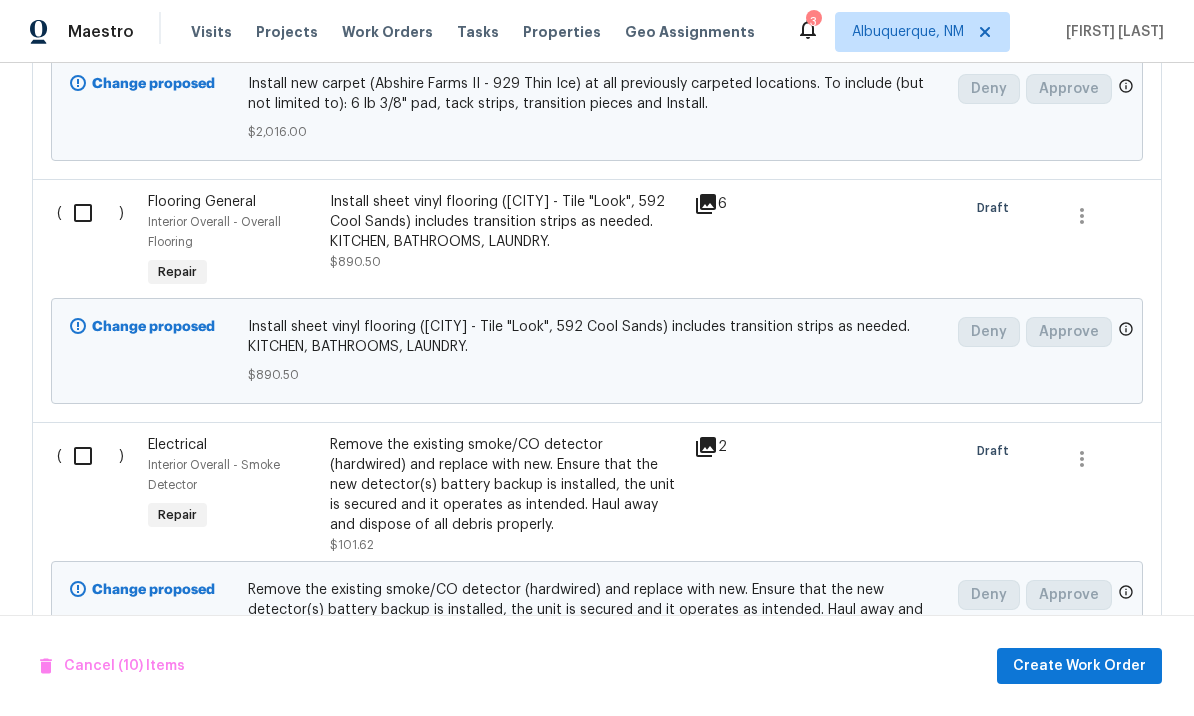 scroll, scrollTop: 4937, scrollLeft: 0, axis: vertical 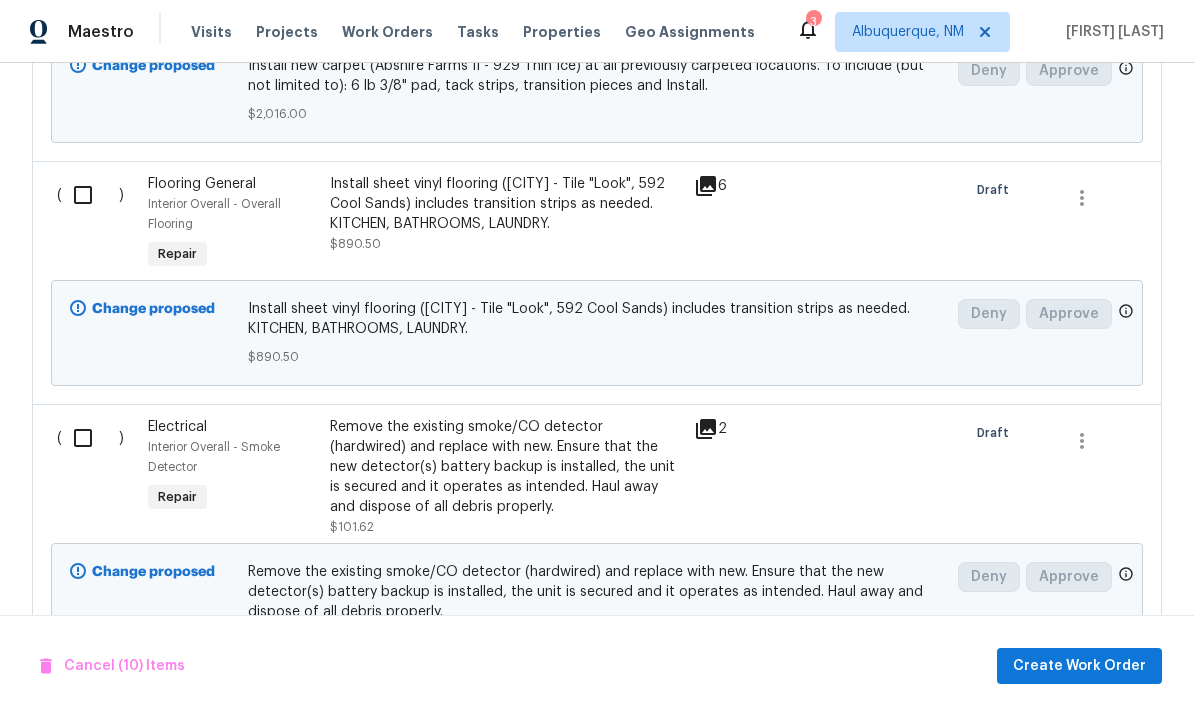click at bounding box center (90, 438) 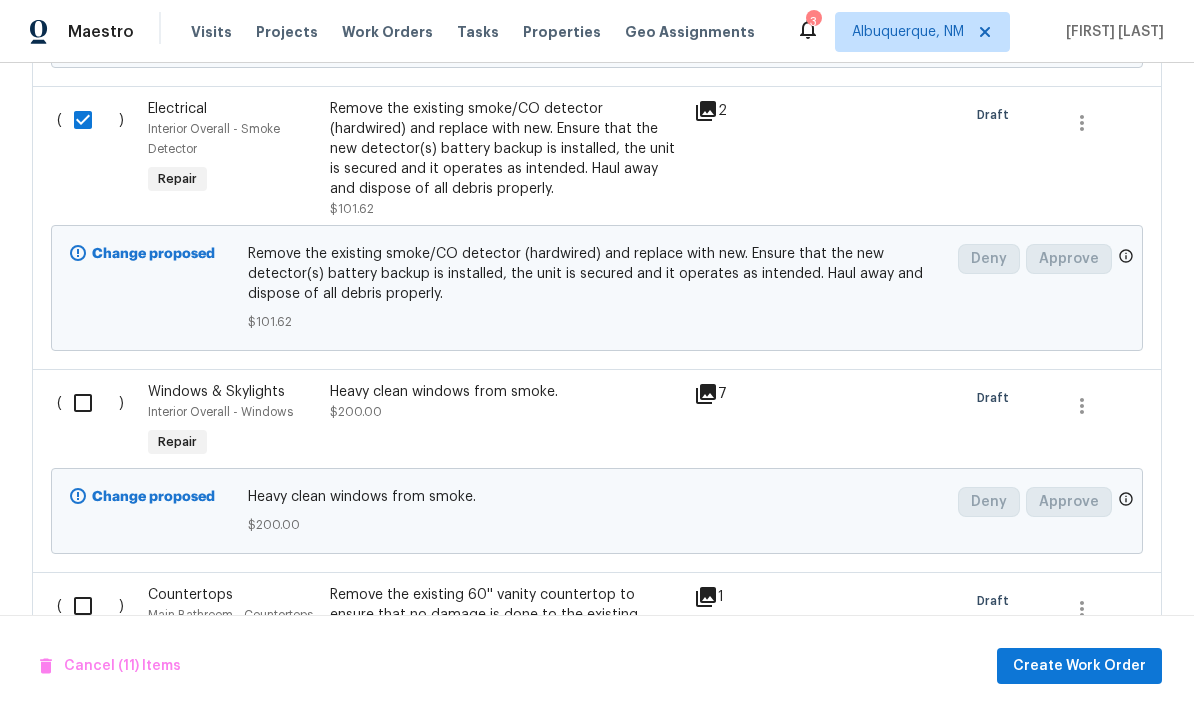 scroll, scrollTop: 5264, scrollLeft: 0, axis: vertical 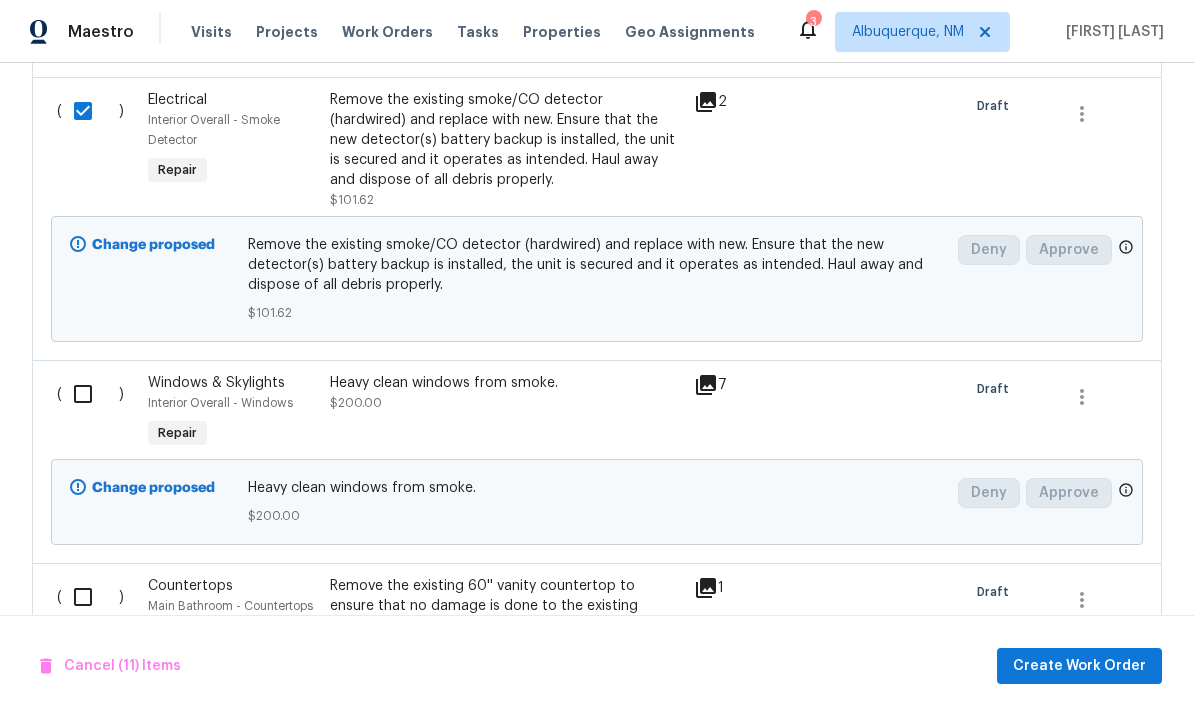 click at bounding box center (90, 394) 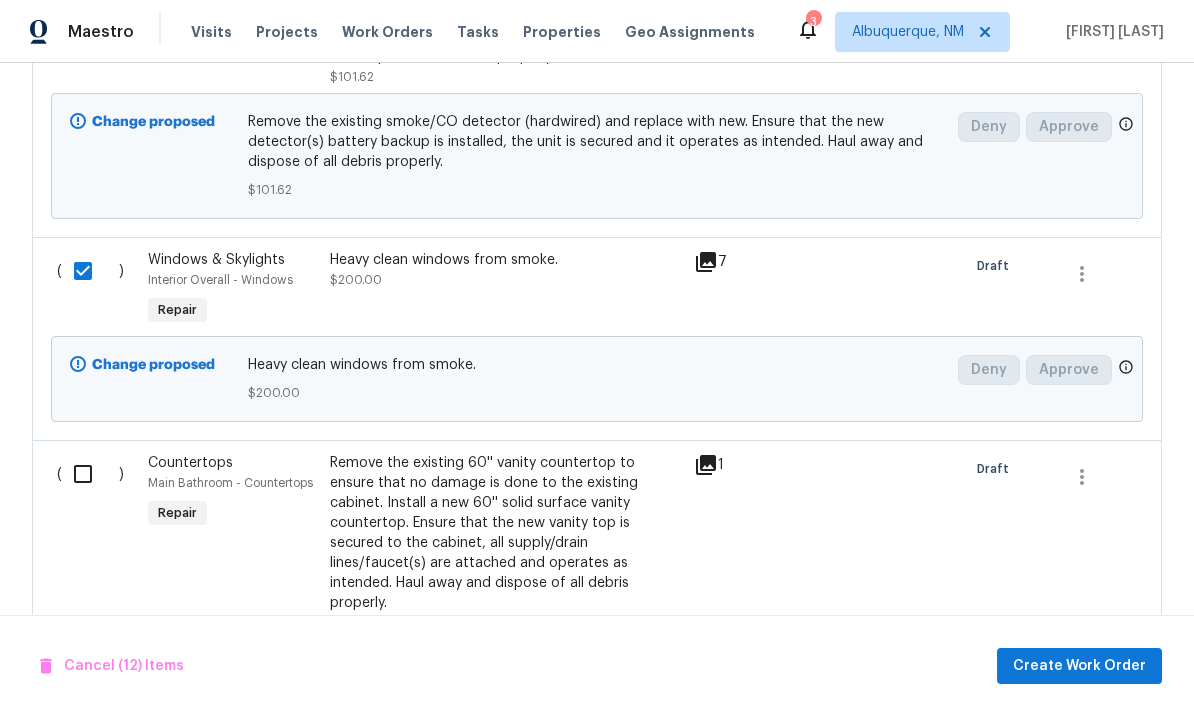 scroll, scrollTop: 5414, scrollLeft: 0, axis: vertical 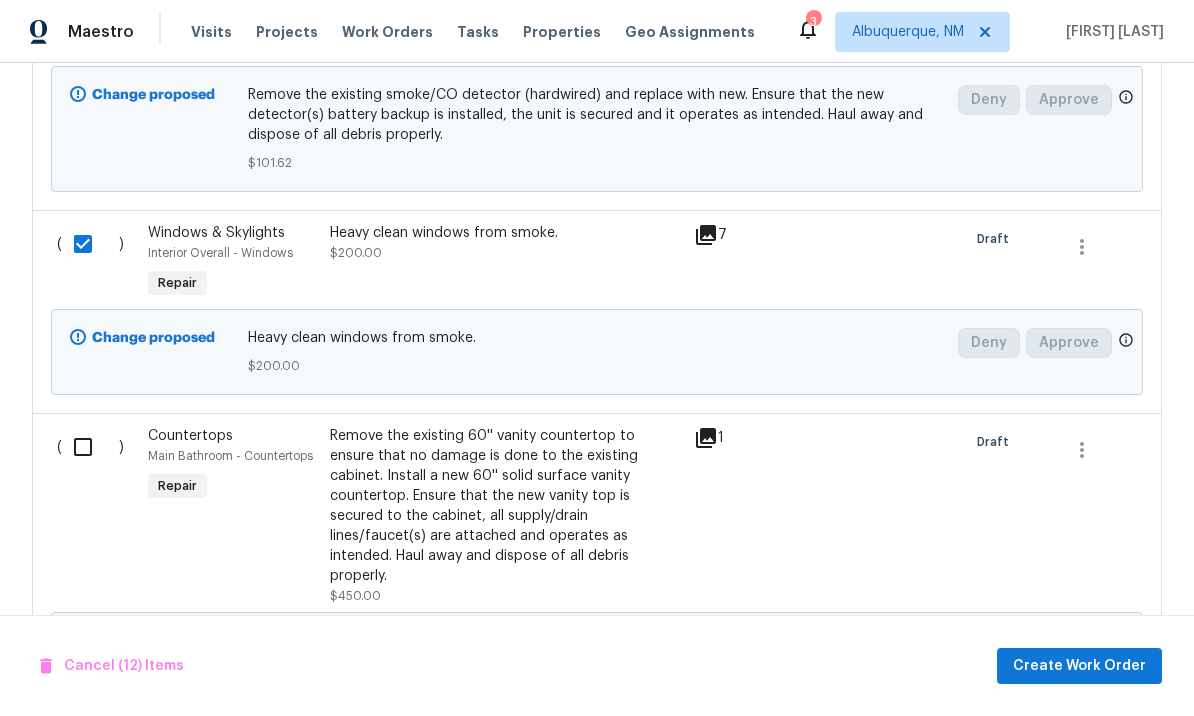 click at bounding box center [90, 447] 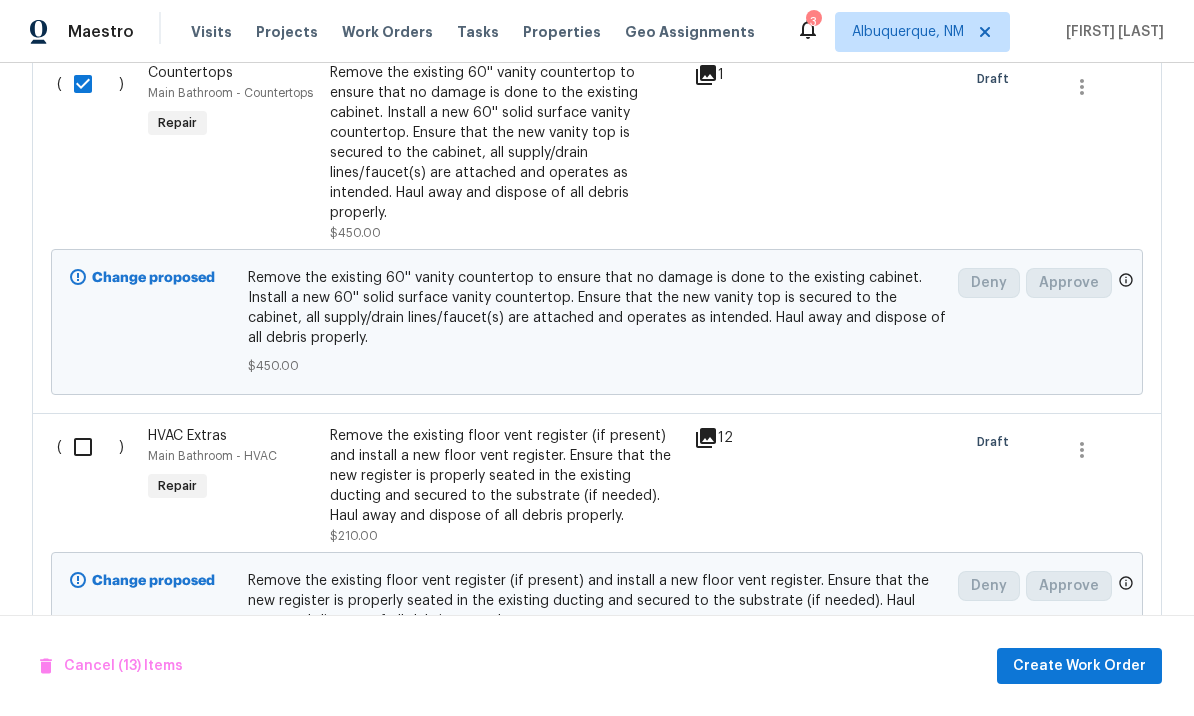 scroll, scrollTop: 5796, scrollLeft: 0, axis: vertical 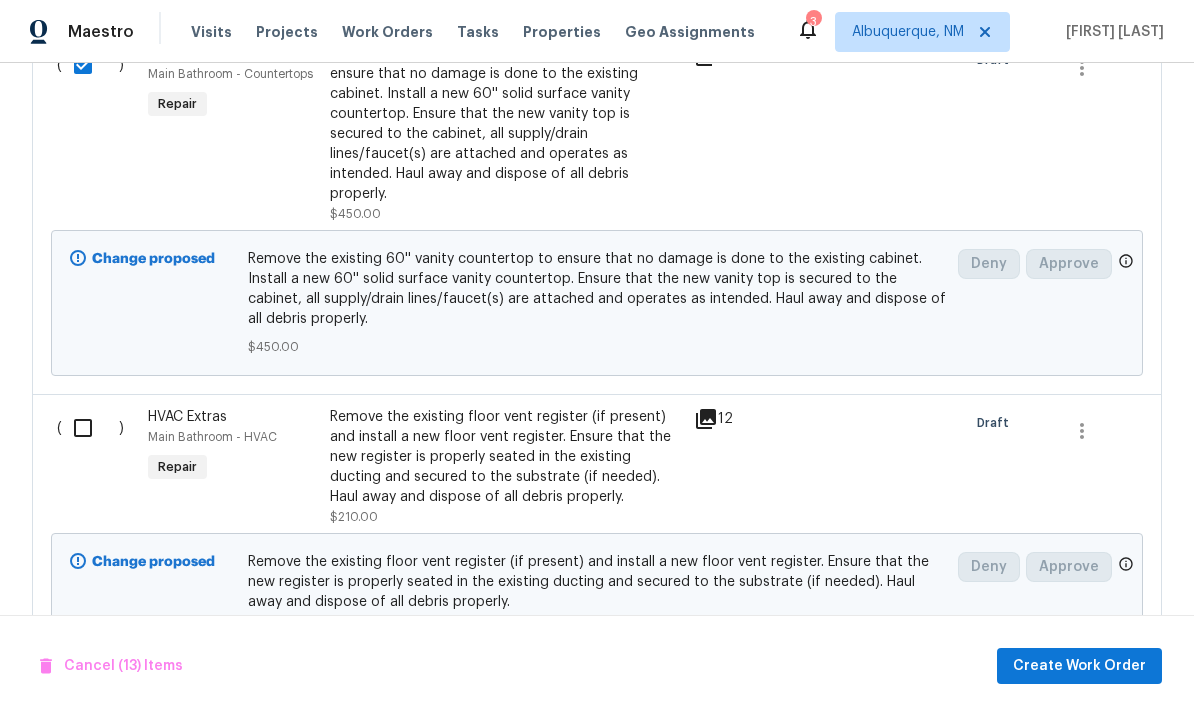 click at bounding box center [90, 428] 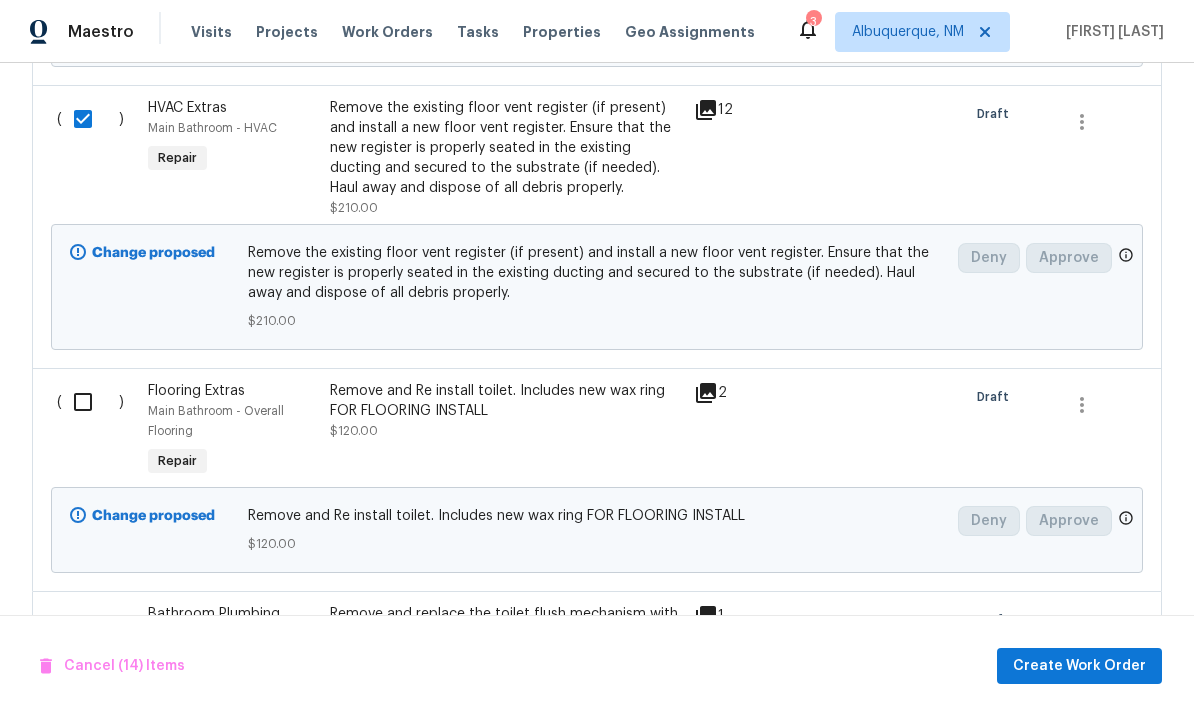 scroll, scrollTop: 6107, scrollLeft: 0, axis: vertical 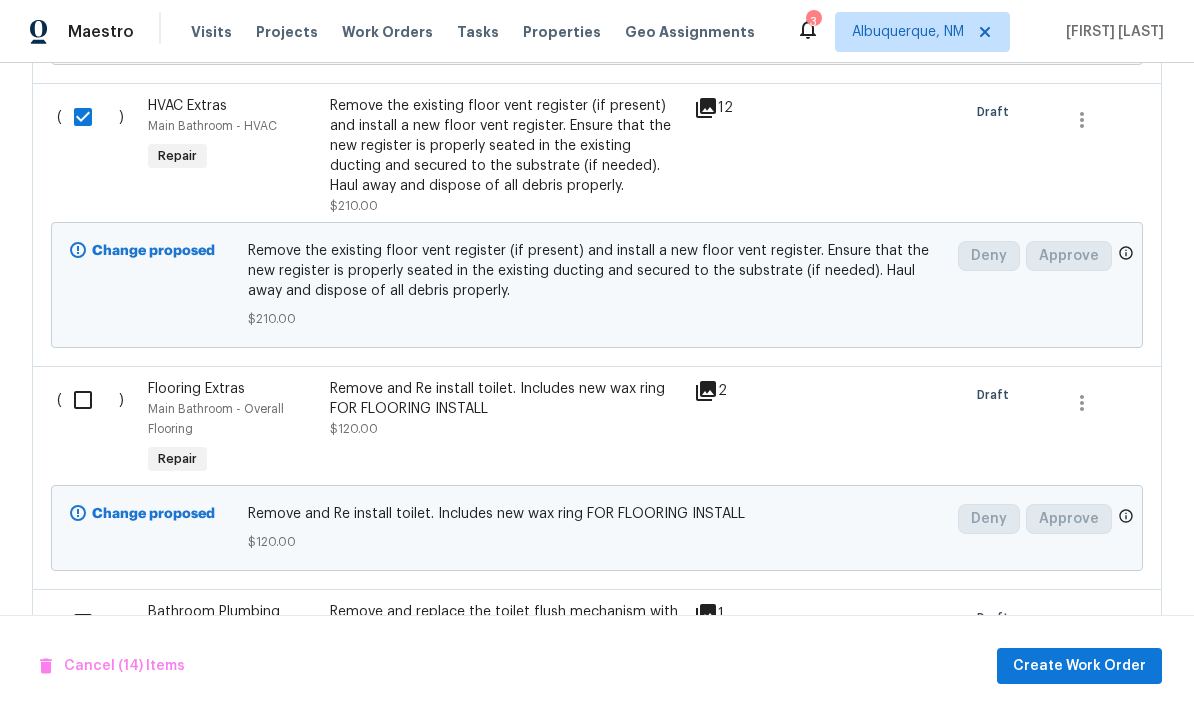 click at bounding box center [90, 400] 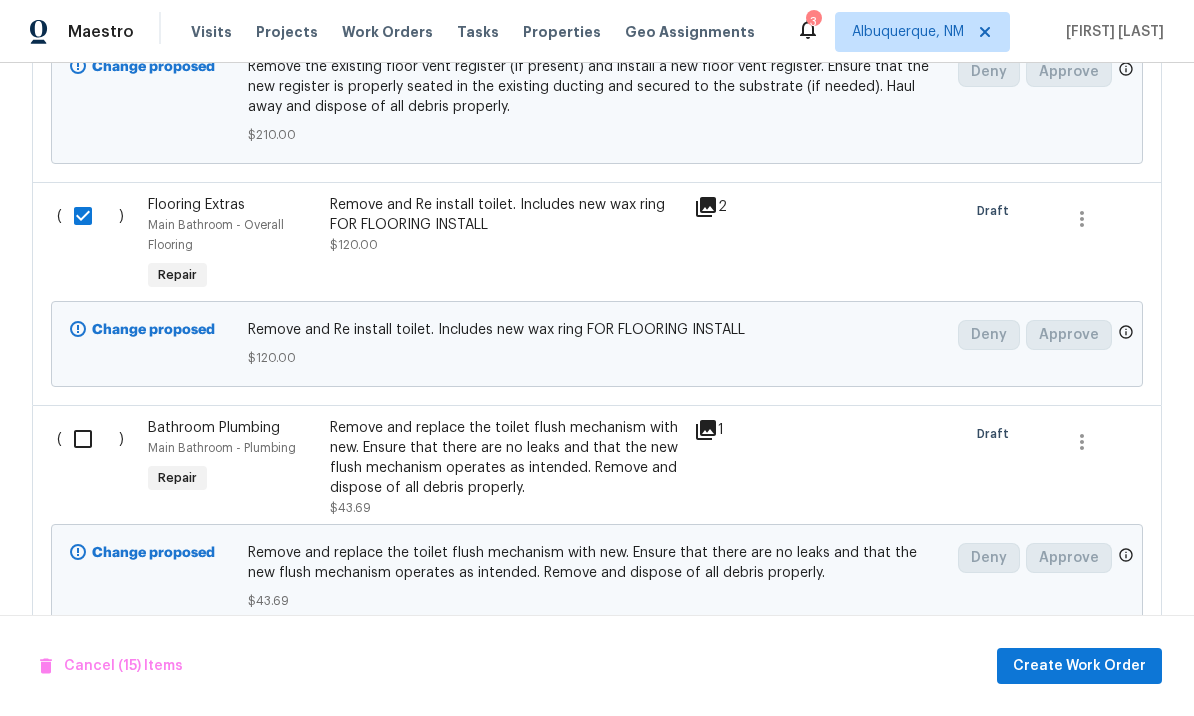 scroll, scrollTop: 6300, scrollLeft: 0, axis: vertical 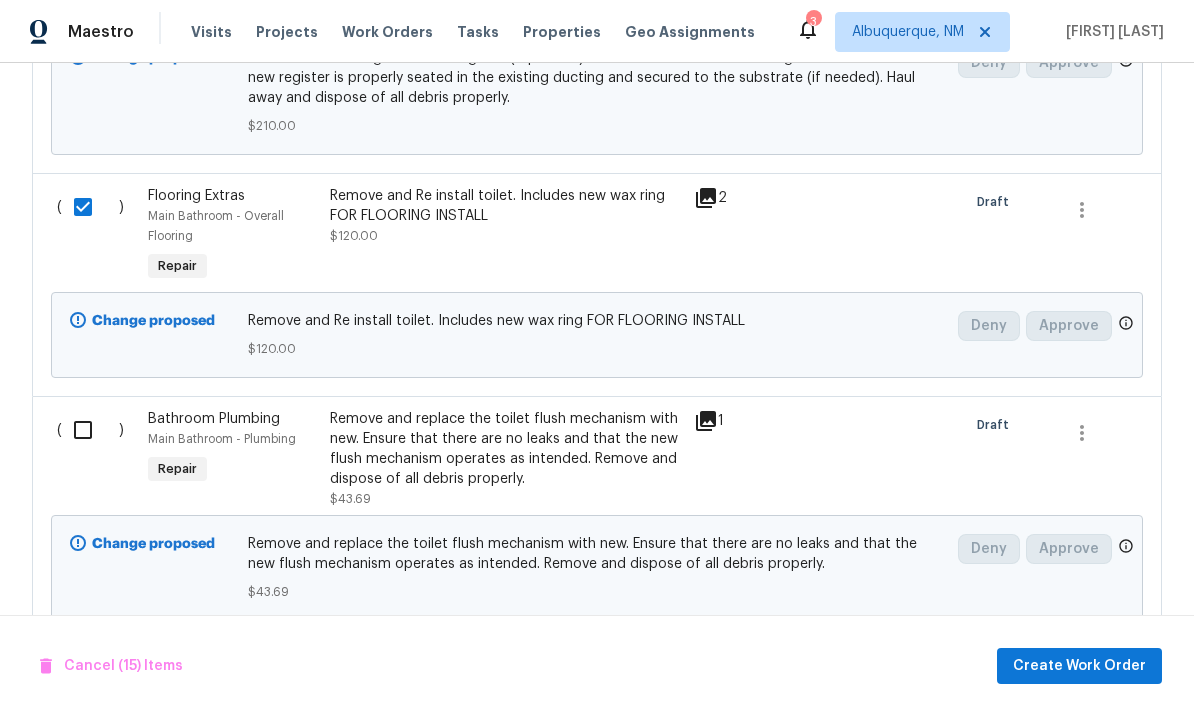 click at bounding box center [90, 430] 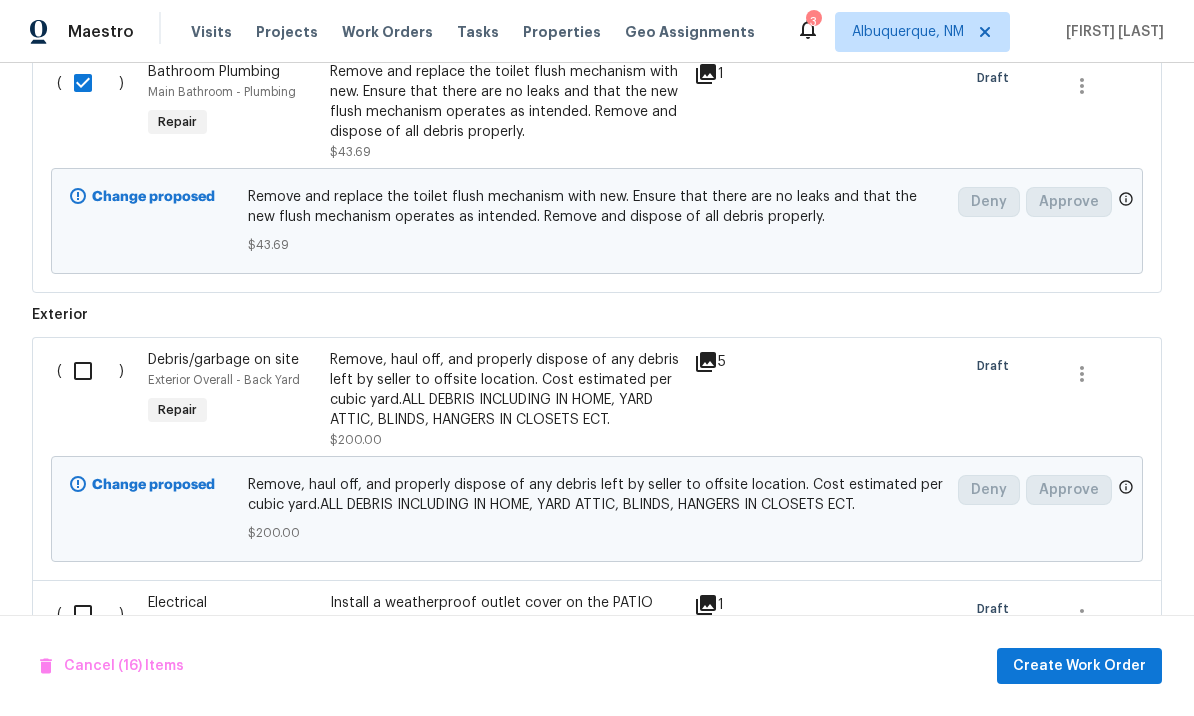 scroll, scrollTop: 6653, scrollLeft: 0, axis: vertical 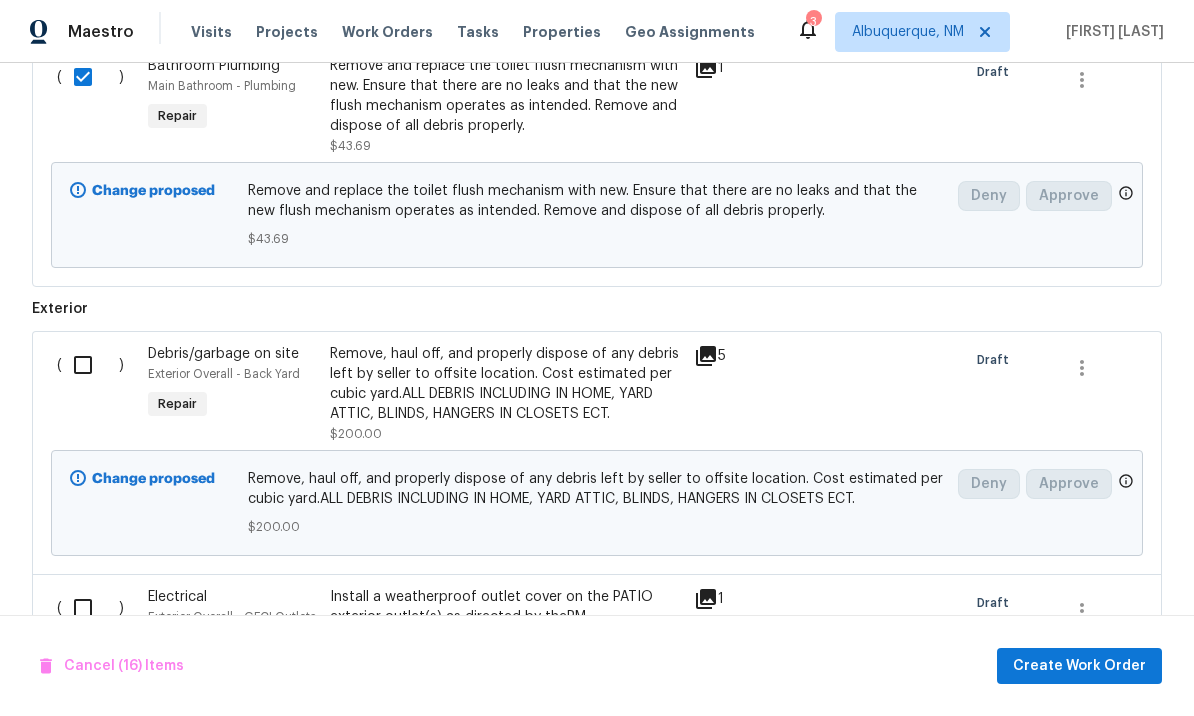 click at bounding box center [90, 365] 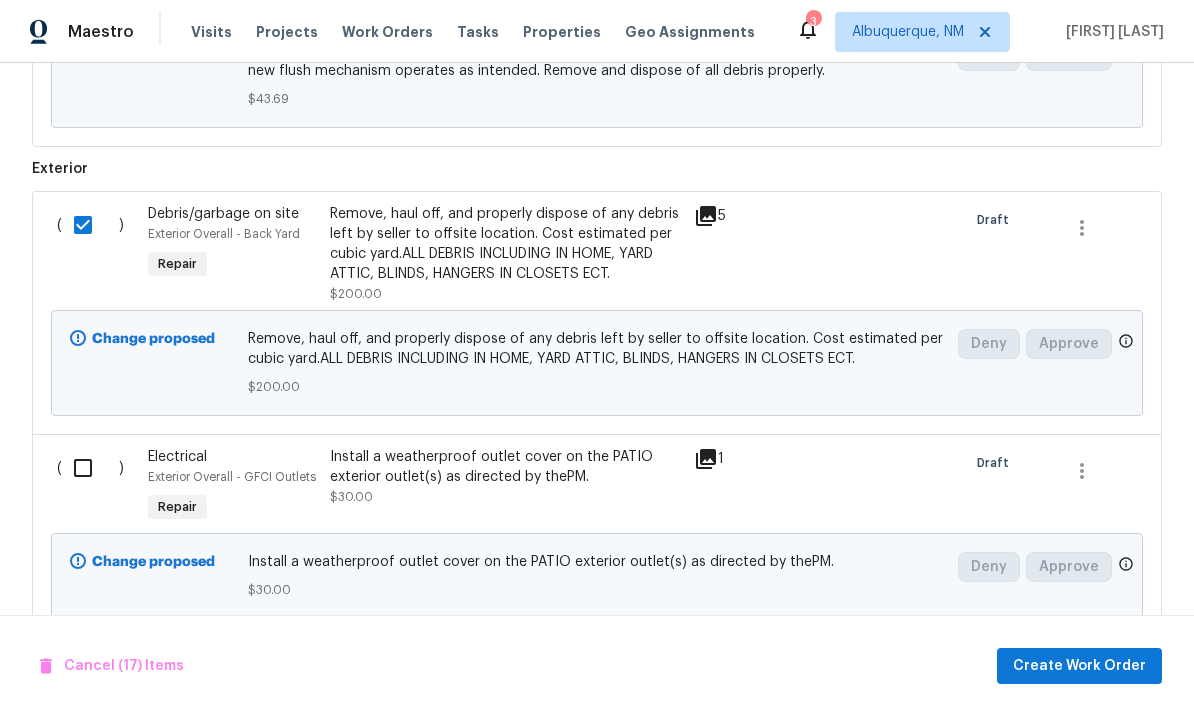 scroll, scrollTop: 6825, scrollLeft: 0, axis: vertical 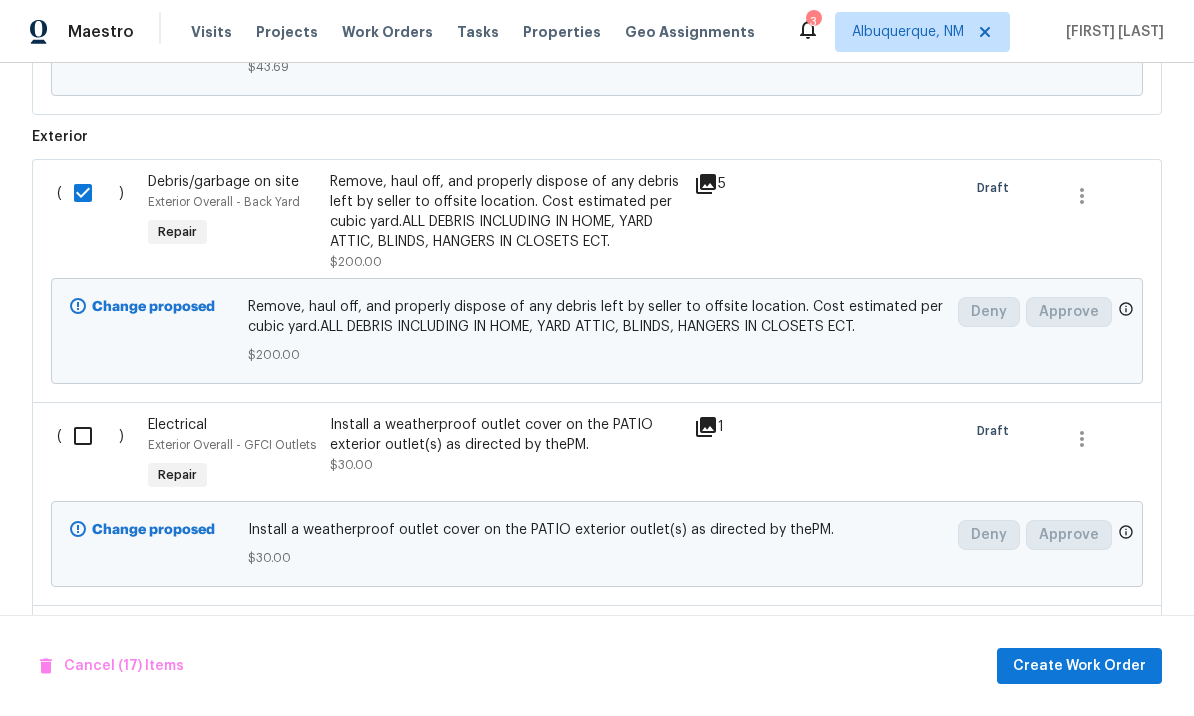 click at bounding box center (90, 436) 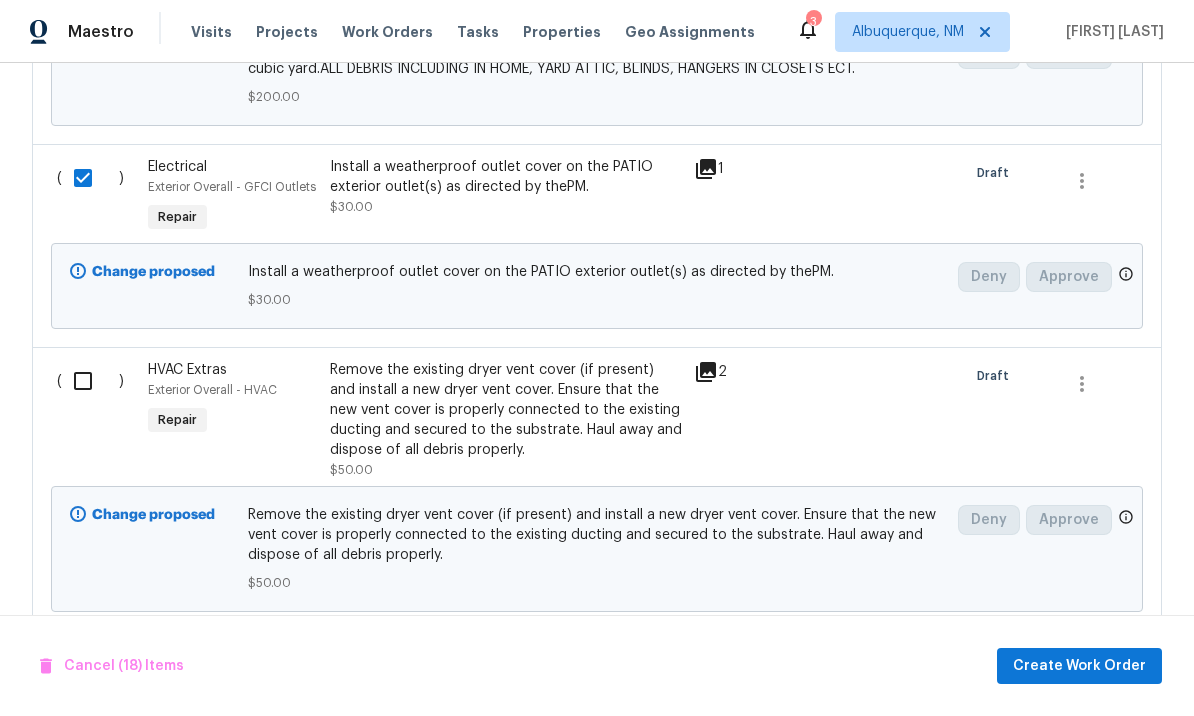 scroll, scrollTop: 7093, scrollLeft: 0, axis: vertical 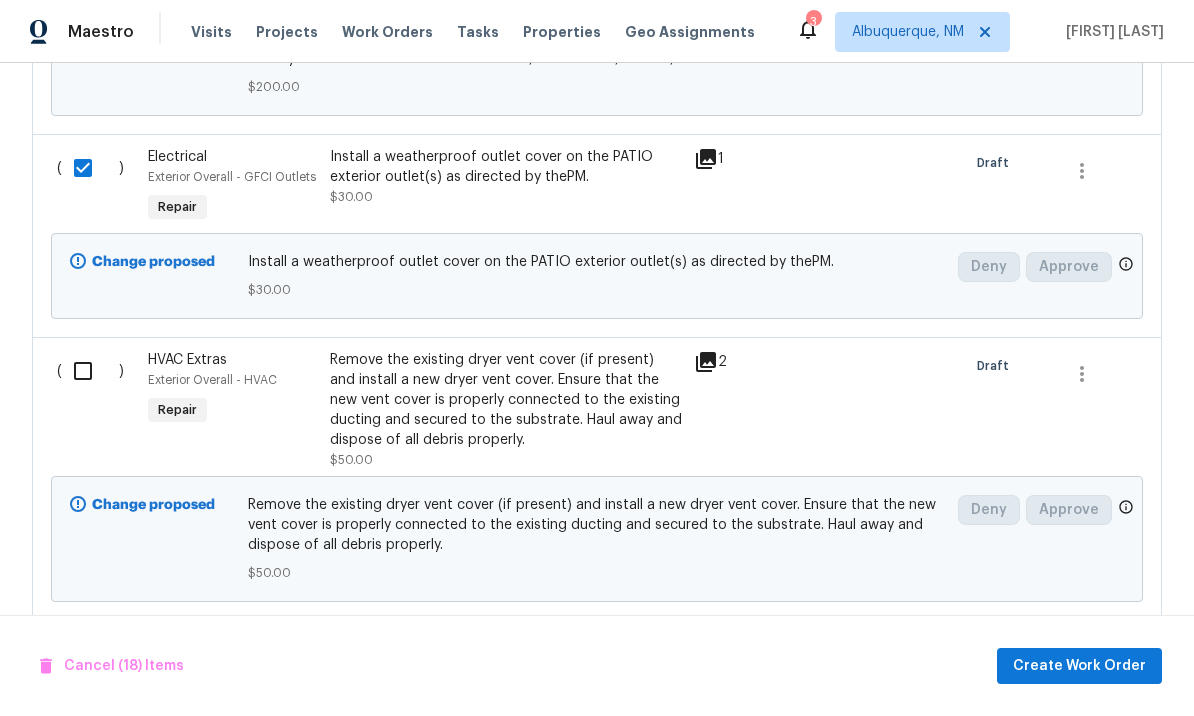 click at bounding box center (90, 371) 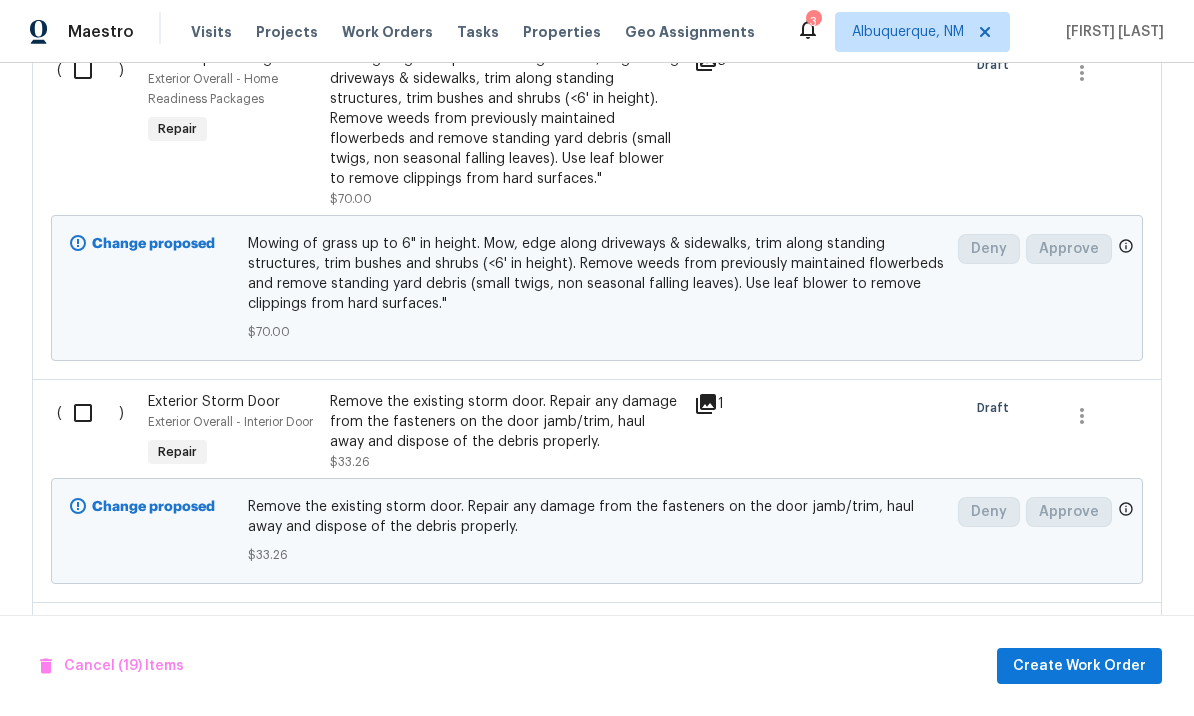 scroll, scrollTop: 7681, scrollLeft: 0, axis: vertical 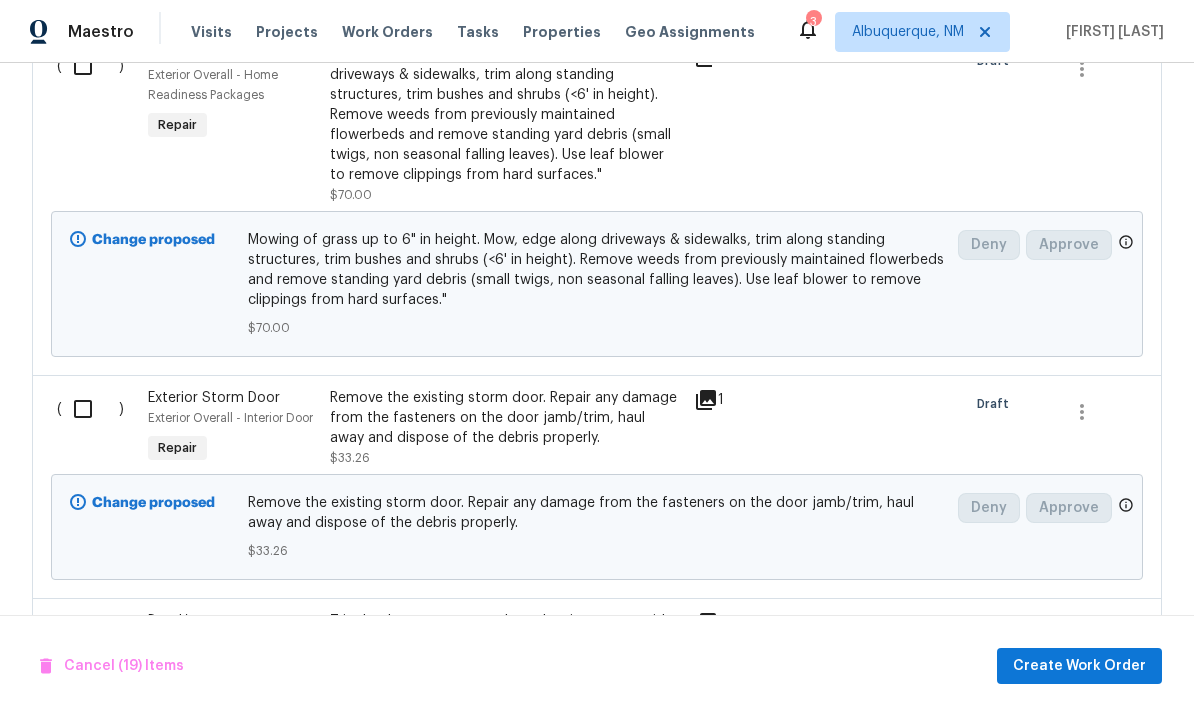 click at bounding box center [90, 409] 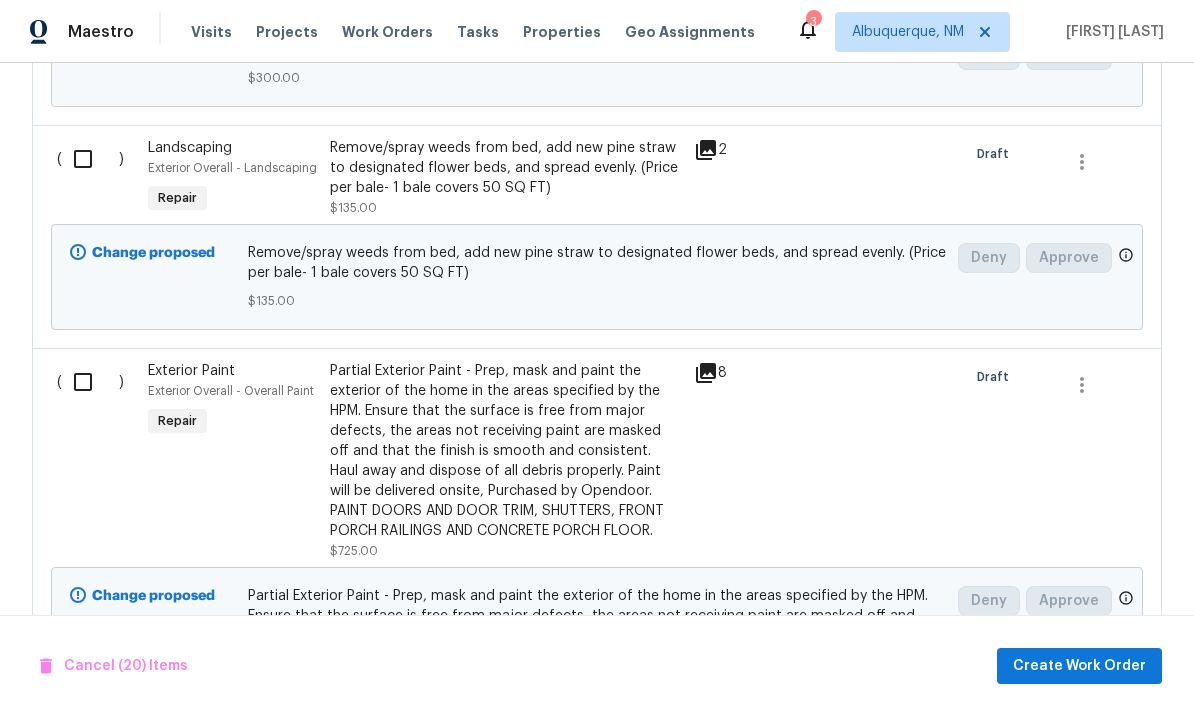 scroll, scrollTop: 8381, scrollLeft: 0, axis: vertical 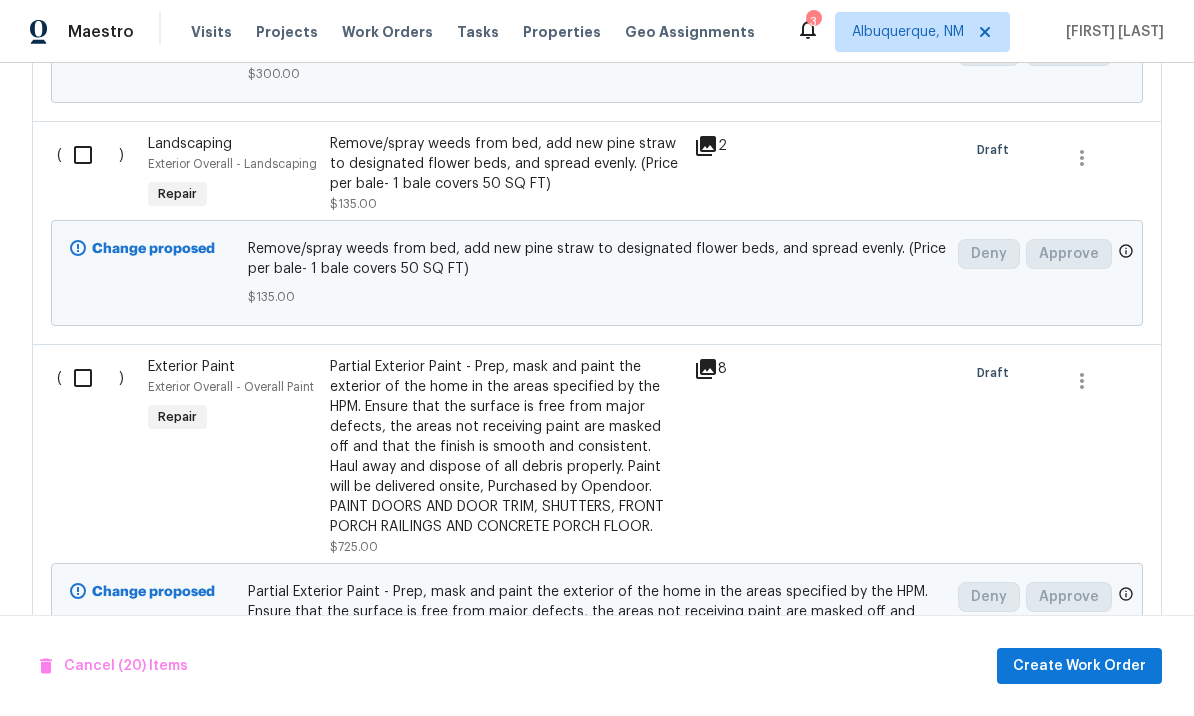 click at bounding box center [90, 378] 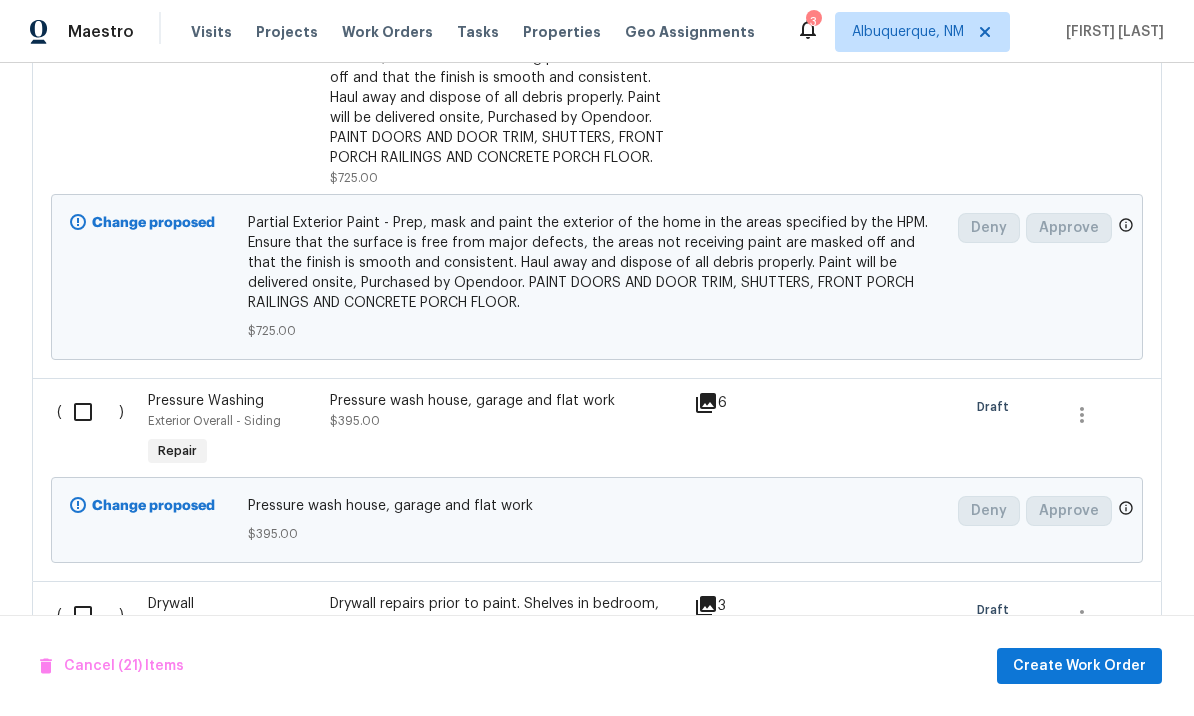scroll, scrollTop: 8755, scrollLeft: 0, axis: vertical 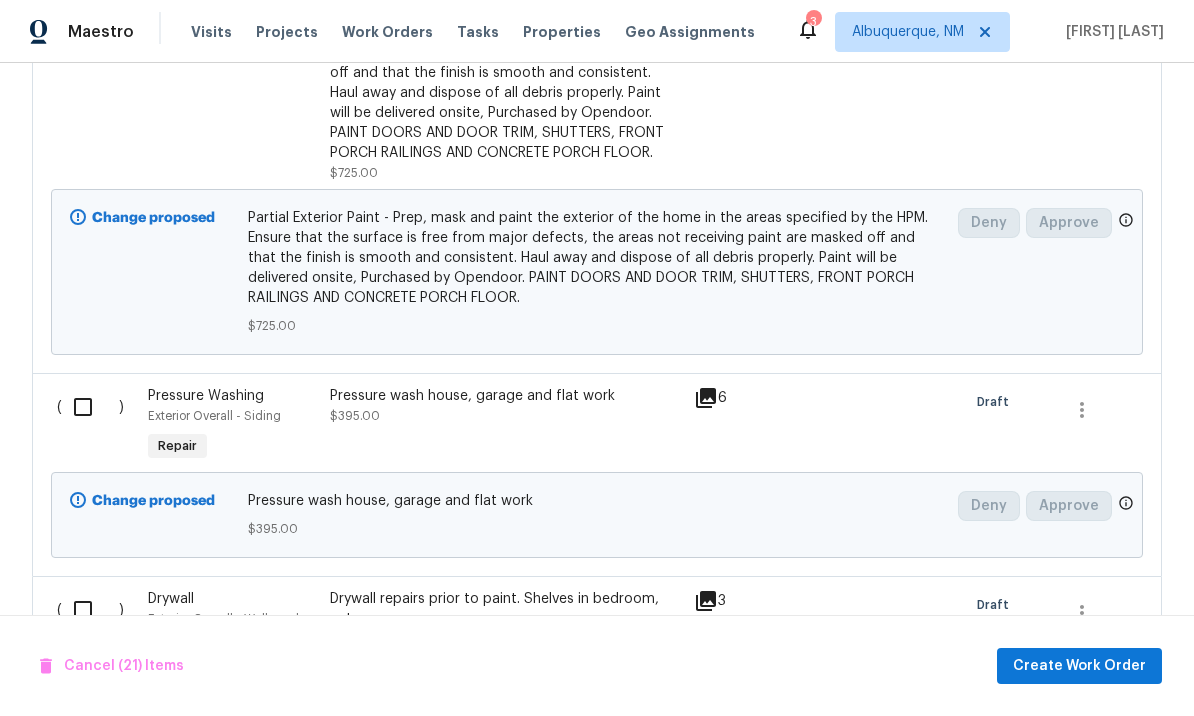 click at bounding box center (90, 407) 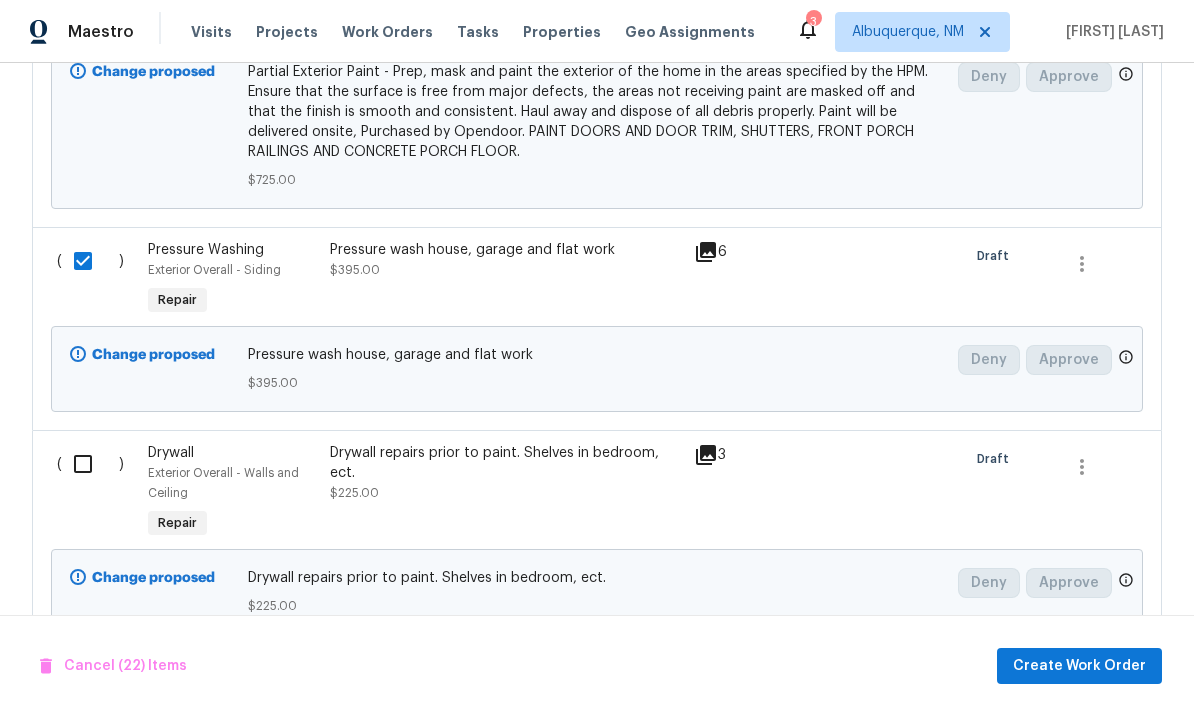 scroll, scrollTop: 8908, scrollLeft: 0, axis: vertical 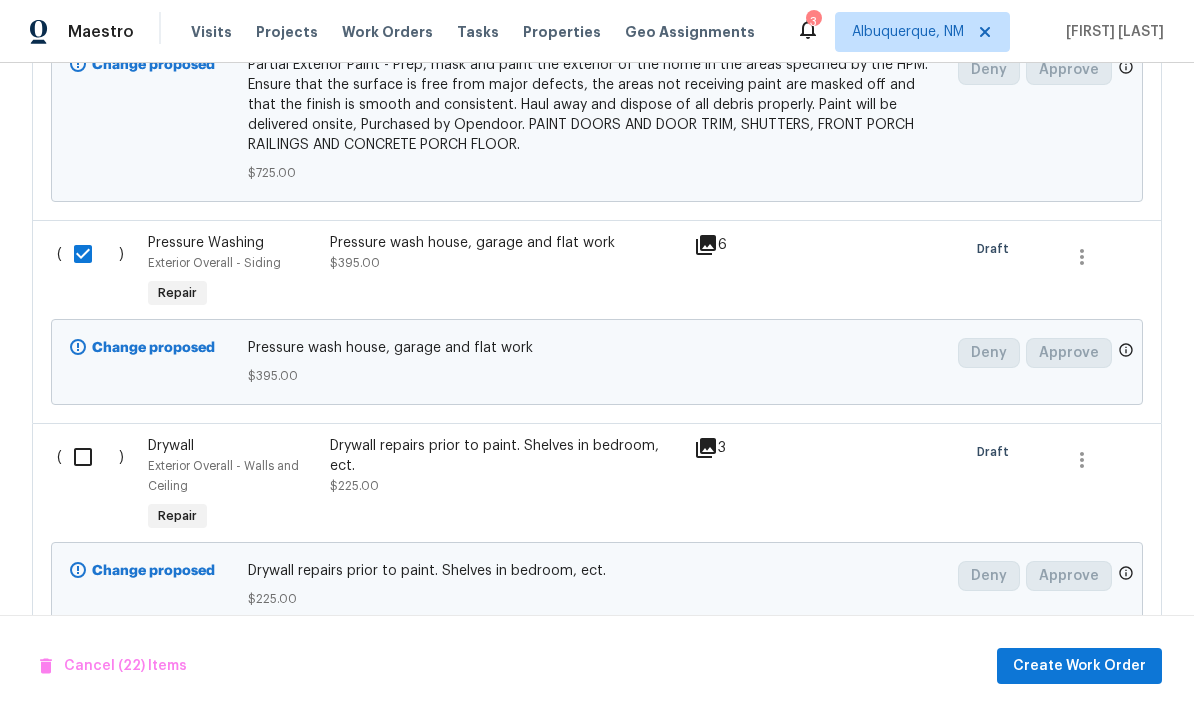 click at bounding box center (90, 457) 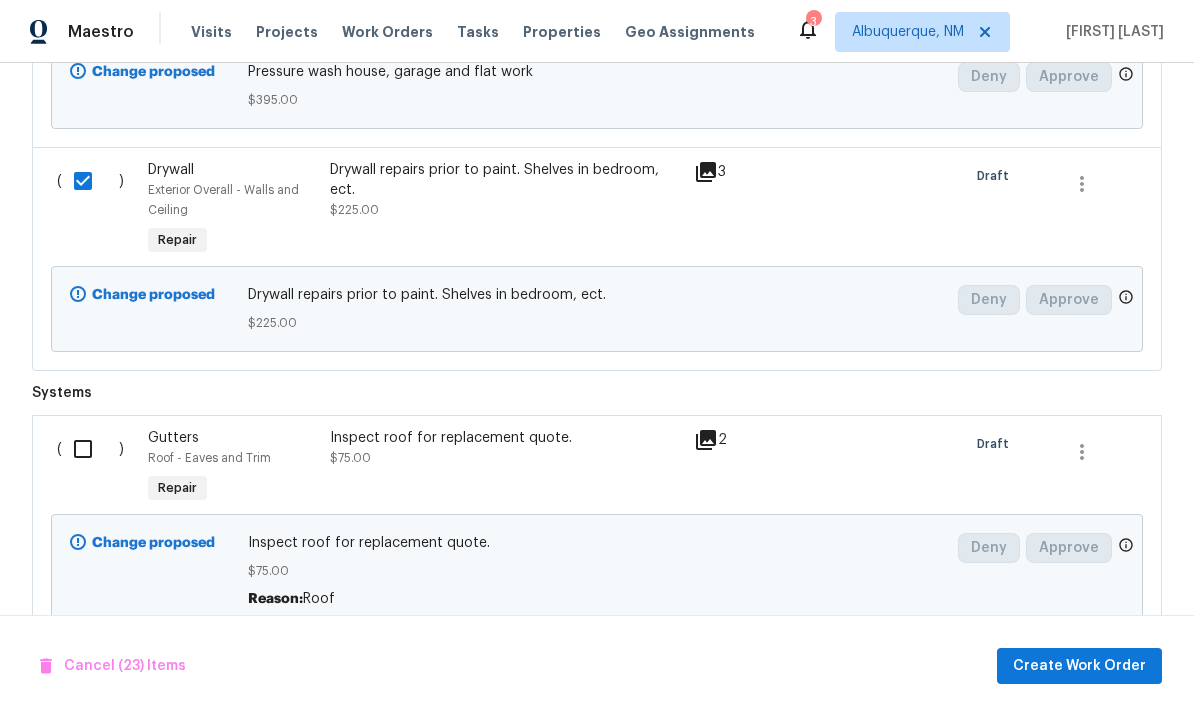 scroll, scrollTop: 9183, scrollLeft: 0, axis: vertical 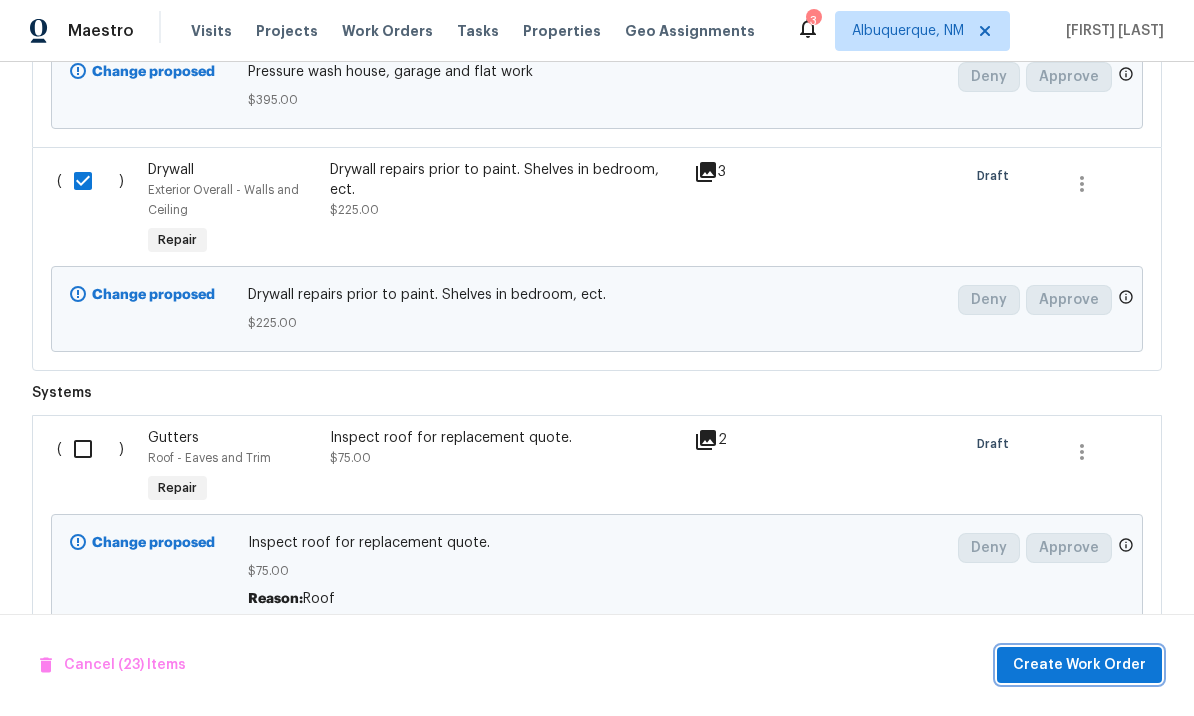 click on "Create Work Order" at bounding box center (1079, 666) 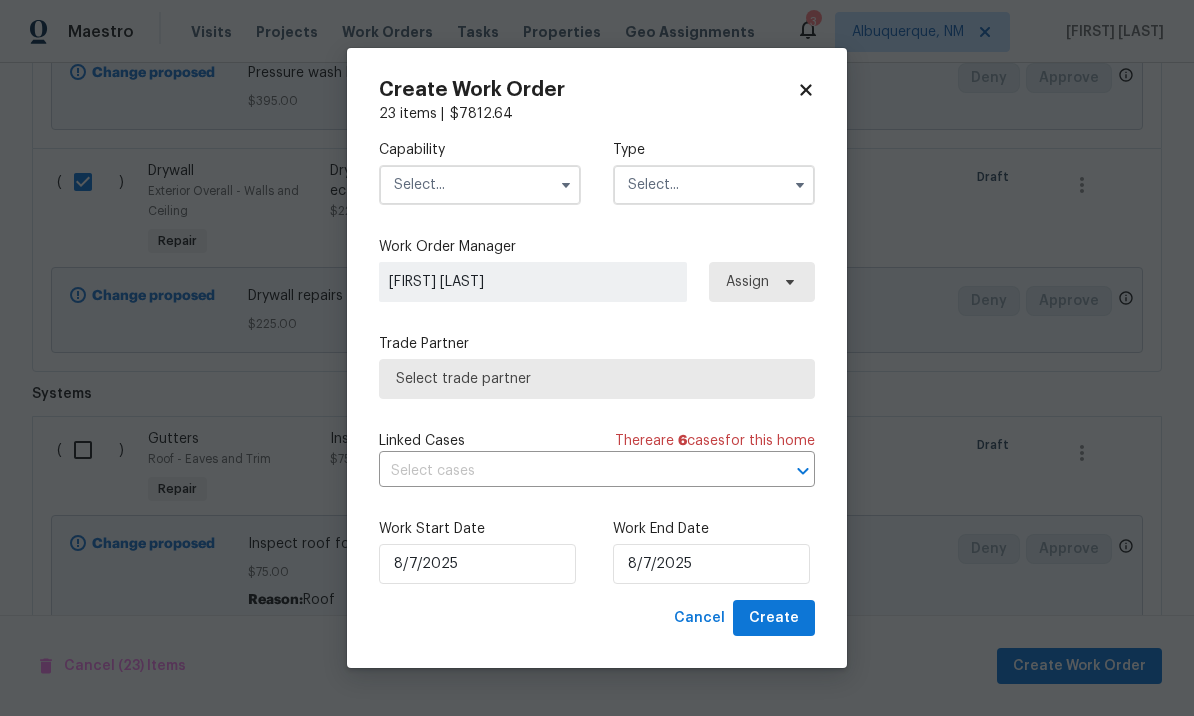click at bounding box center [480, 185] 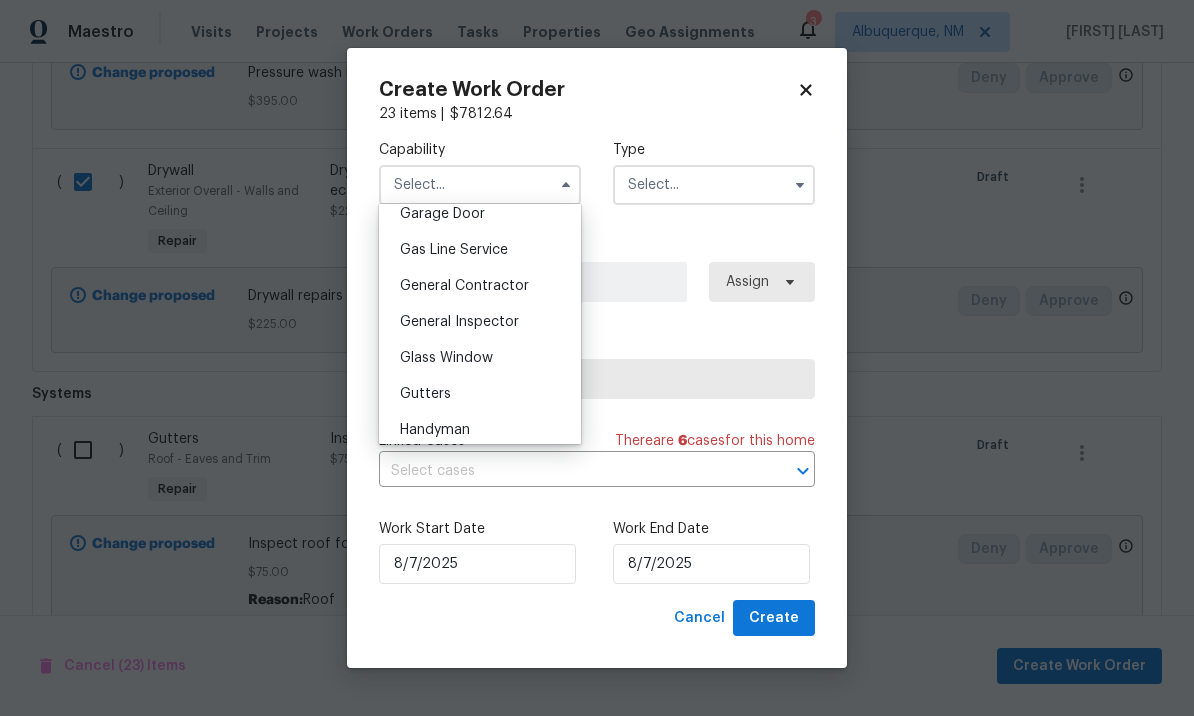 scroll, scrollTop: 898, scrollLeft: 0, axis: vertical 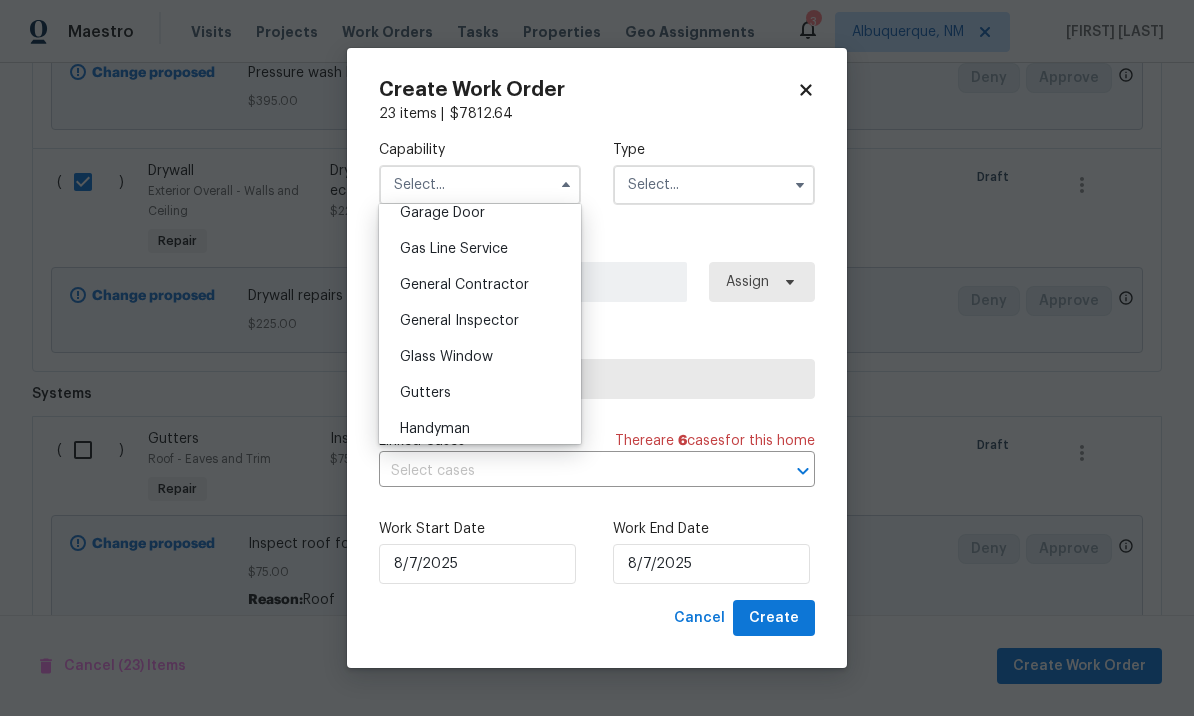 click on "General Contractor" at bounding box center [480, 285] 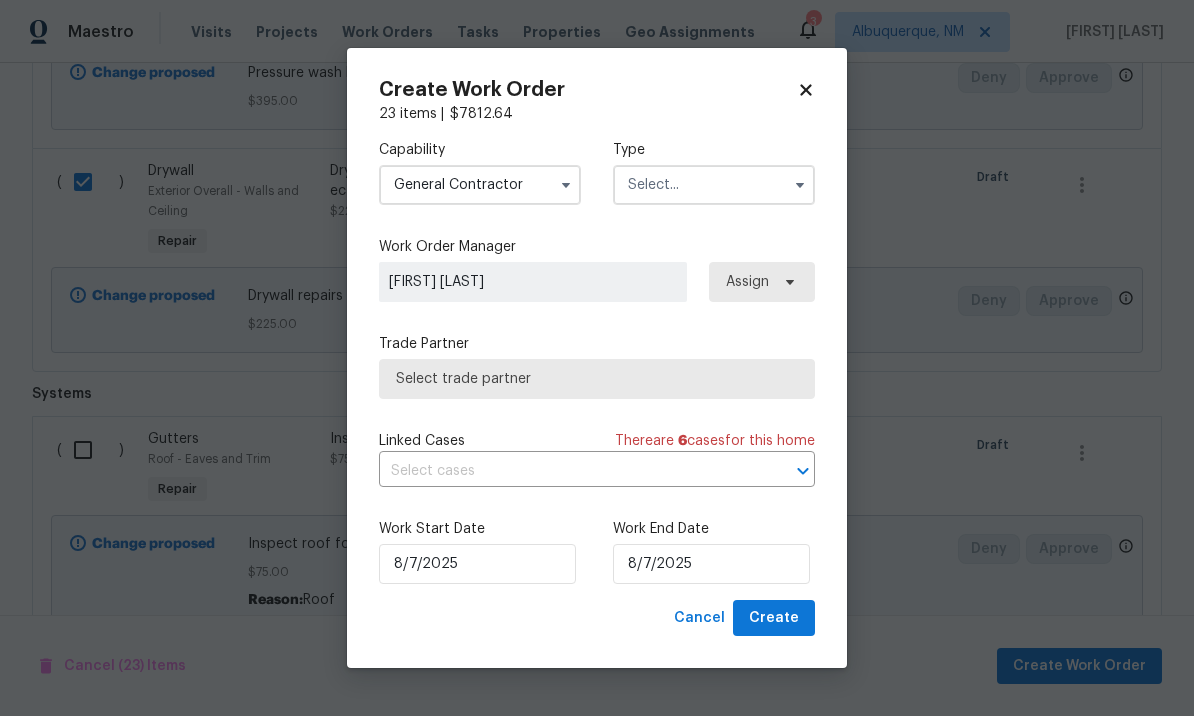 click at bounding box center (714, 185) 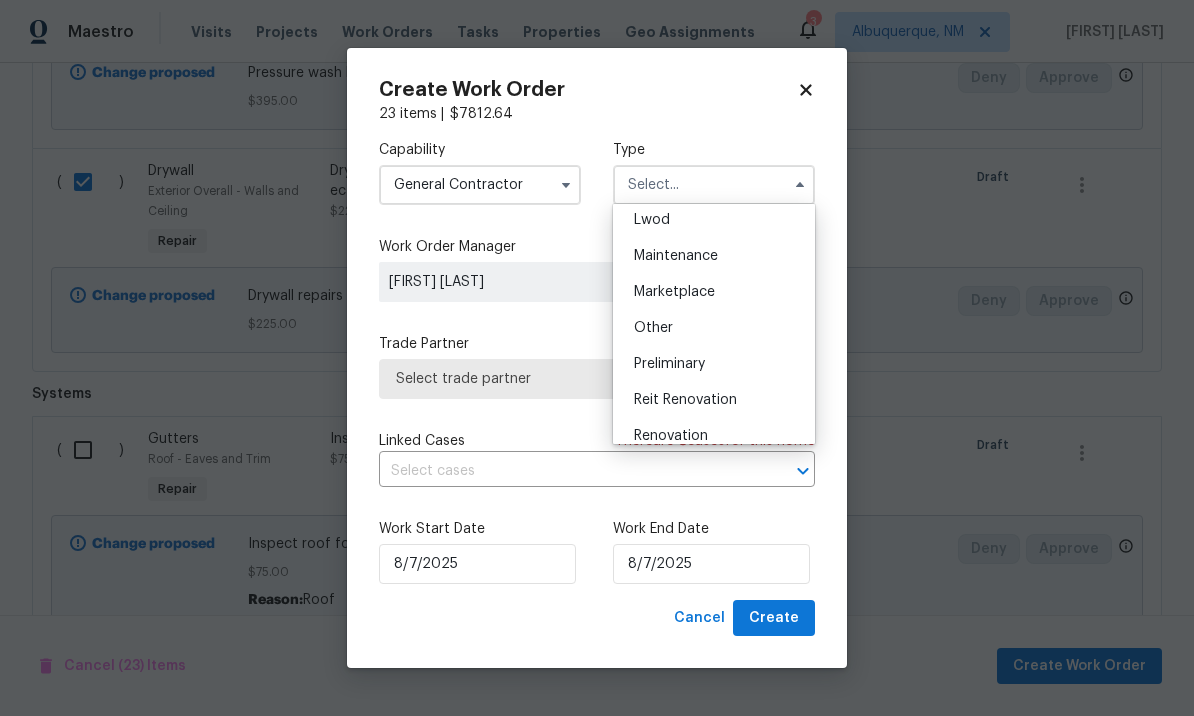 scroll, scrollTop: 300, scrollLeft: 0, axis: vertical 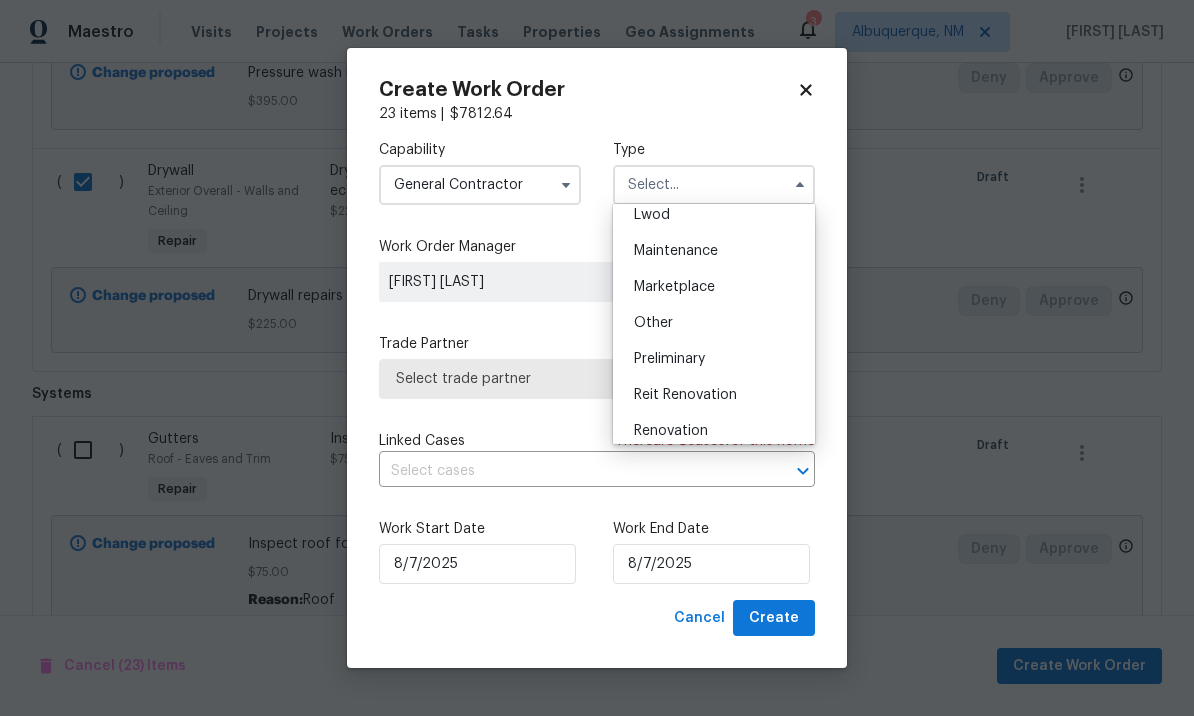 click on "Renovation" at bounding box center [671, 431] 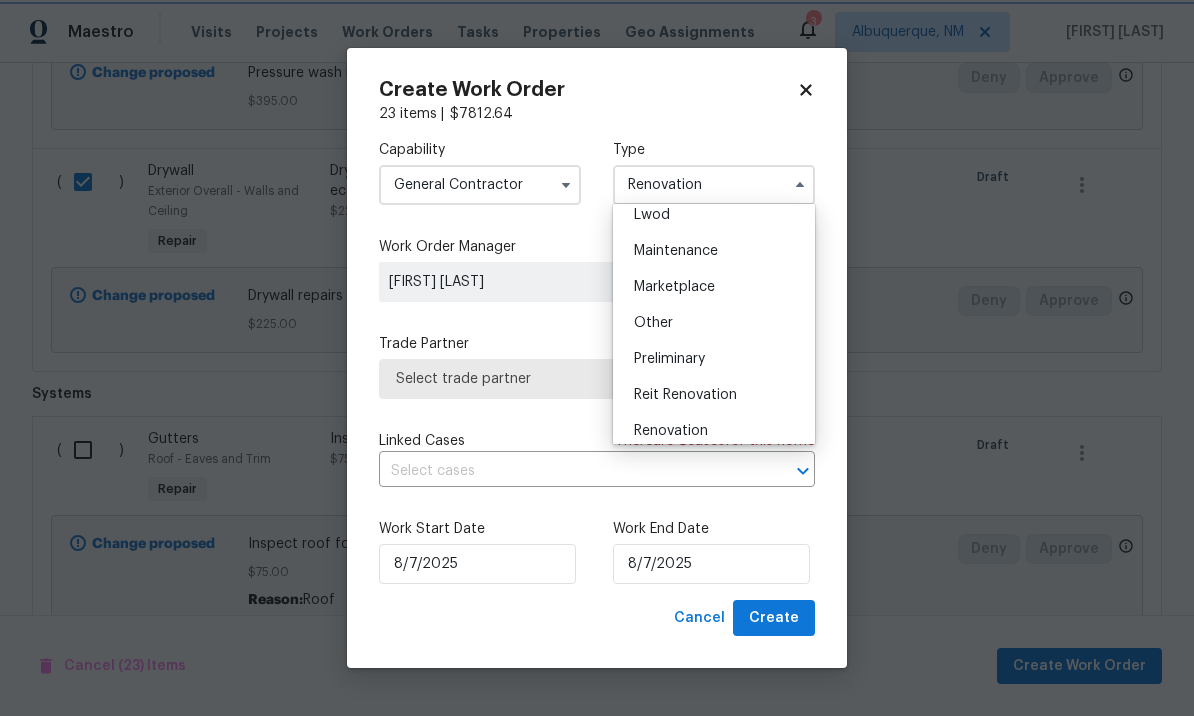 scroll, scrollTop: 0, scrollLeft: 0, axis: both 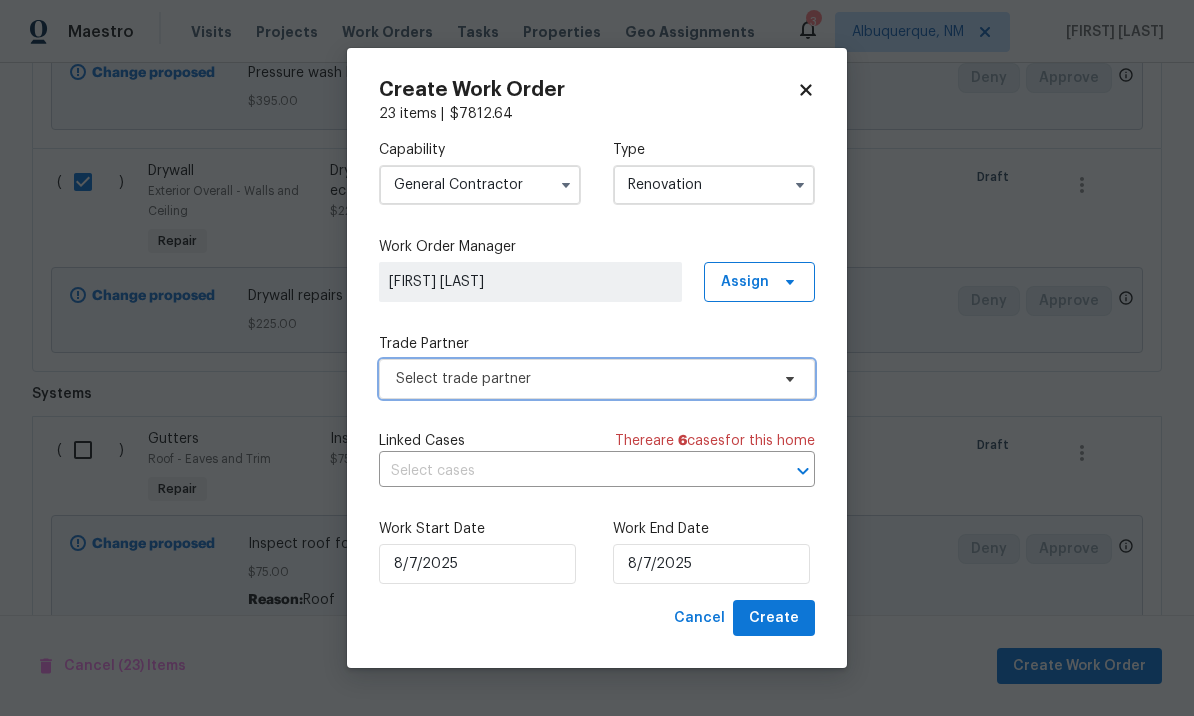click on "Select trade partner" at bounding box center [582, 379] 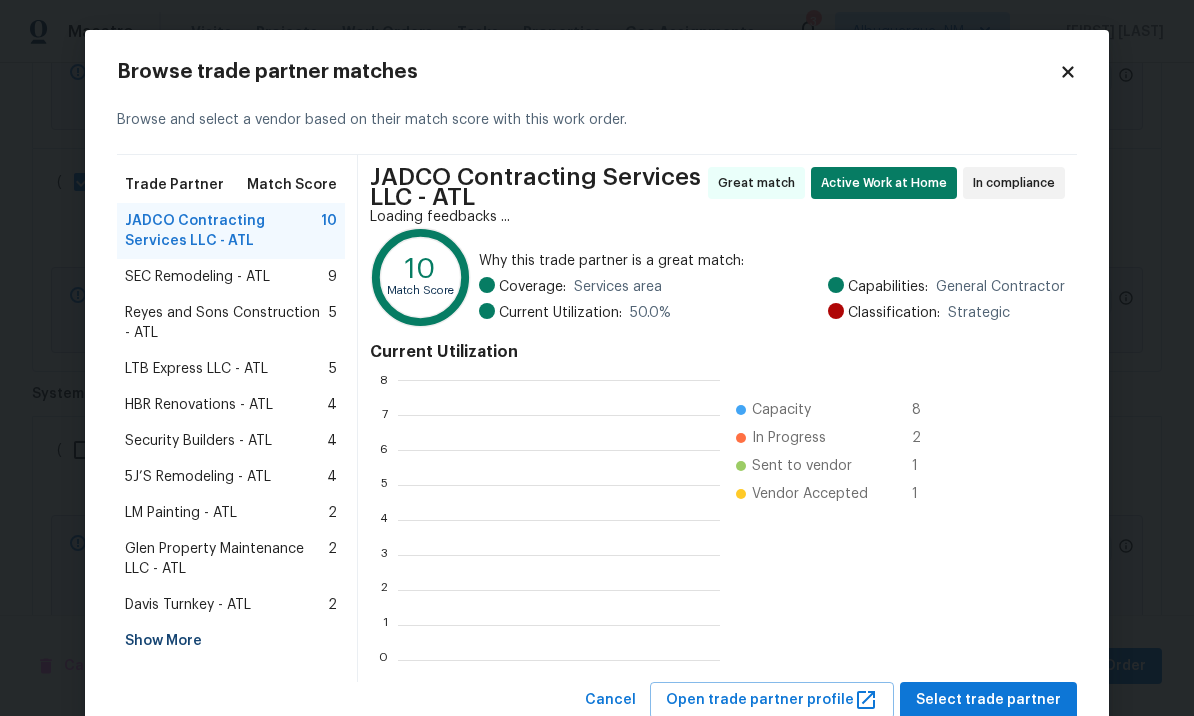 scroll, scrollTop: 2, scrollLeft: 2, axis: both 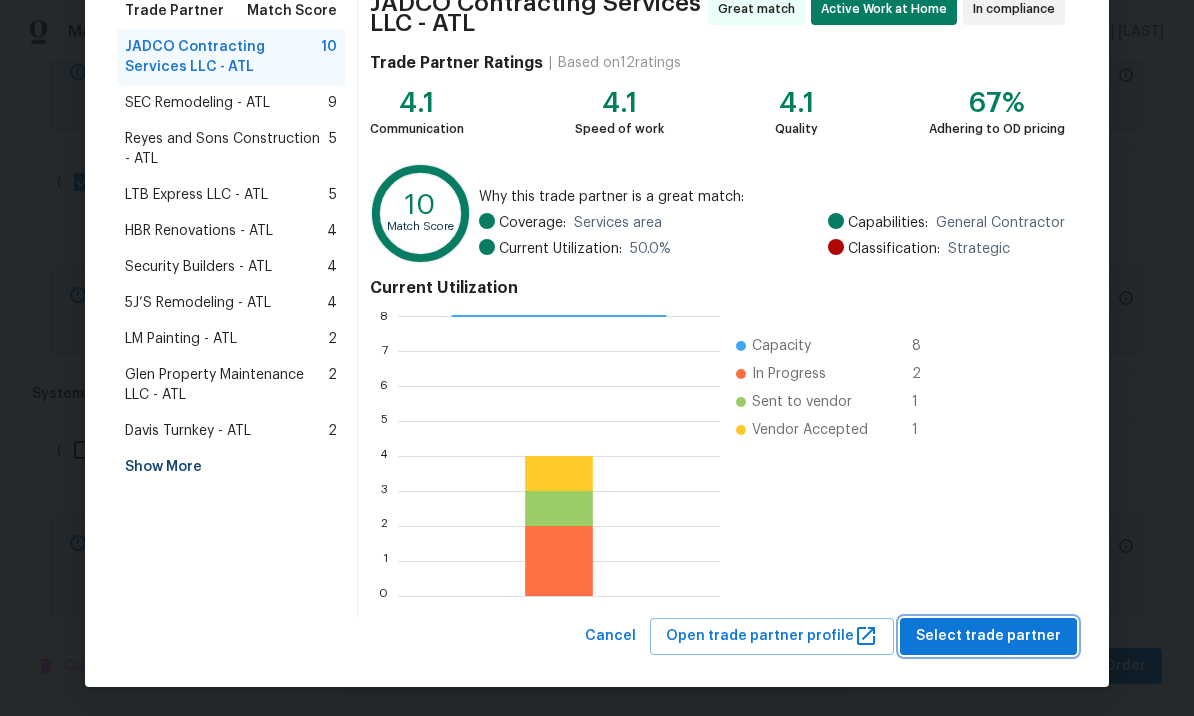 click on "Select trade partner" at bounding box center (988, 636) 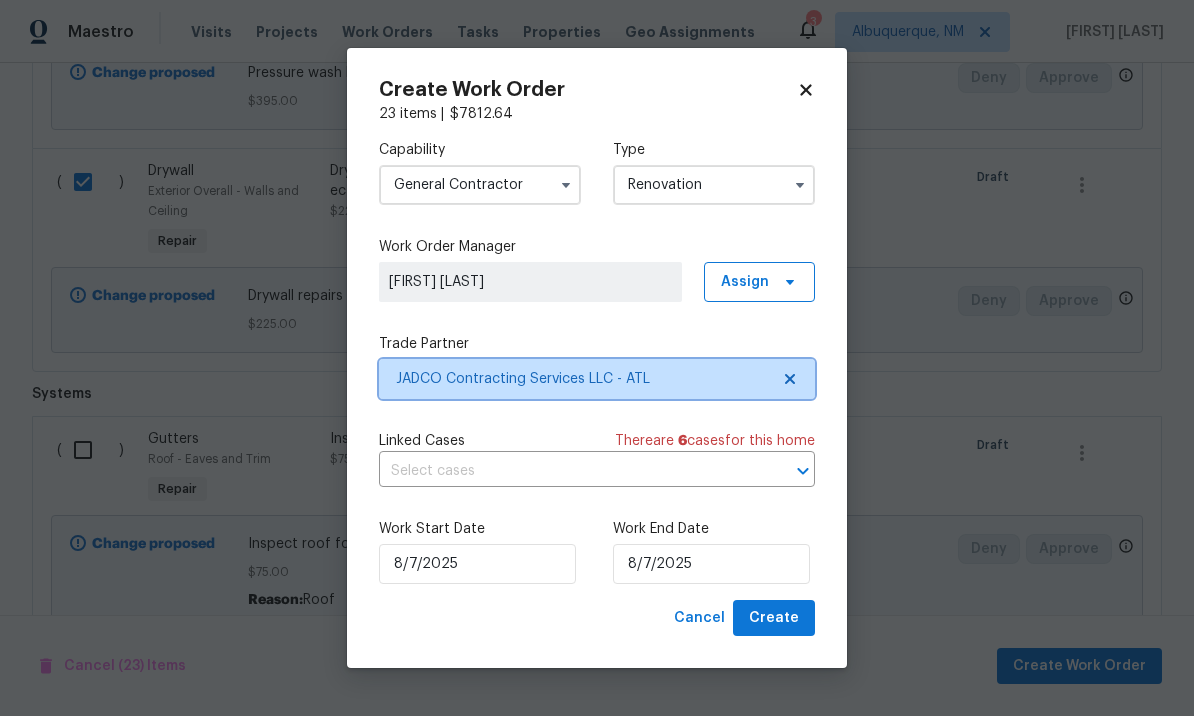 scroll, scrollTop: 0, scrollLeft: 0, axis: both 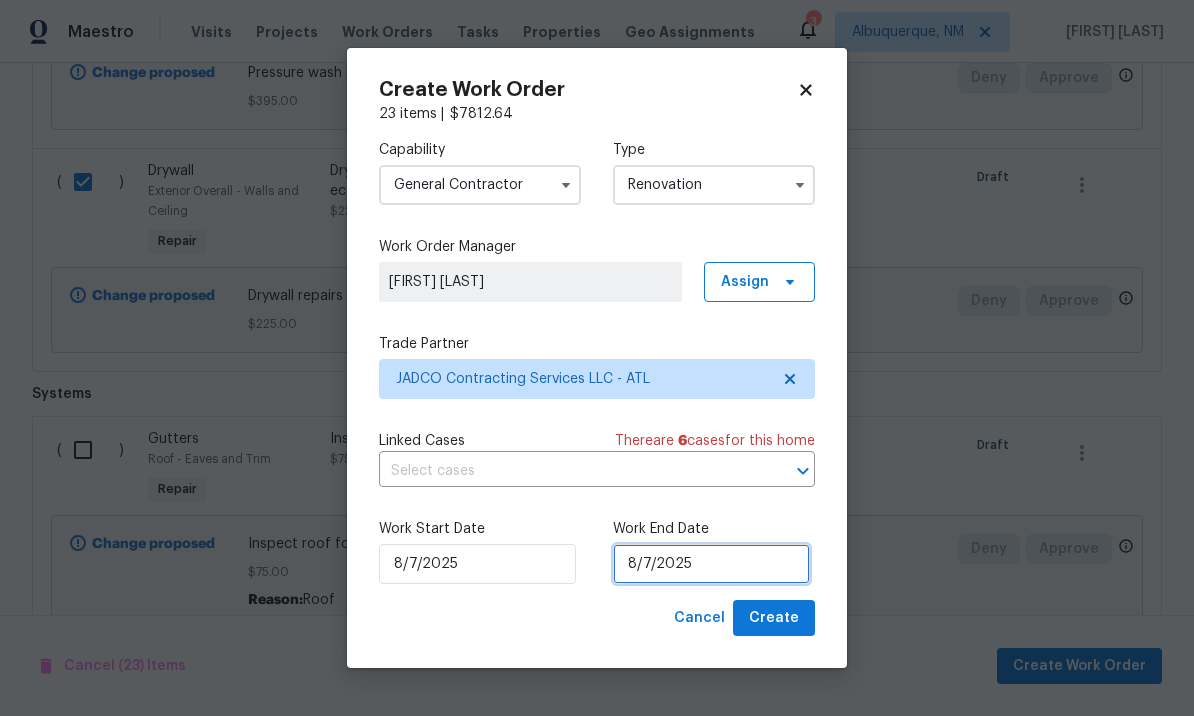 click on "8/7/2025" at bounding box center [711, 564] 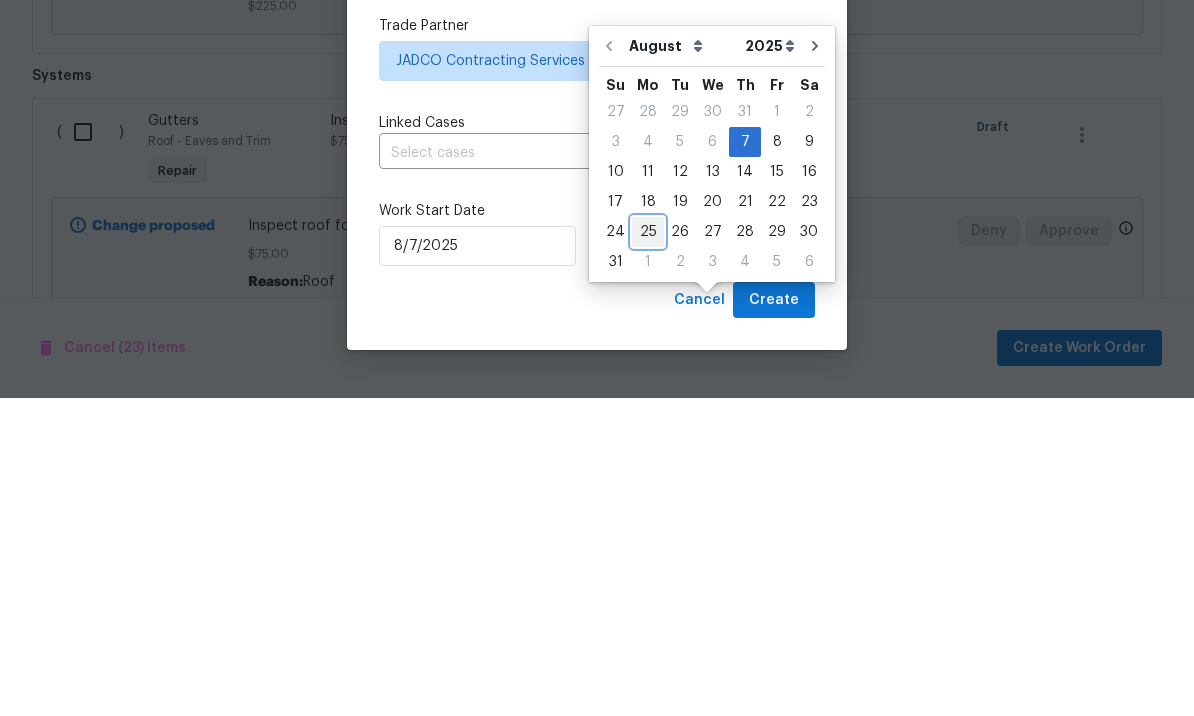 click on "25" at bounding box center [648, 550] 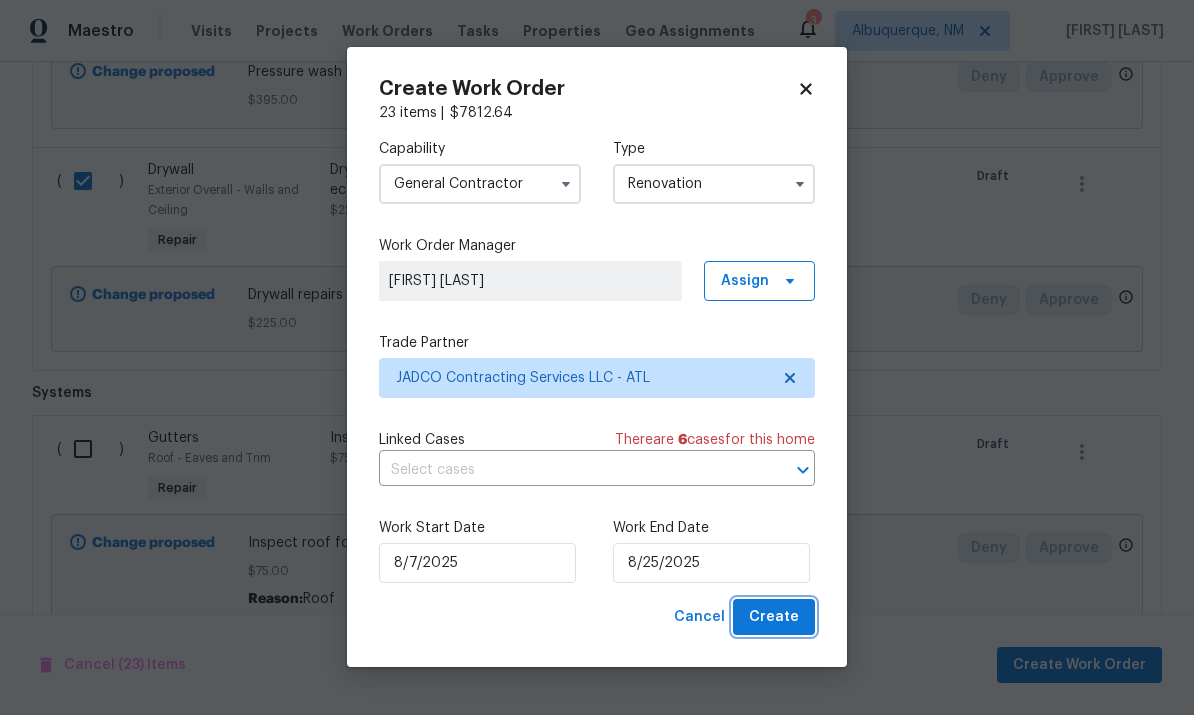click on "Create" at bounding box center [774, 618] 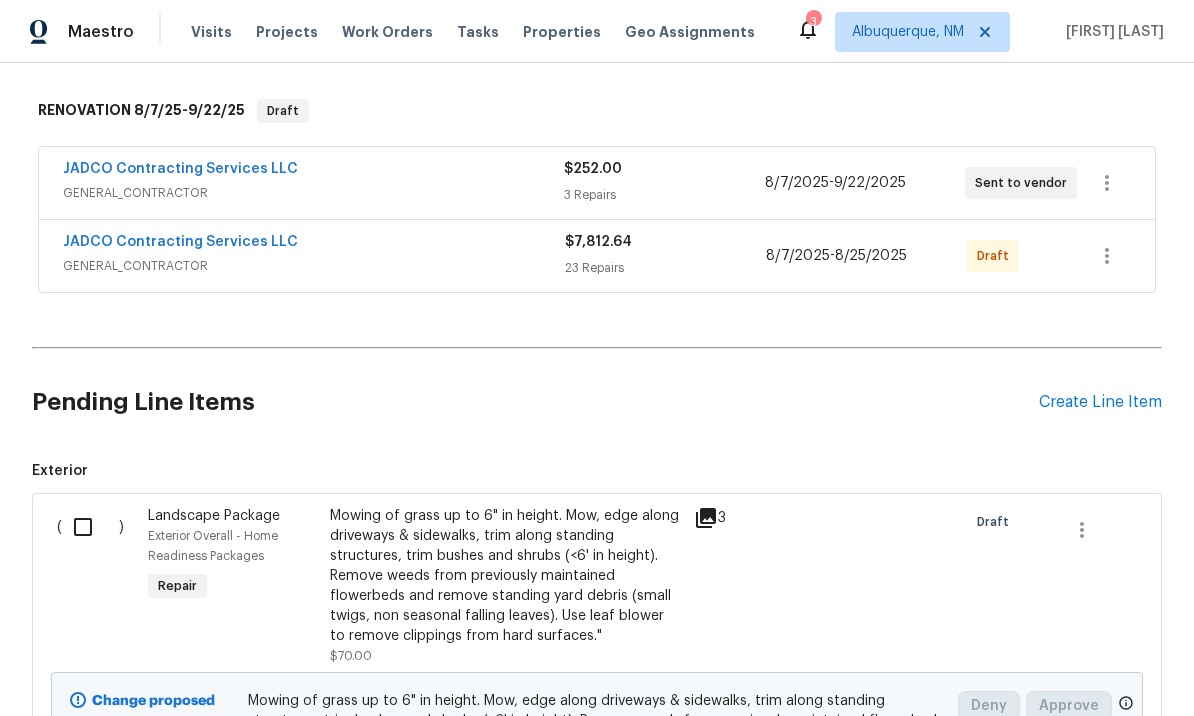 scroll, scrollTop: 342, scrollLeft: 0, axis: vertical 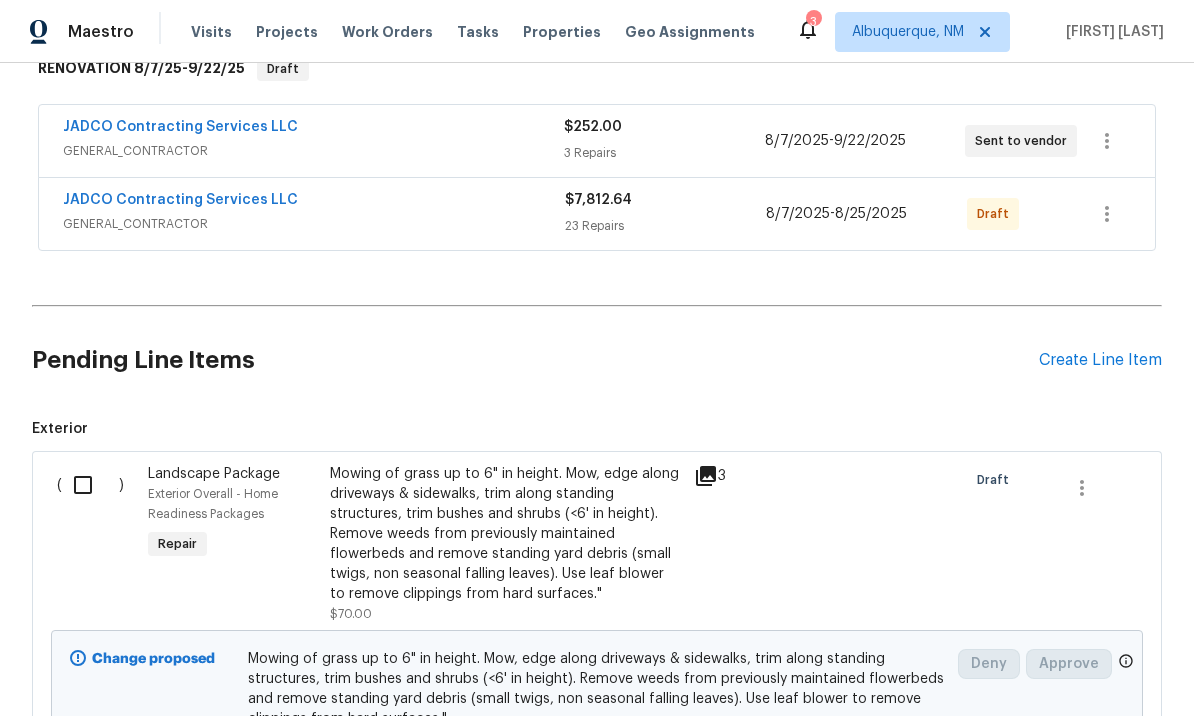 click at bounding box center (90, 485) 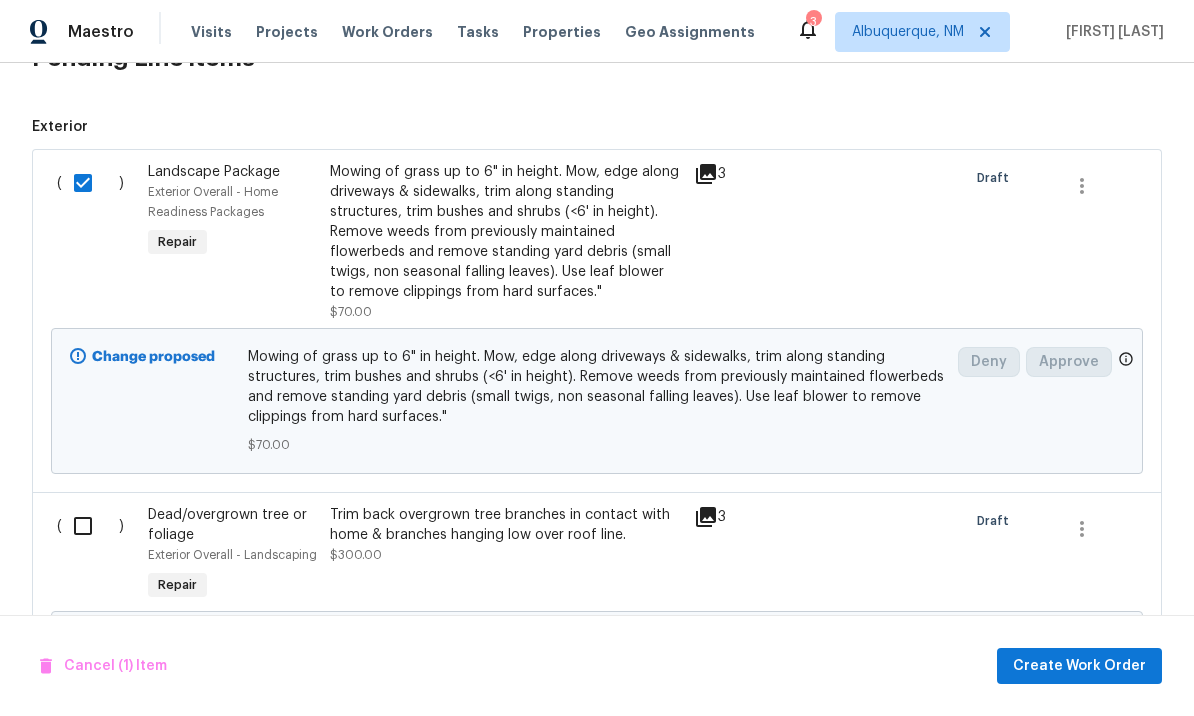 scroll, scrollTop: 670, scrollLeft: 0, axis: vertical 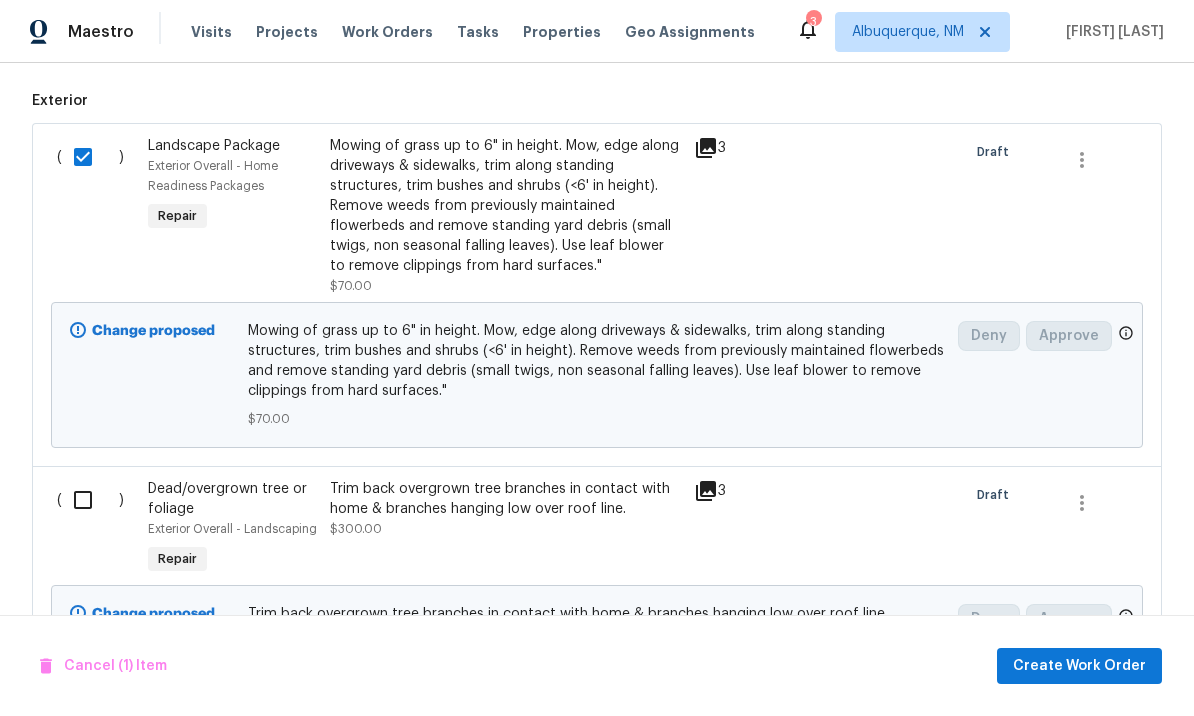 click at bounding box center [90, 500] 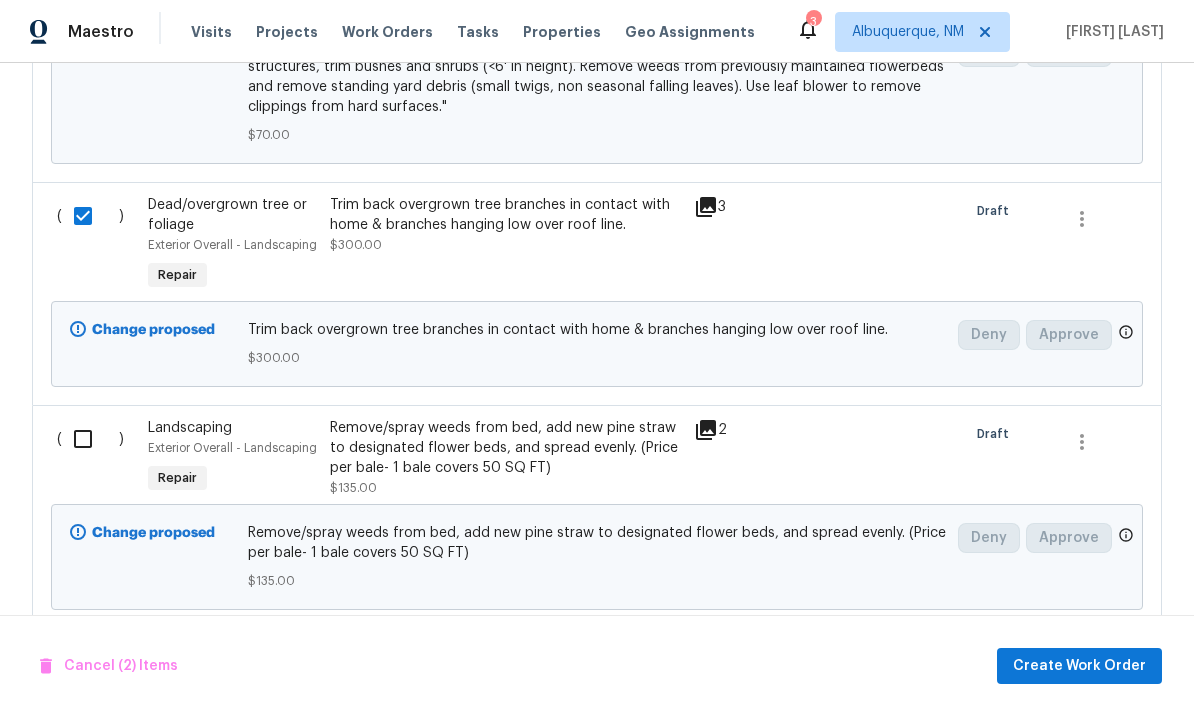 scroll, scrollTop: 955, scrollLeft: 0, axis: vertical 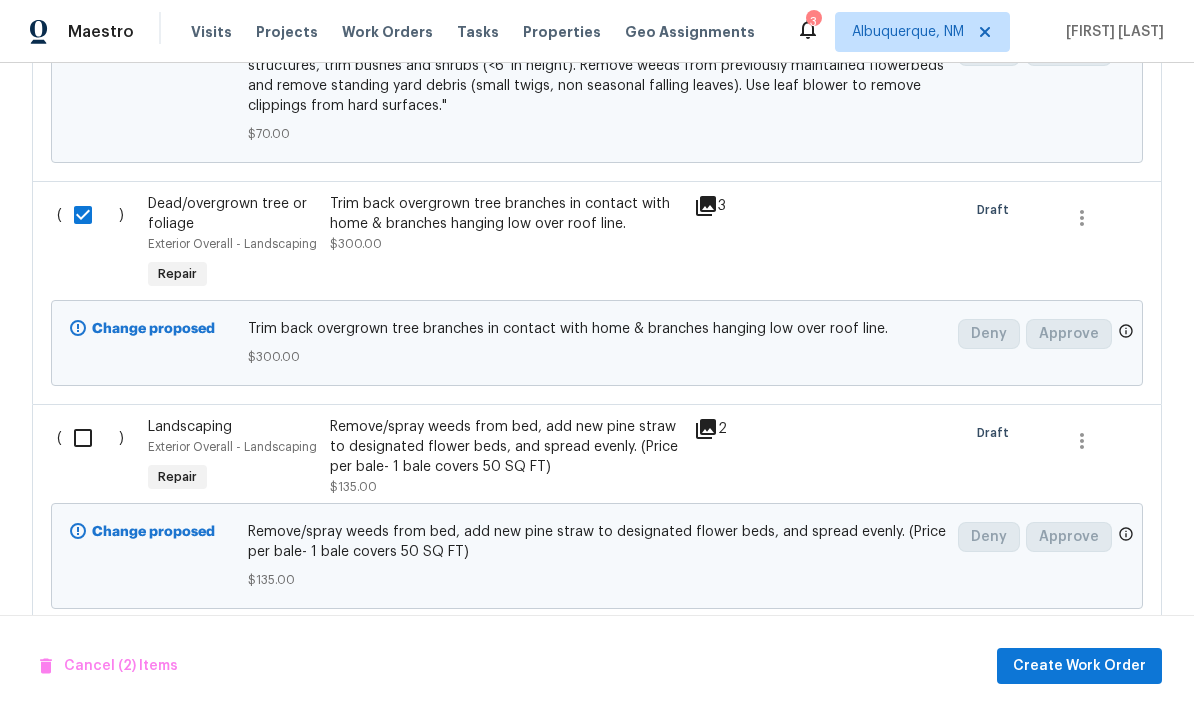 click at bounding box center [90, 438] 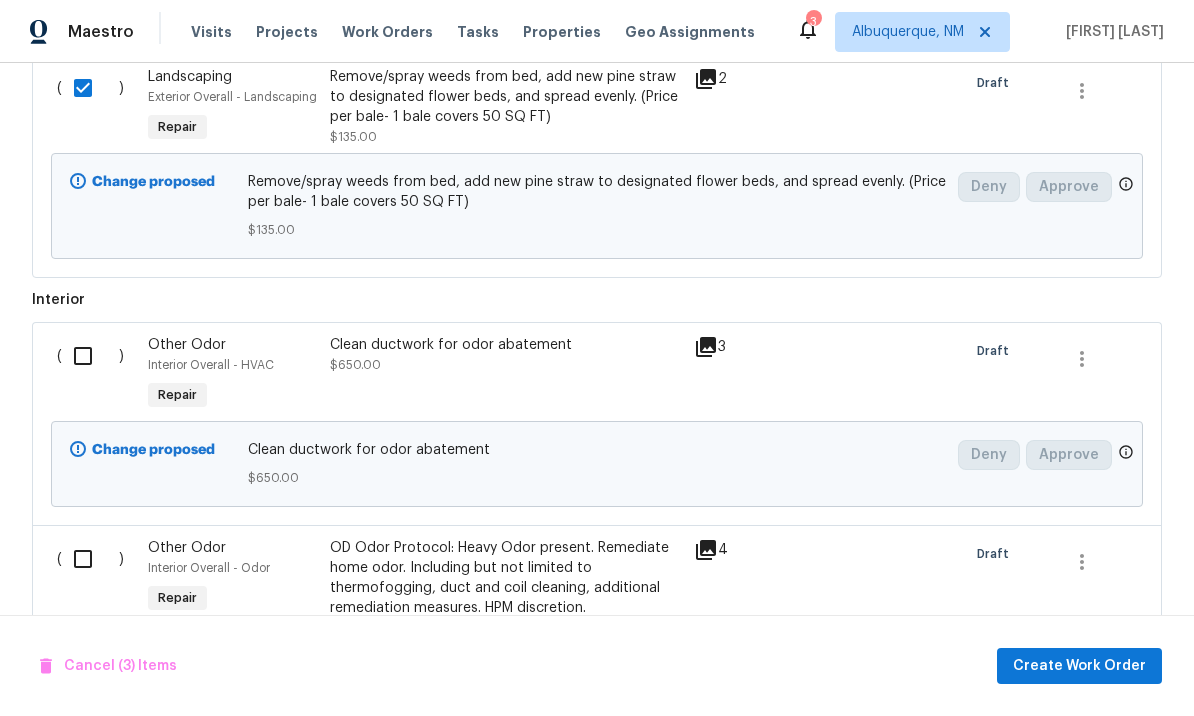 scroll, scrollTop: 1310, scrollLeft: 0, axis: vertical 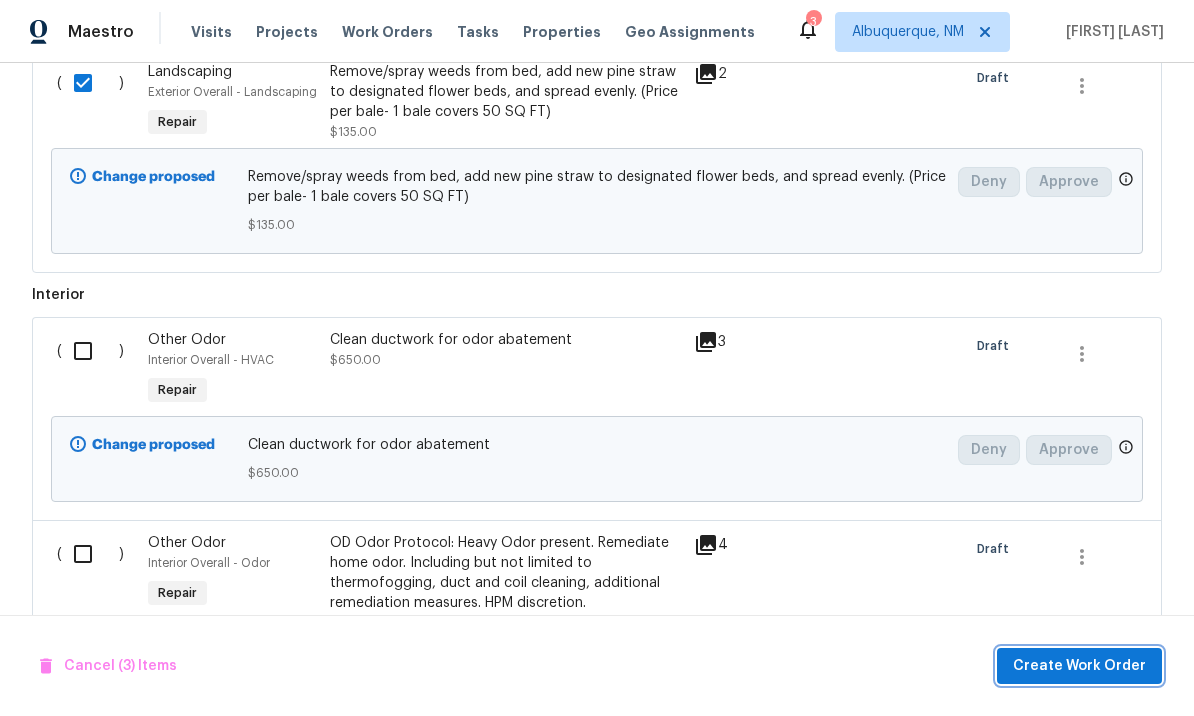 click on "Create Work Order" at bounding box center (1079, 666) 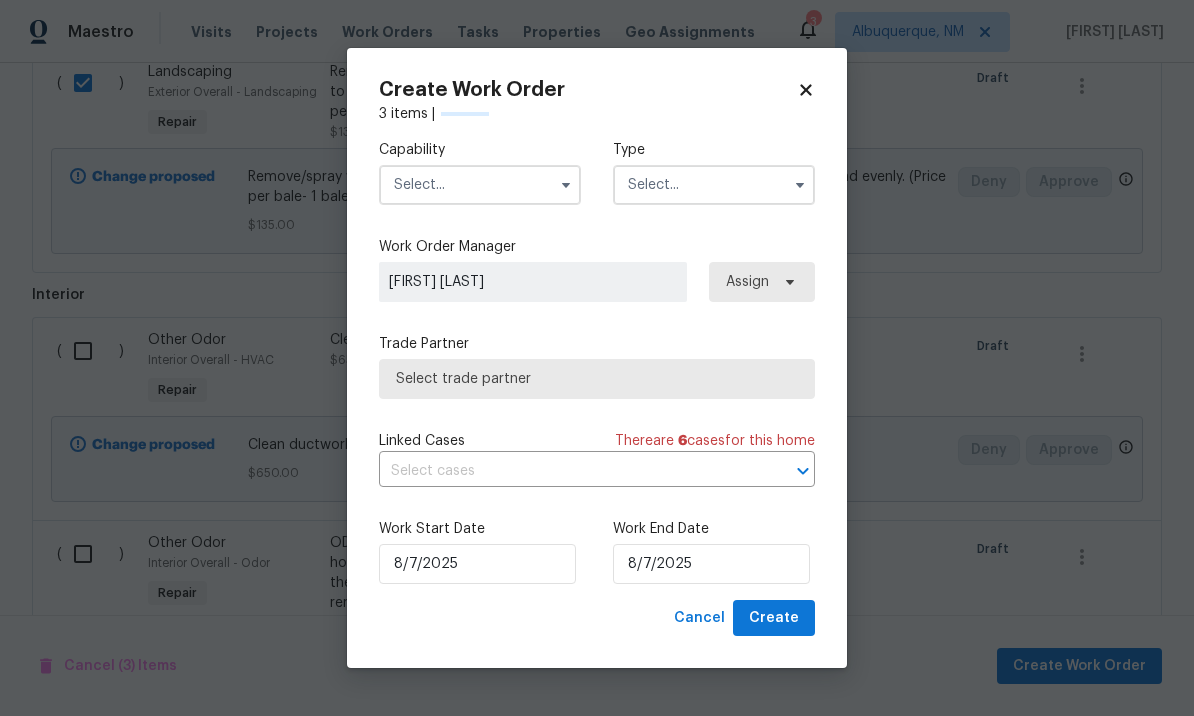 click at bounding box center [480, 185] 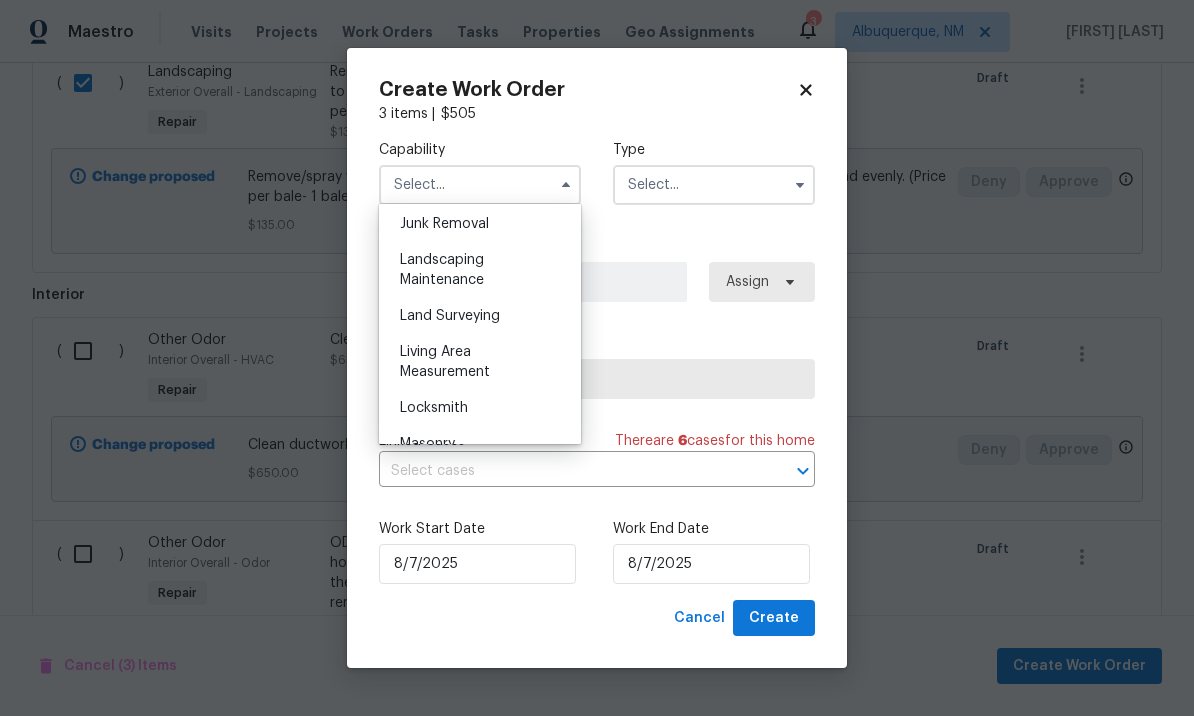 scroll, scrollTop: 1280, scrollLeft: 0, axis: vertical 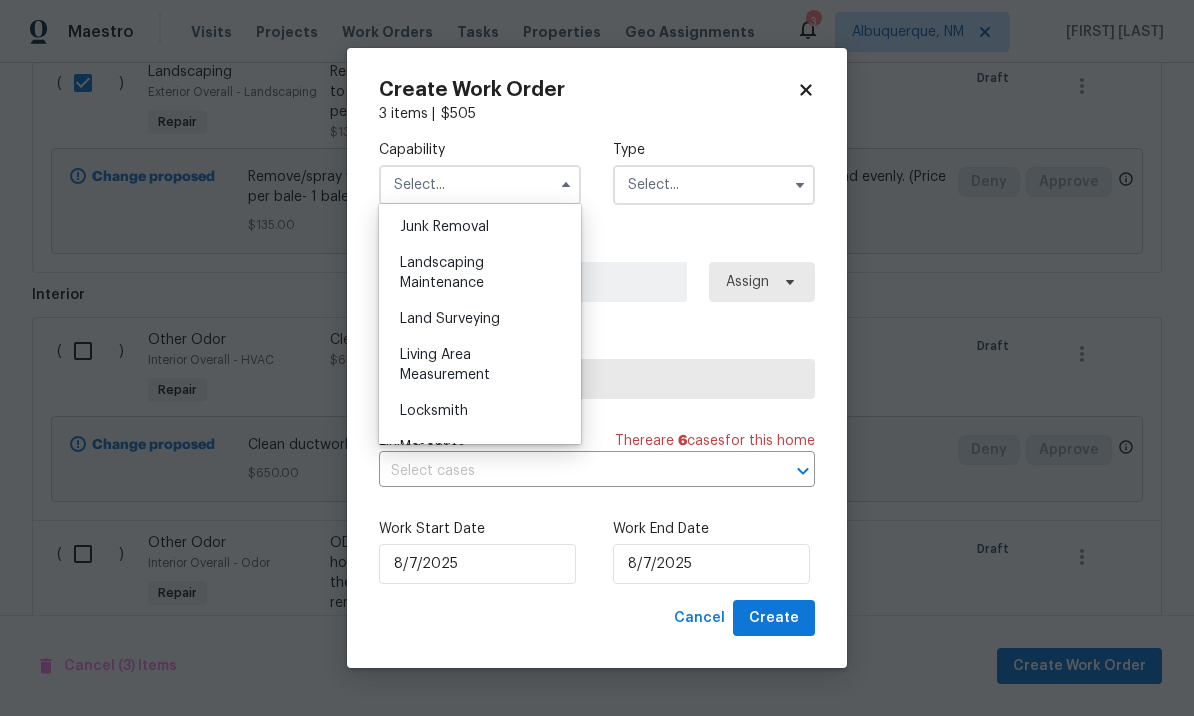 click on "Landscaping Maintenance" at bounding box center (480, 273) 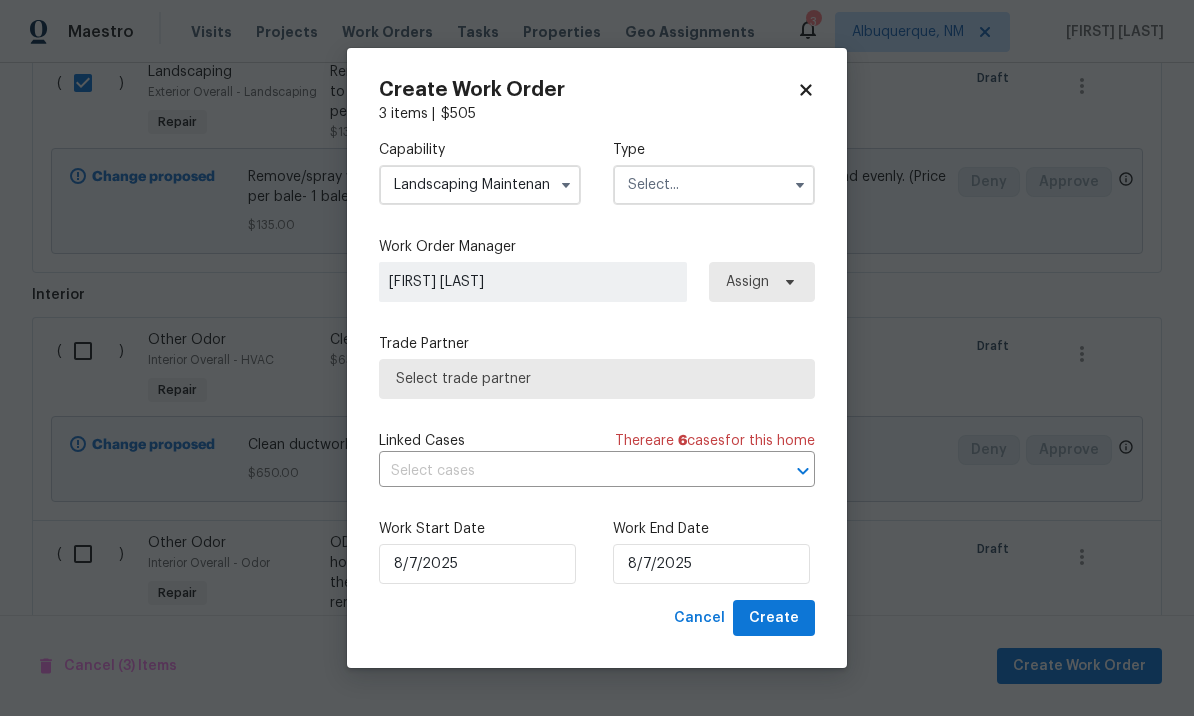 click at bounding box center [714, 185] 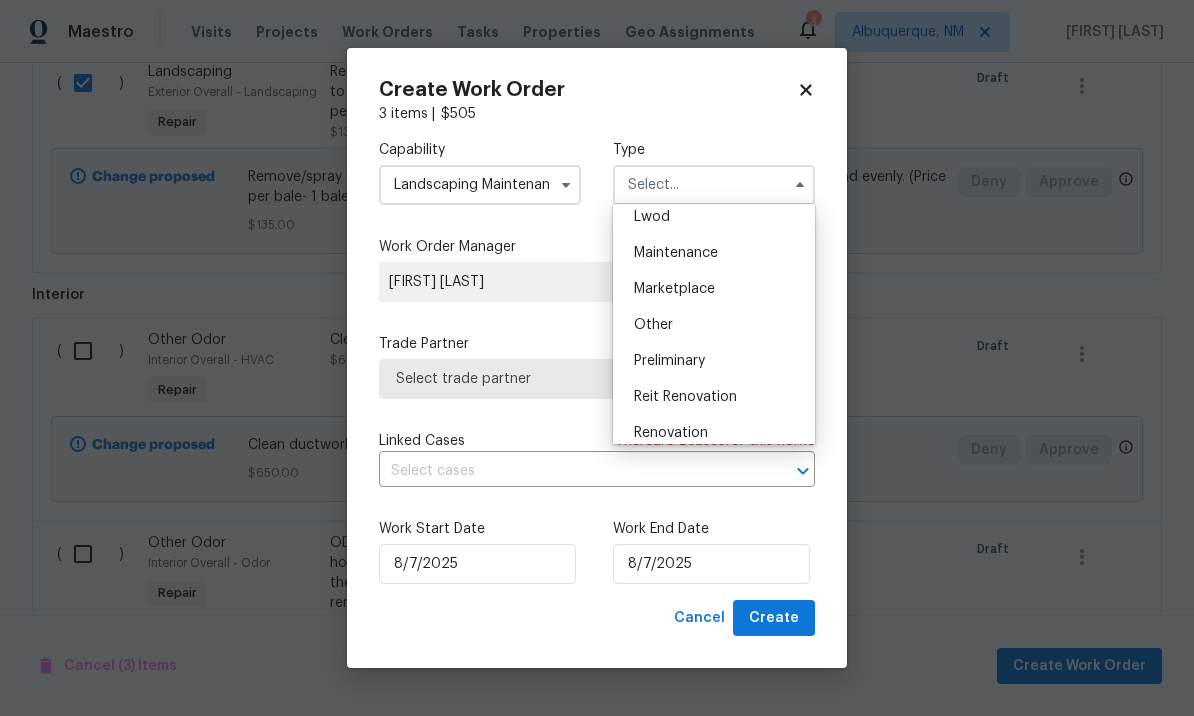 scroll, scrollTop: 301, scrollLeft: 0, axis: vertical 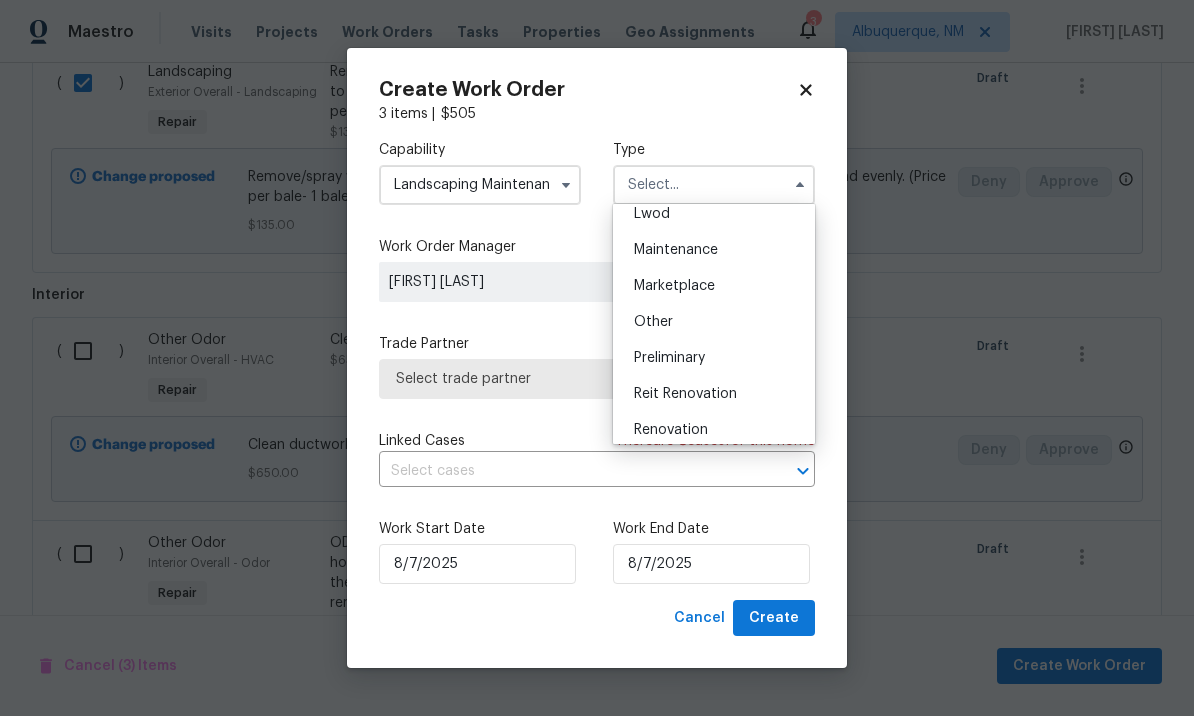 click on "Renovation" at bounding box center (671, 430) 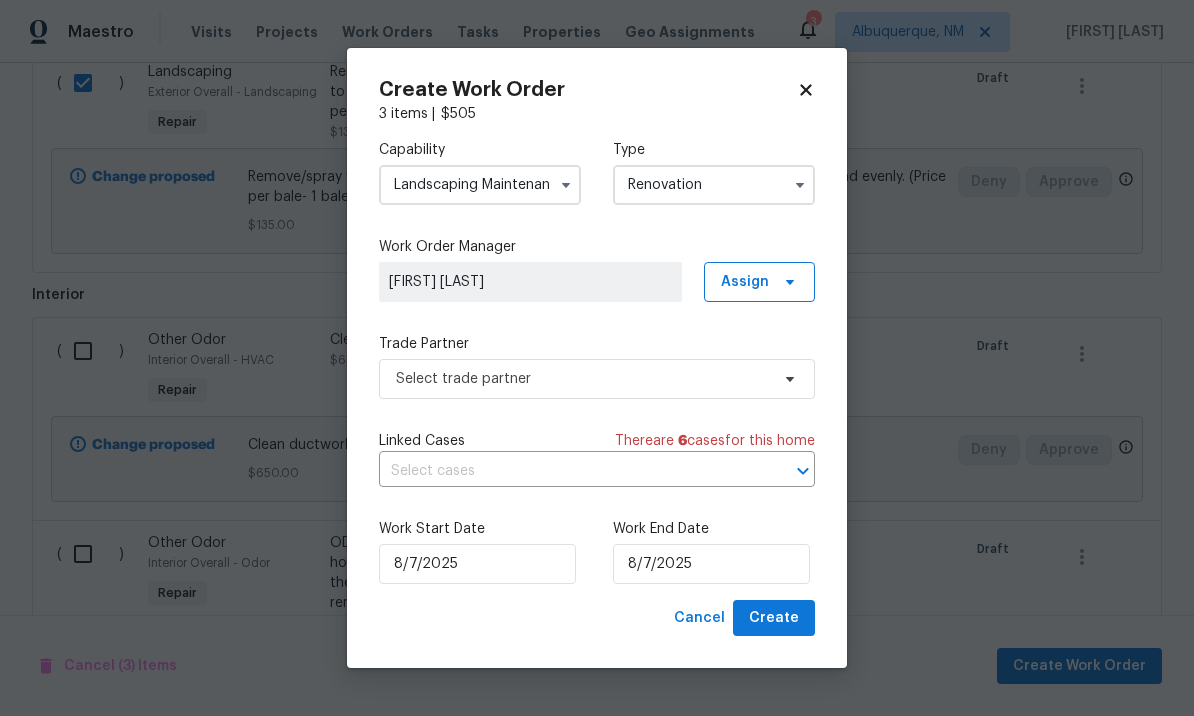 type on "Renovation" 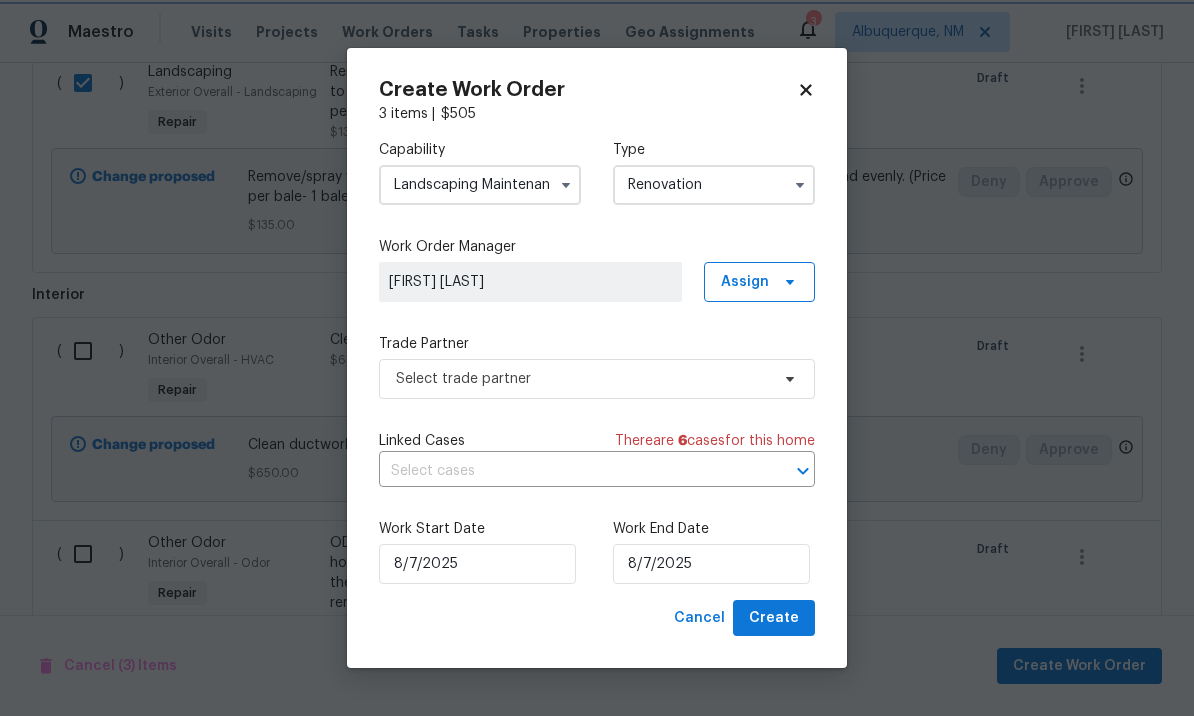 scroll, scrollTop: 0, scrollLeft: 0, axis: both 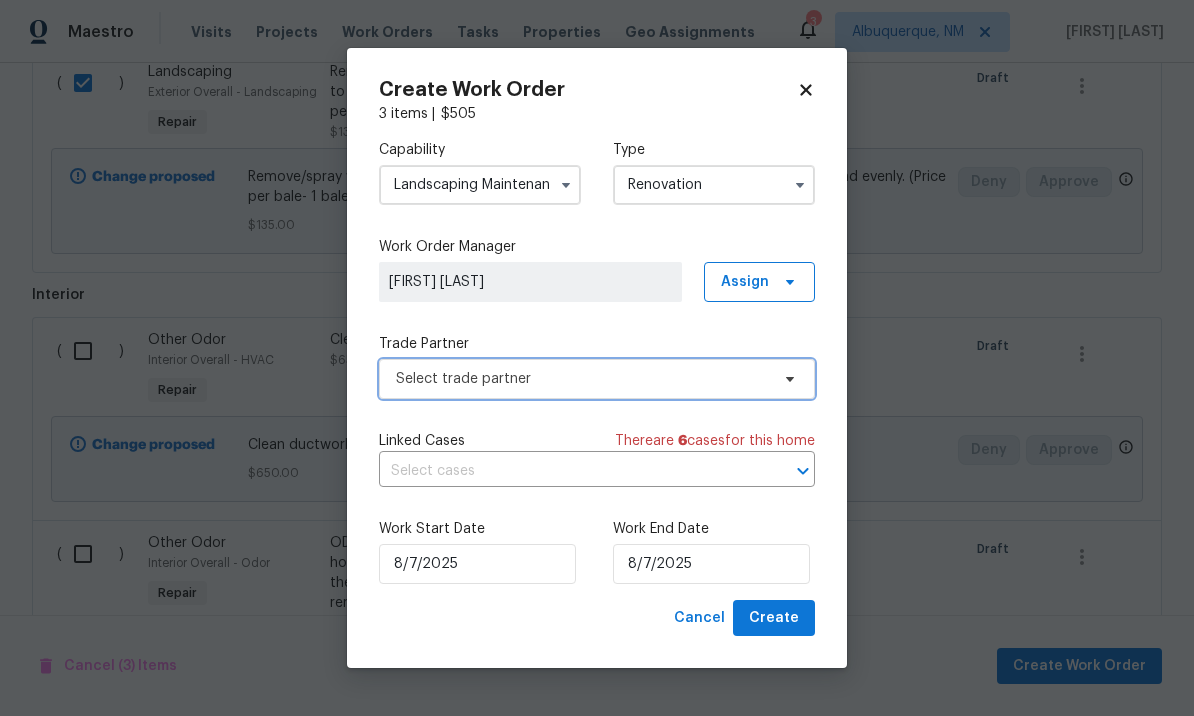 click on "Select trade partner" at bounding box center (582, 379) 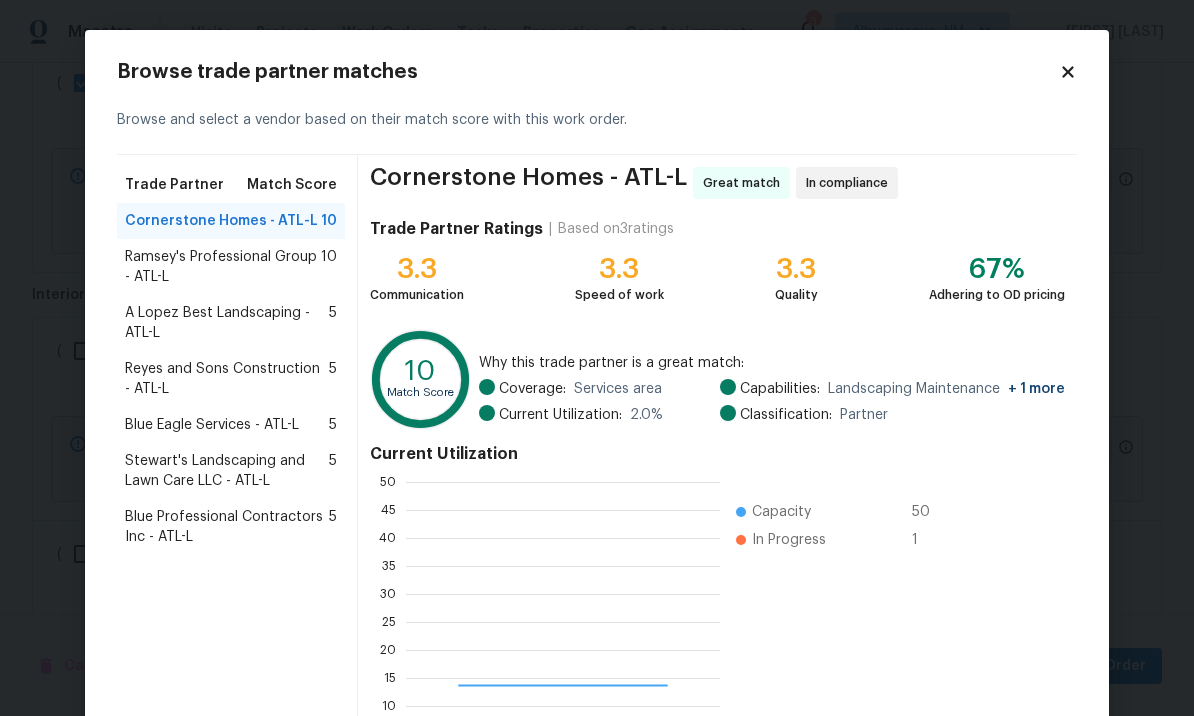 scroll, scrollTop: 2, scrollLeft: 2, axis: both 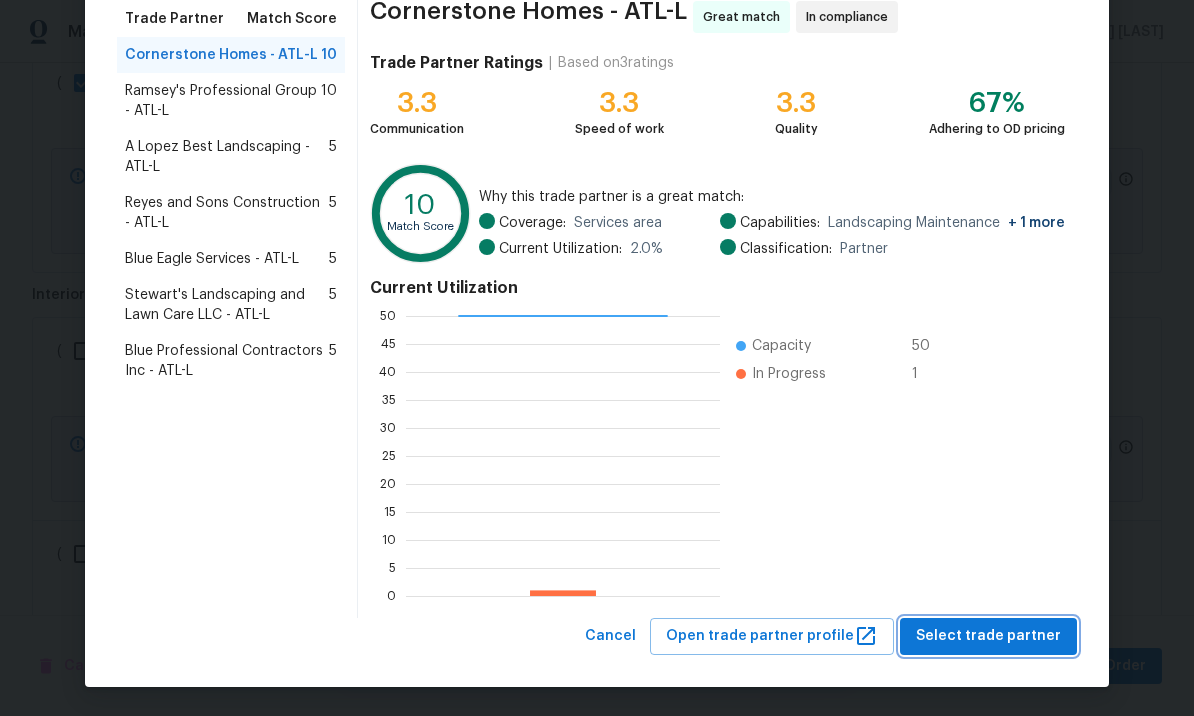 click on "Select trade partner" at bounding box center (988, 636) 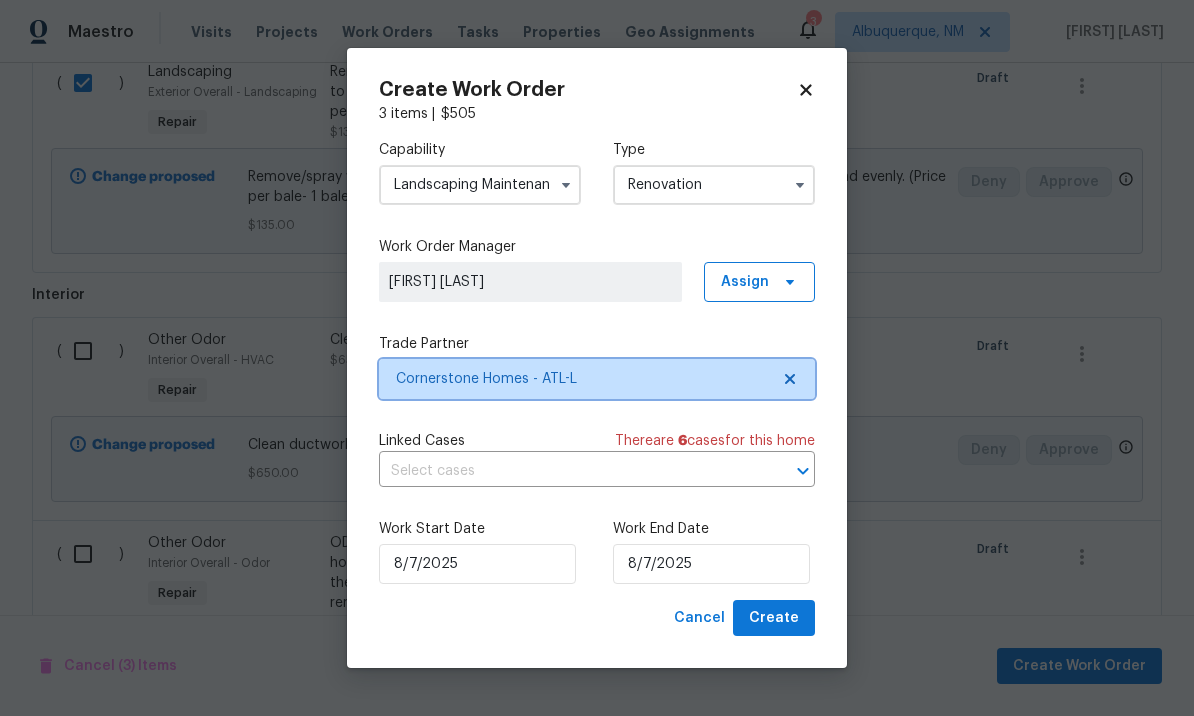 scroll, scrollTop: 0, scrollLeft: 0, axis: both 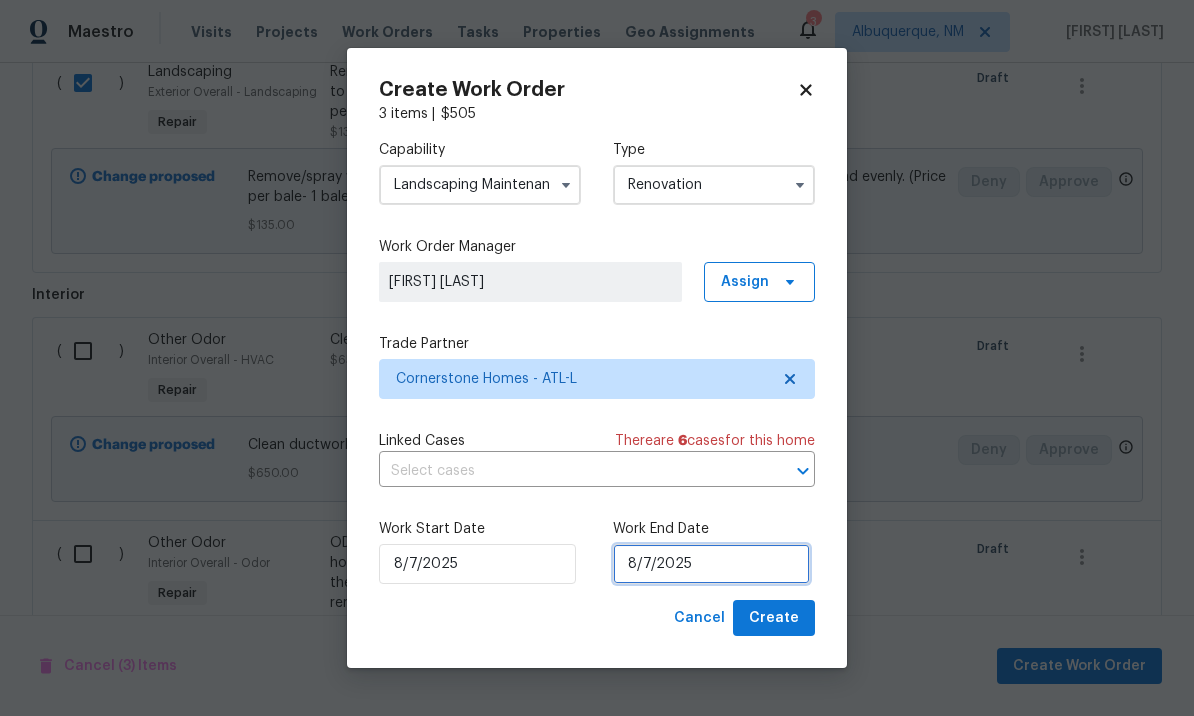 click on "8/7/2025" at bounding box center (711, 564) 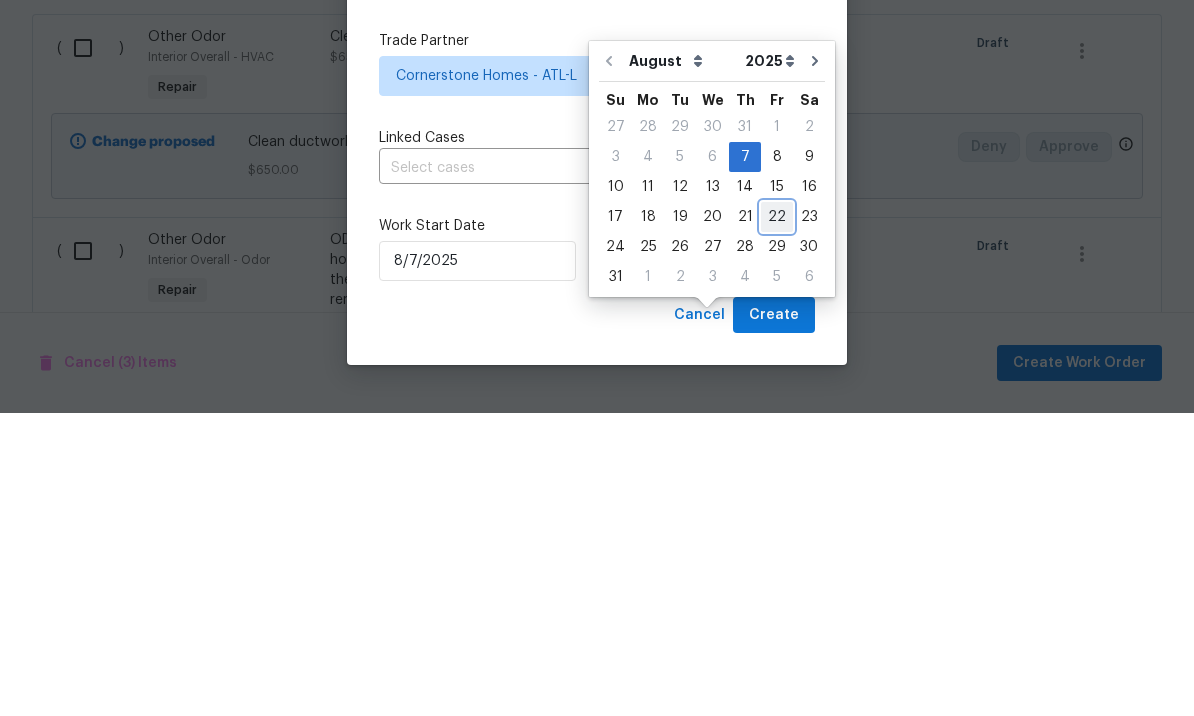 click on "22" at bounding box center [777, 520] 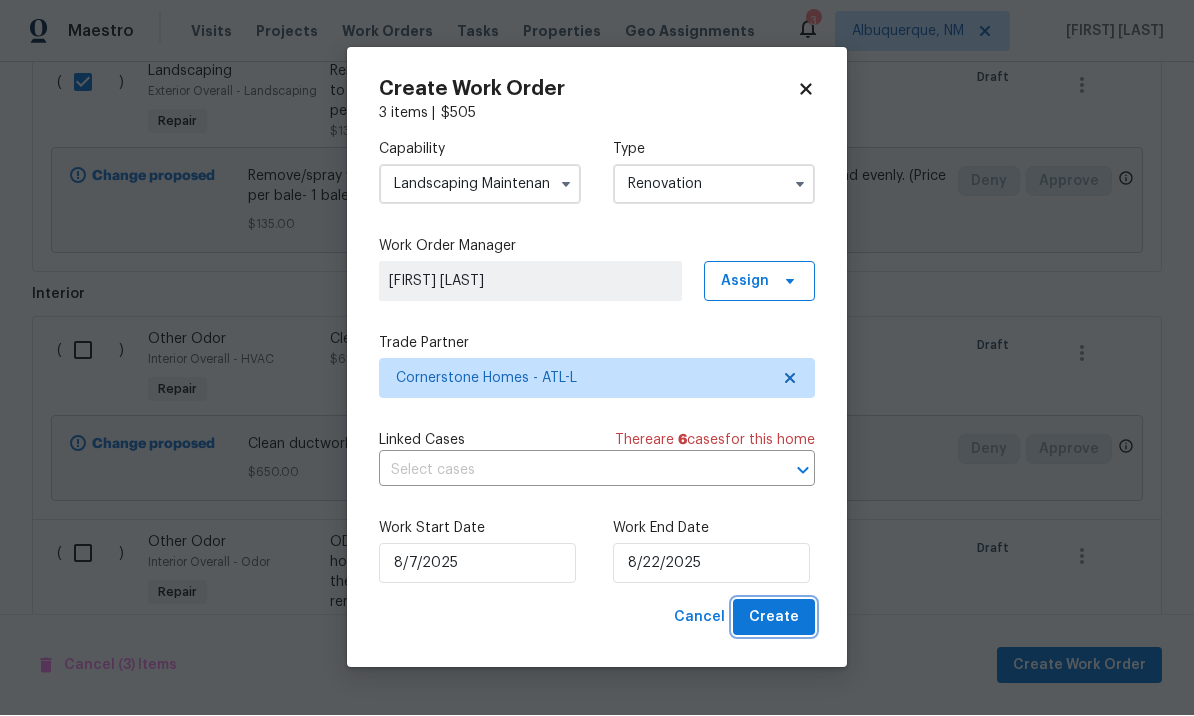click on "Create" at bounding box center (774, 618) 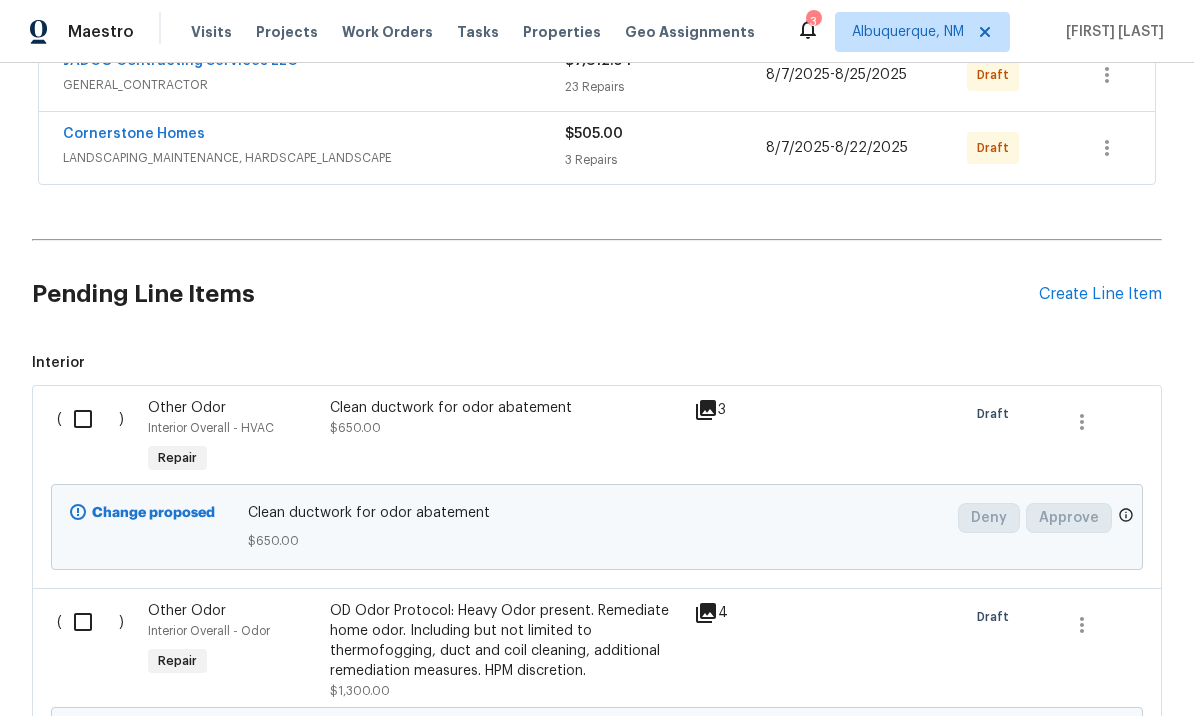 scroll, scrollTop: 458, scrollLeft: 0, axis: vertical 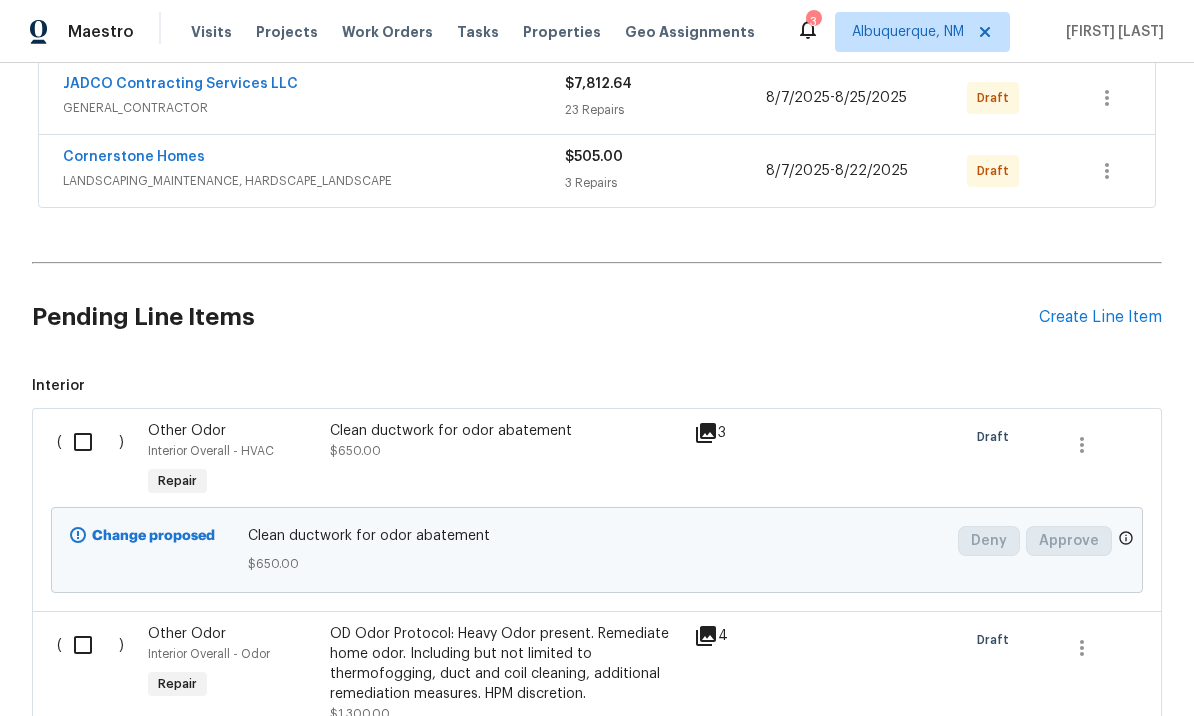click at bounding box center (90, 442) 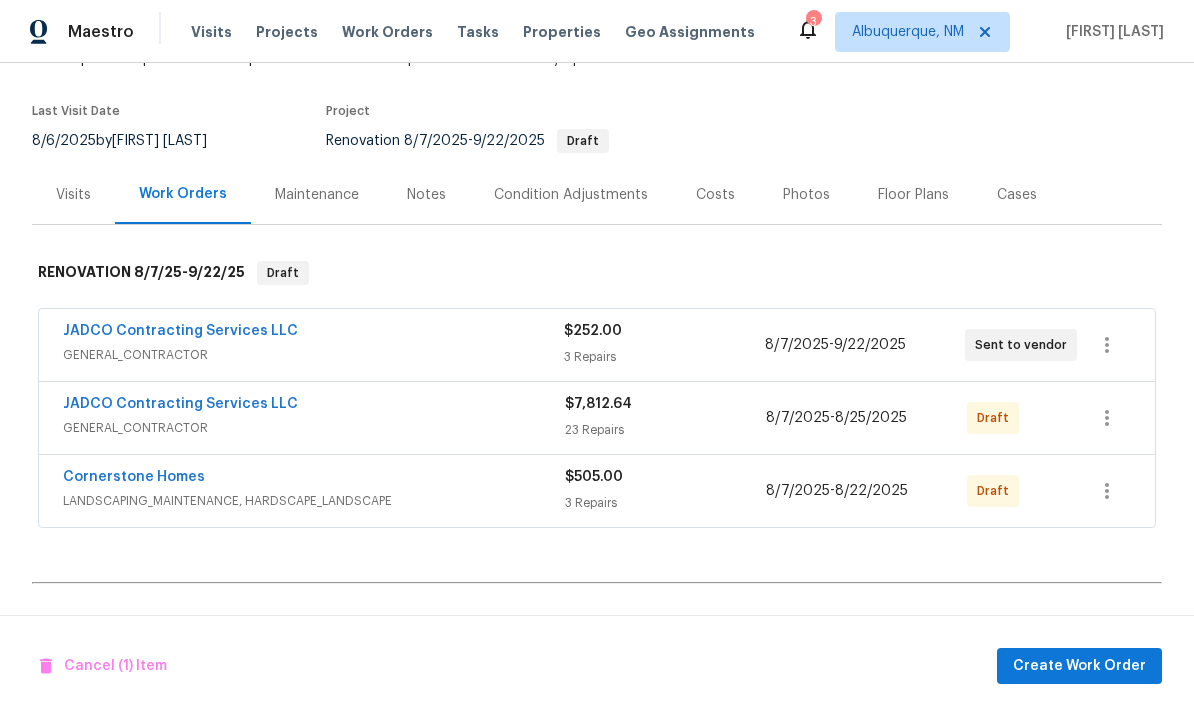 scroll, scrollTop: 136, scrollLeft: 0, axis: vertical 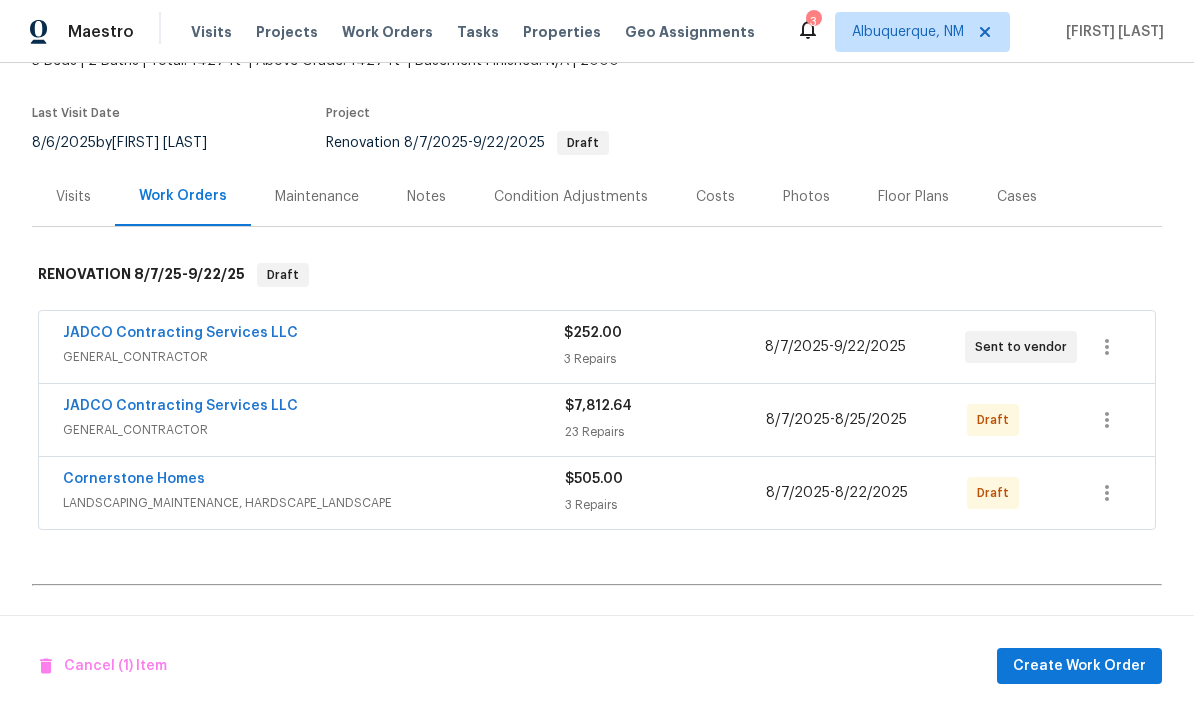 click on "JADCO Contracting Services LLC" at bounding box center (180, 406) 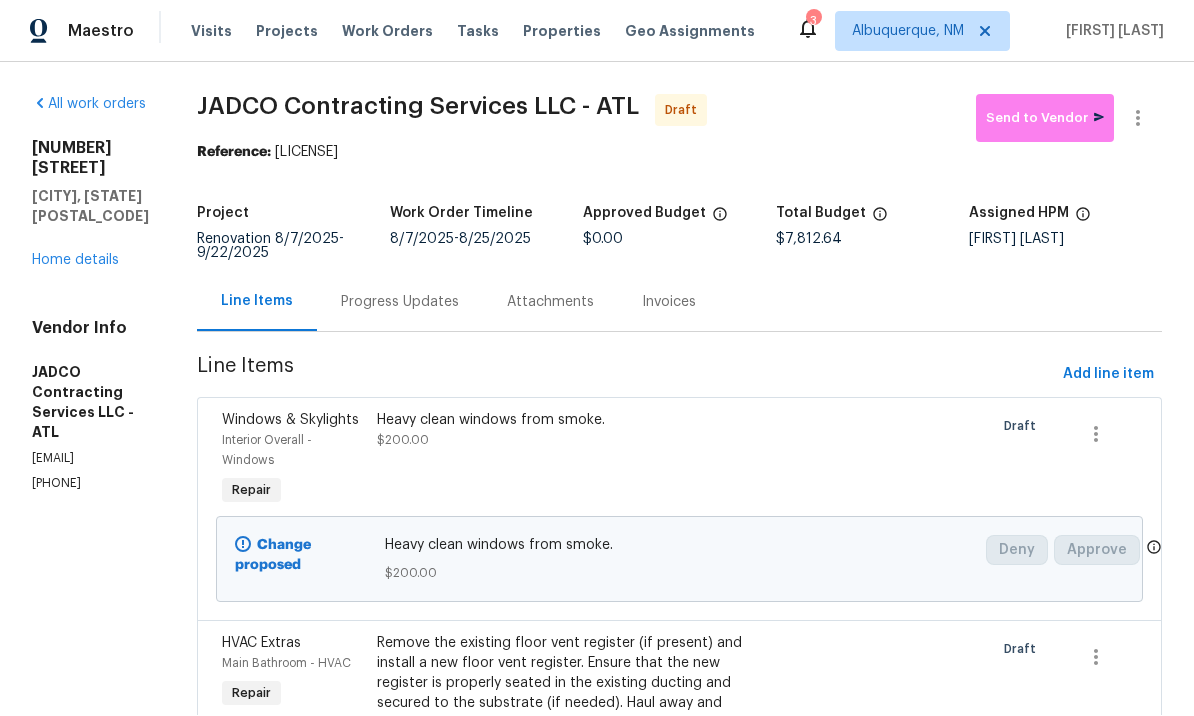 scroll, scrollTop: 1, scrollLeft: 0, axis: vertical 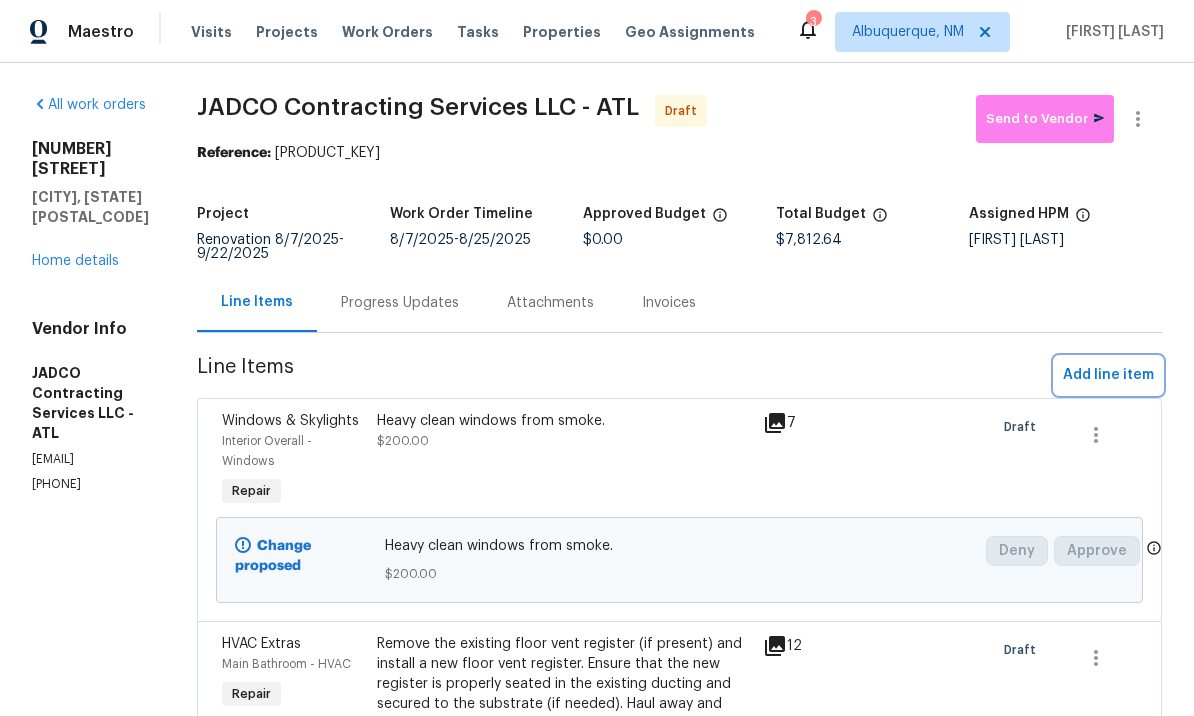 click on "Add line item" at bounding box center [1108, 375] 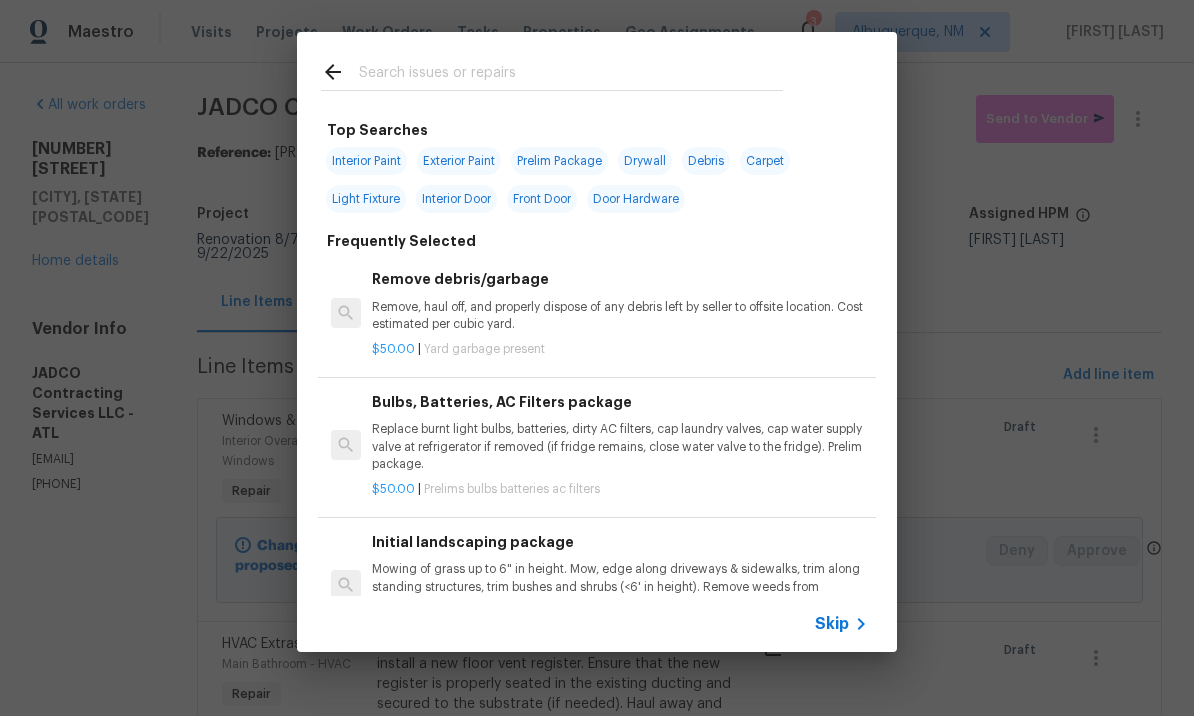 click at bounding box center [571, 75] 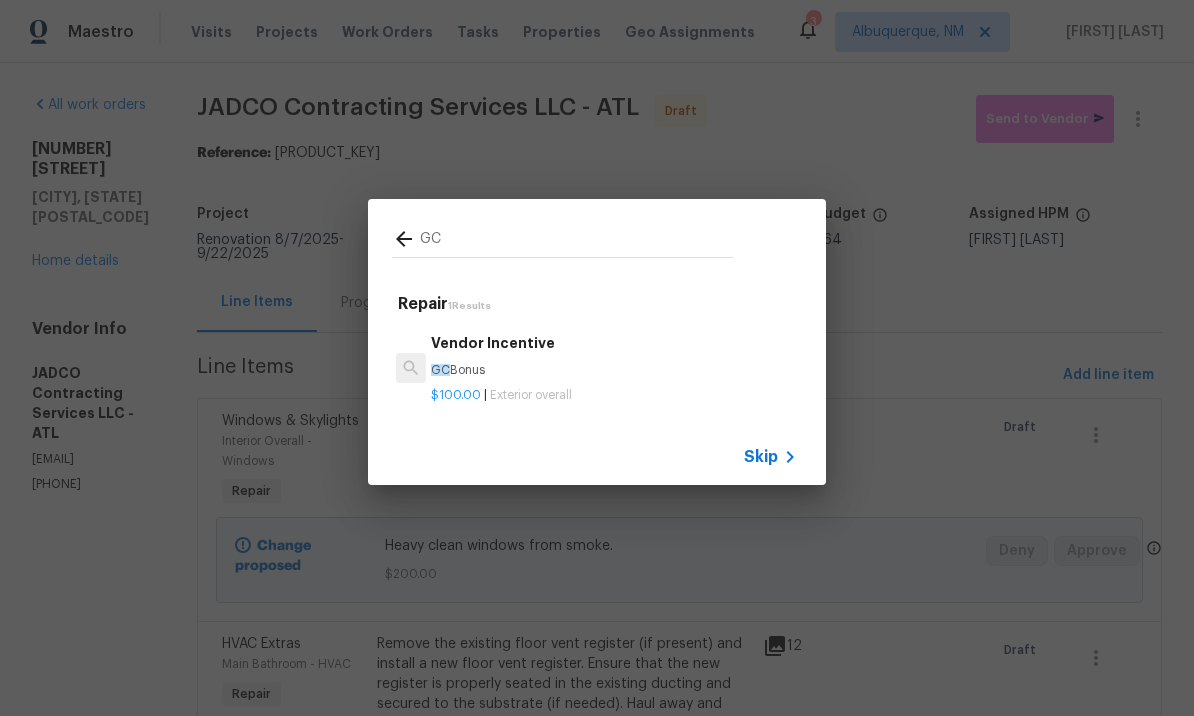type on "GC" 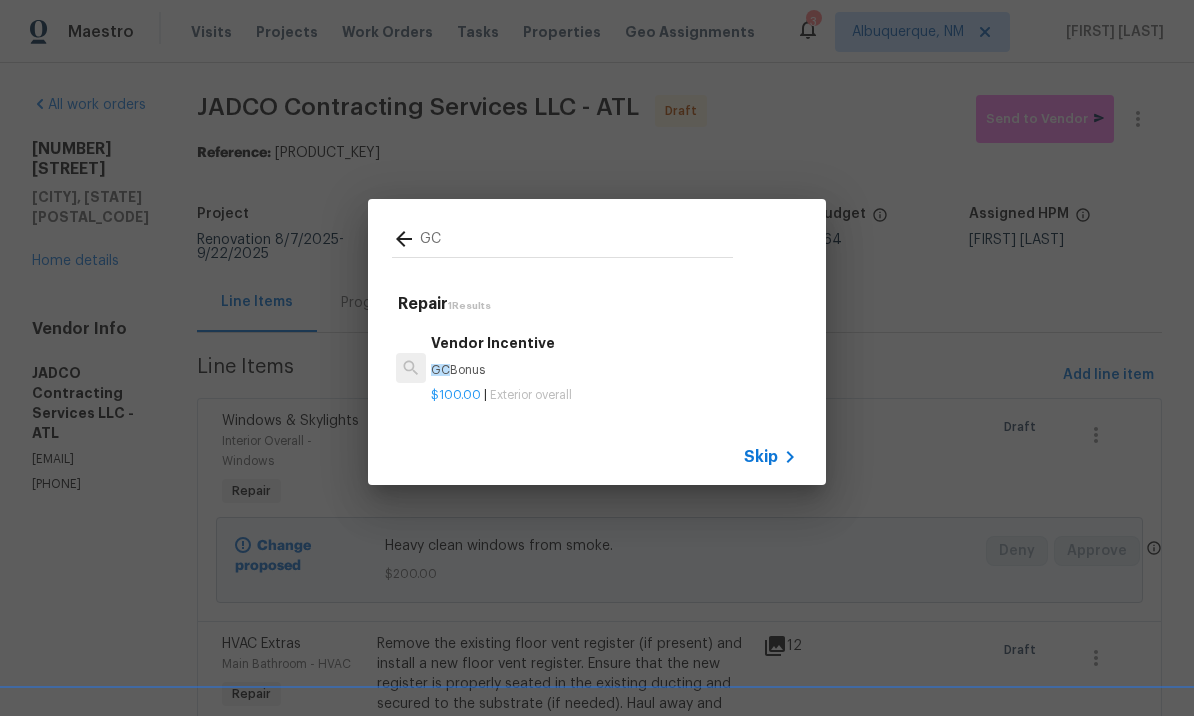 click 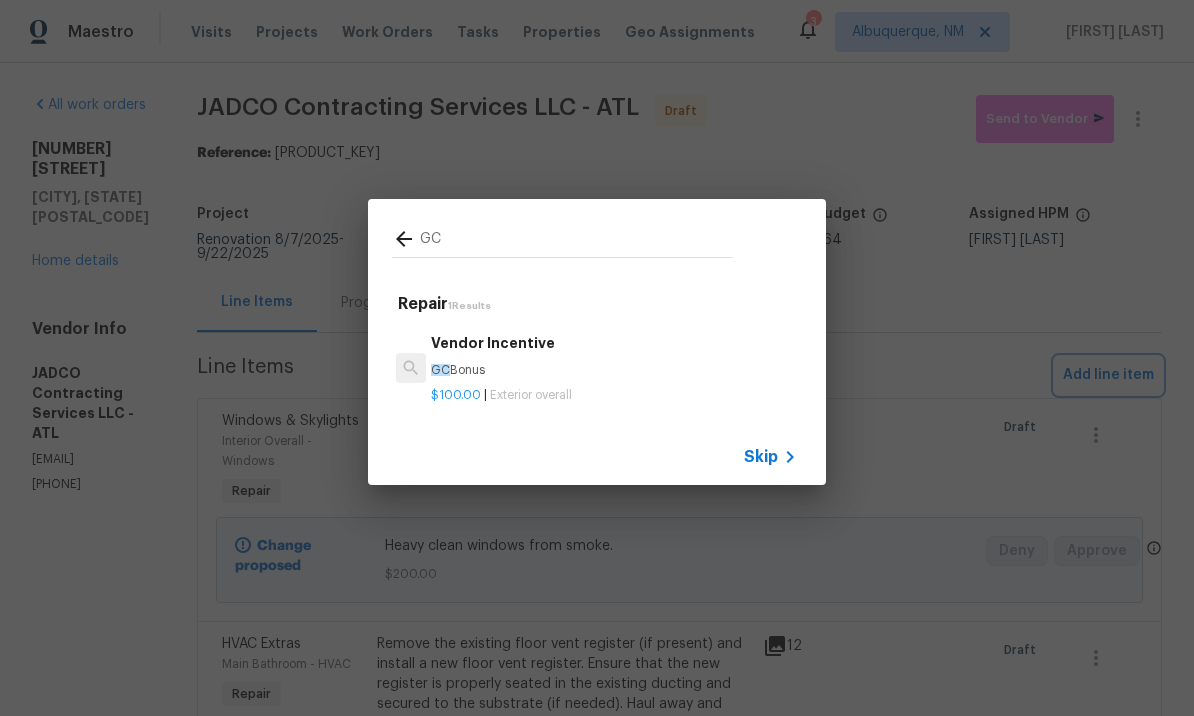type 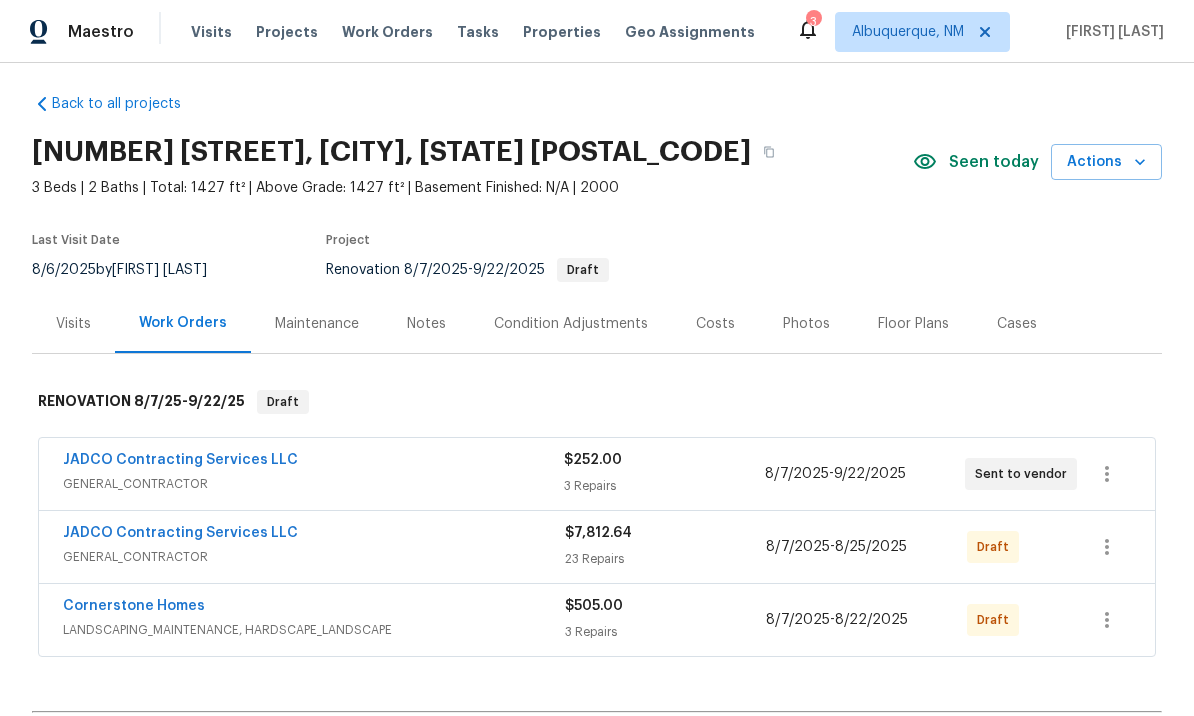 scroll, scrollTop: 13, scrollLeft: 0, axis: vertical 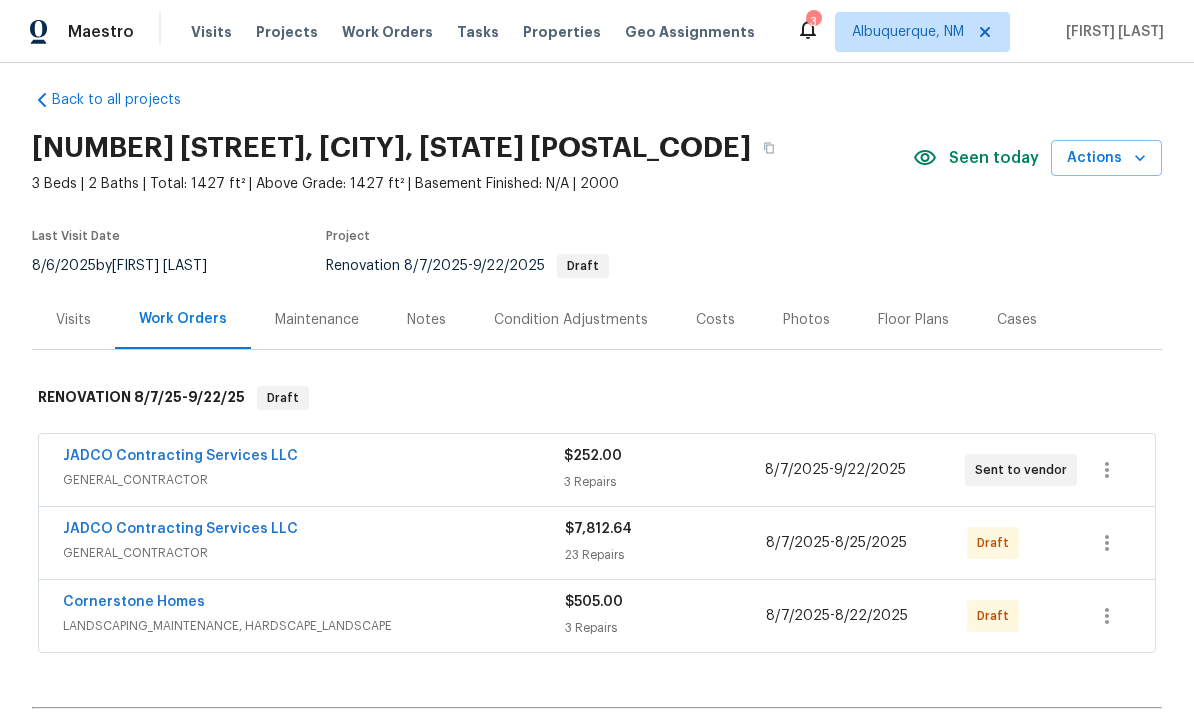 click on "JADCO Contracting Services LLC" at bounding box center [180, 456] 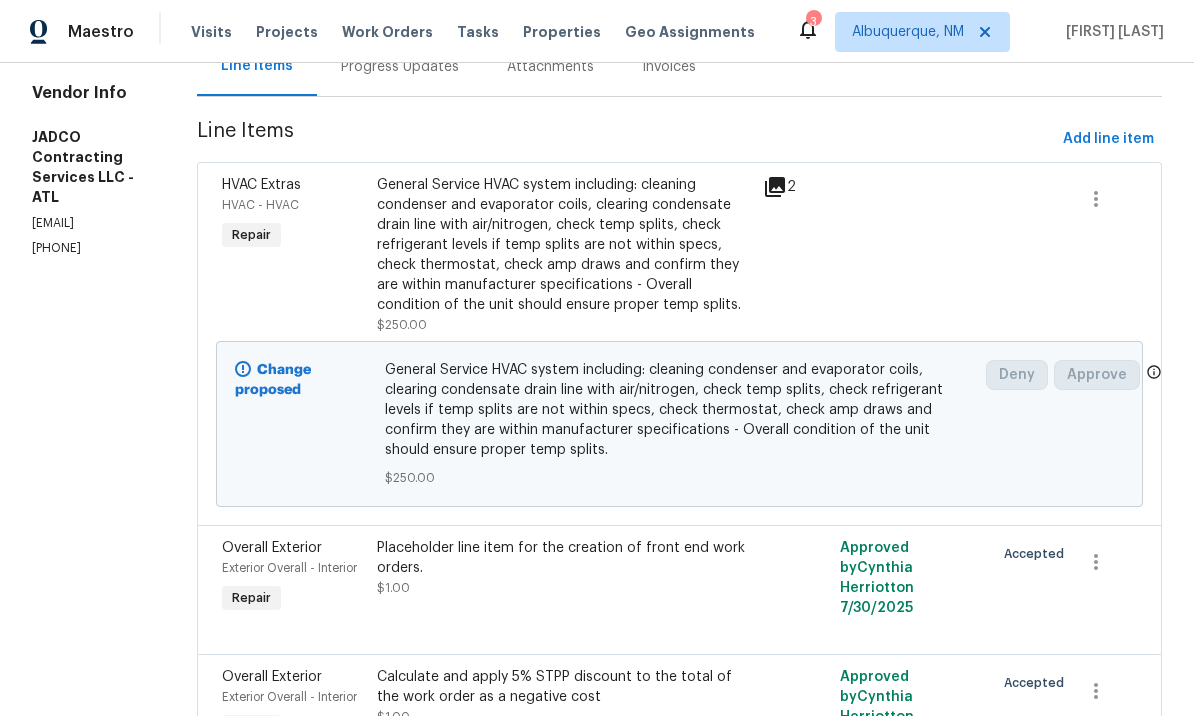 scroll, scrollTop: 234, scrollLeft: 0, axis: vertical 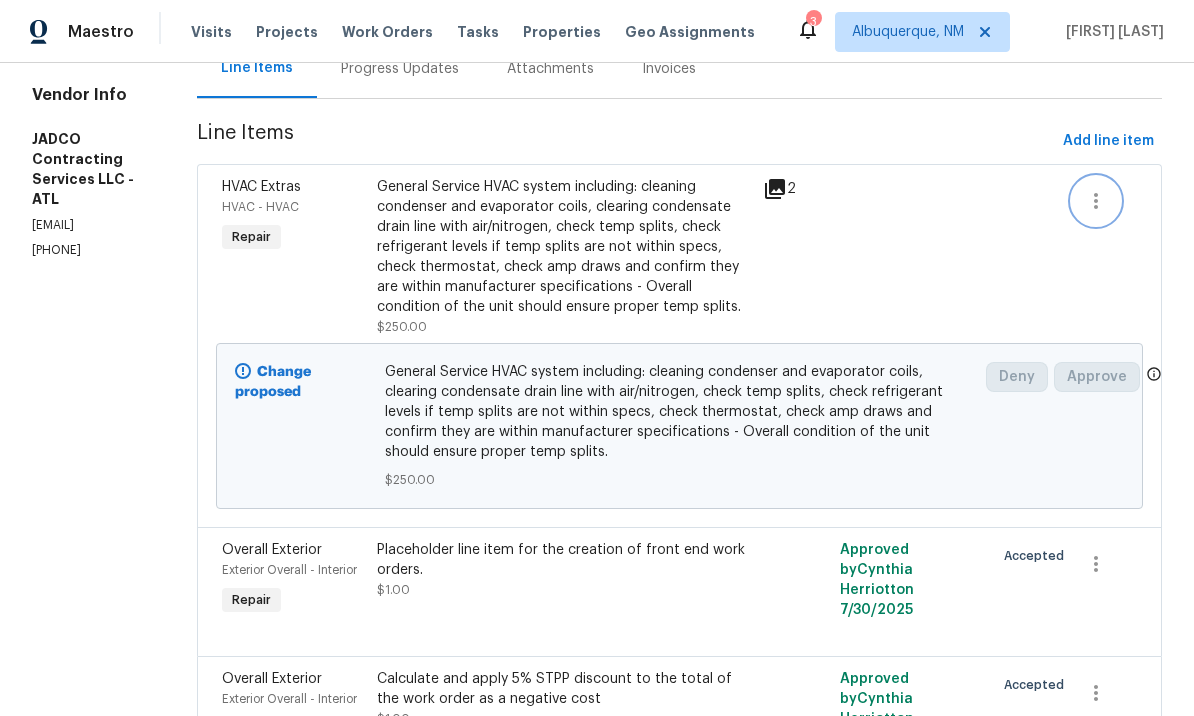 click 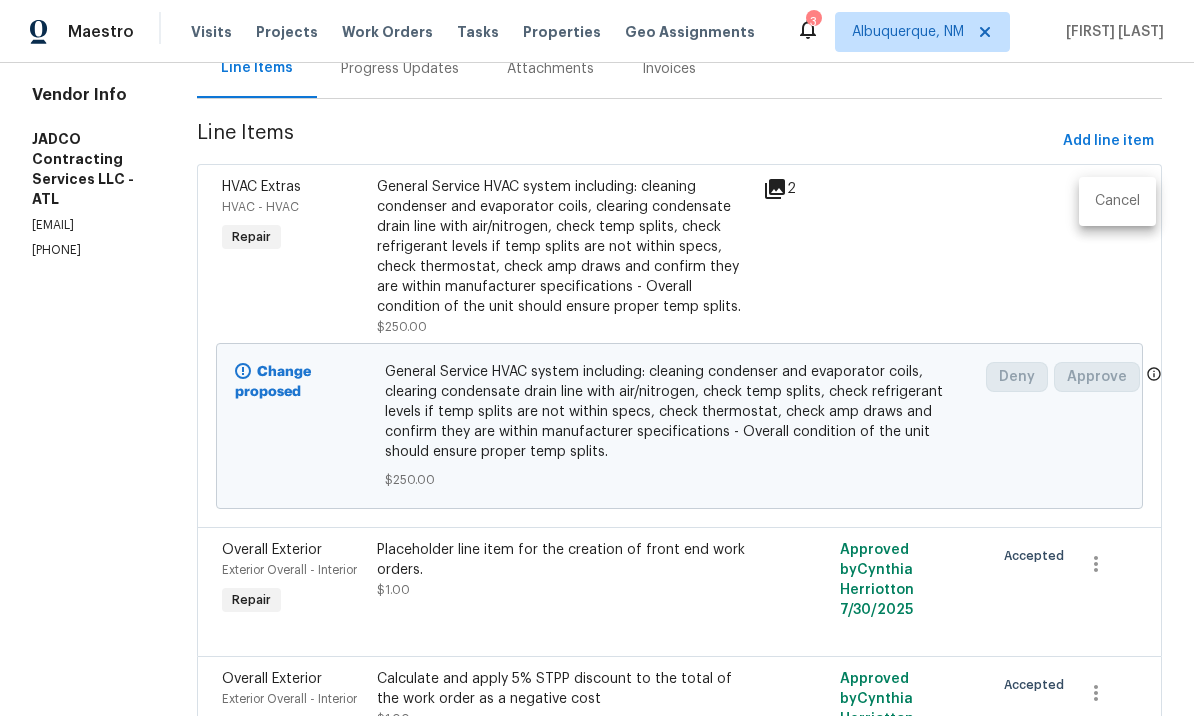 click on "Cancel" at bounding box center (1117, 201) 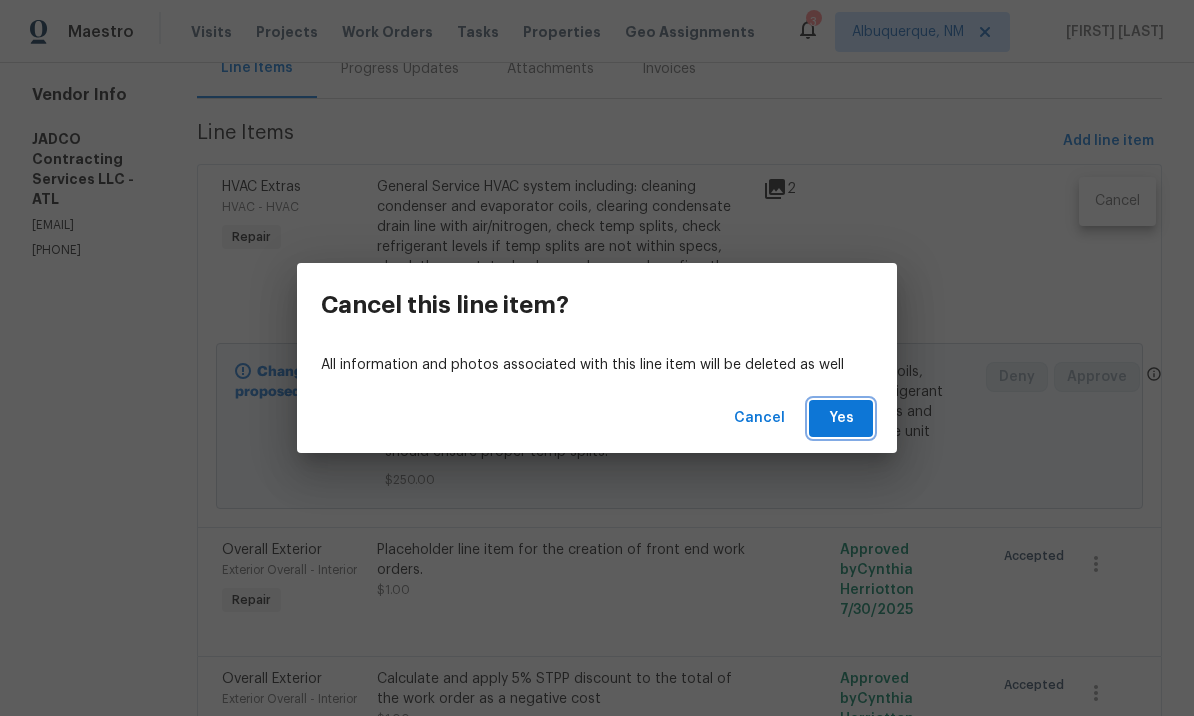 click on "Yes" at bounding box center (841, 418) 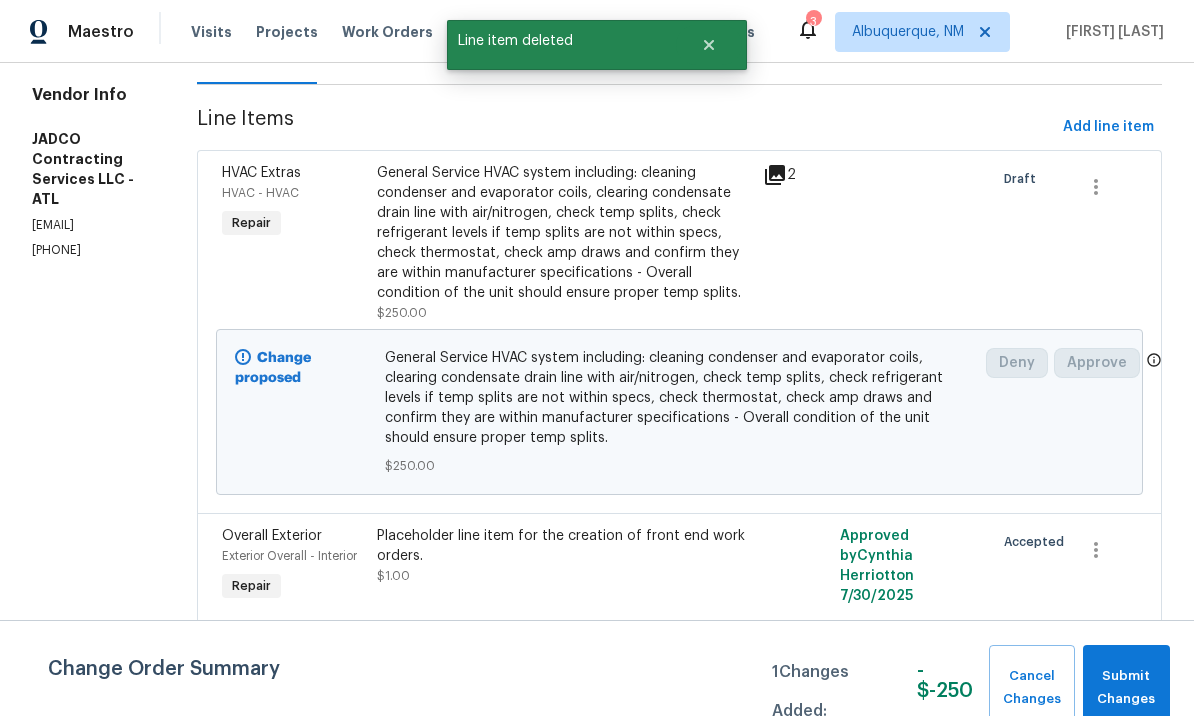 scroll, scrollTop: 0, scrollLeft: 0, axis: both 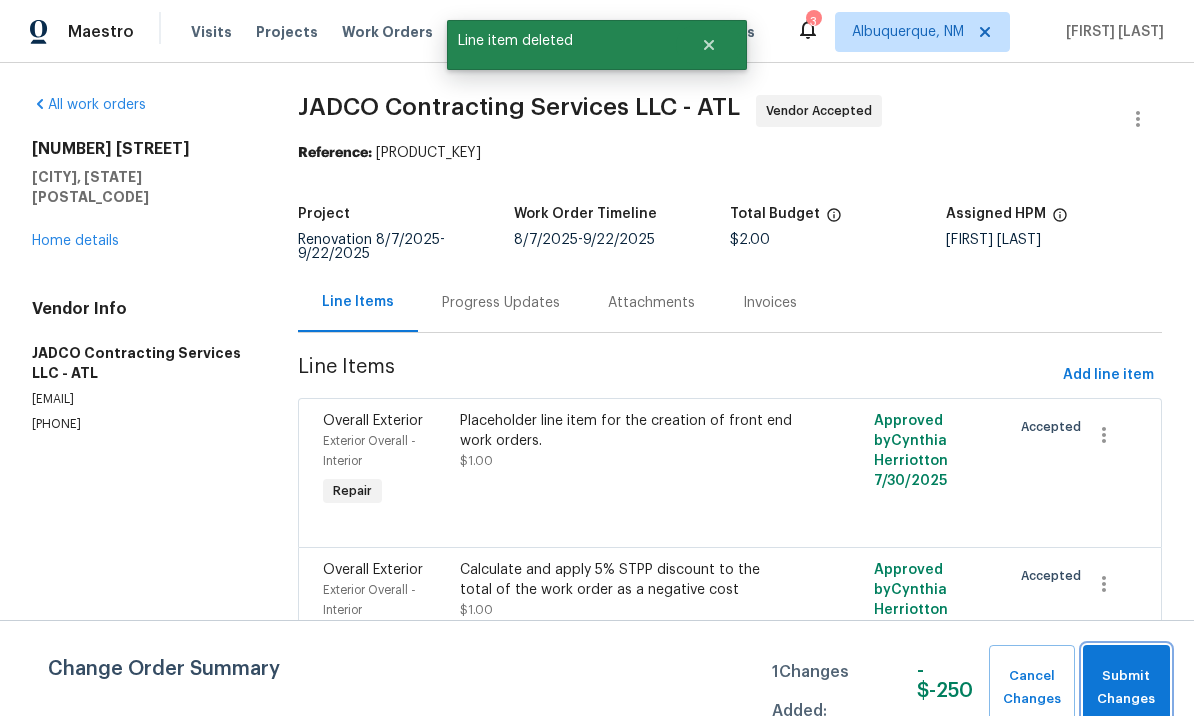 click on "Submit Changes" at bounding box center (1126, 688) 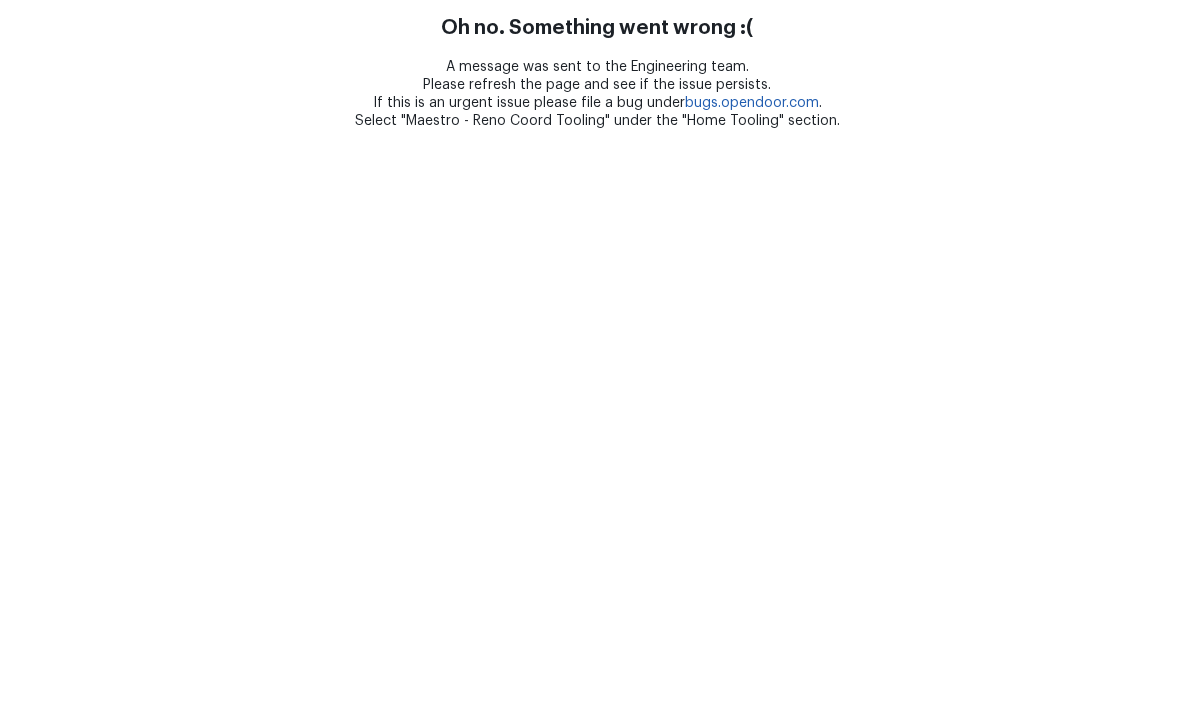 click on "Oh no. Something went wrong :( A message was sent to the Engineering team. Please refresh the page and see if the issue persists. If this is an urgent issue please file a bug under  bugs.opendoor.com . Select "Maestro - Reno Coord Tooling" under the "Home Tooling" section." at bounding box center [597, 65] 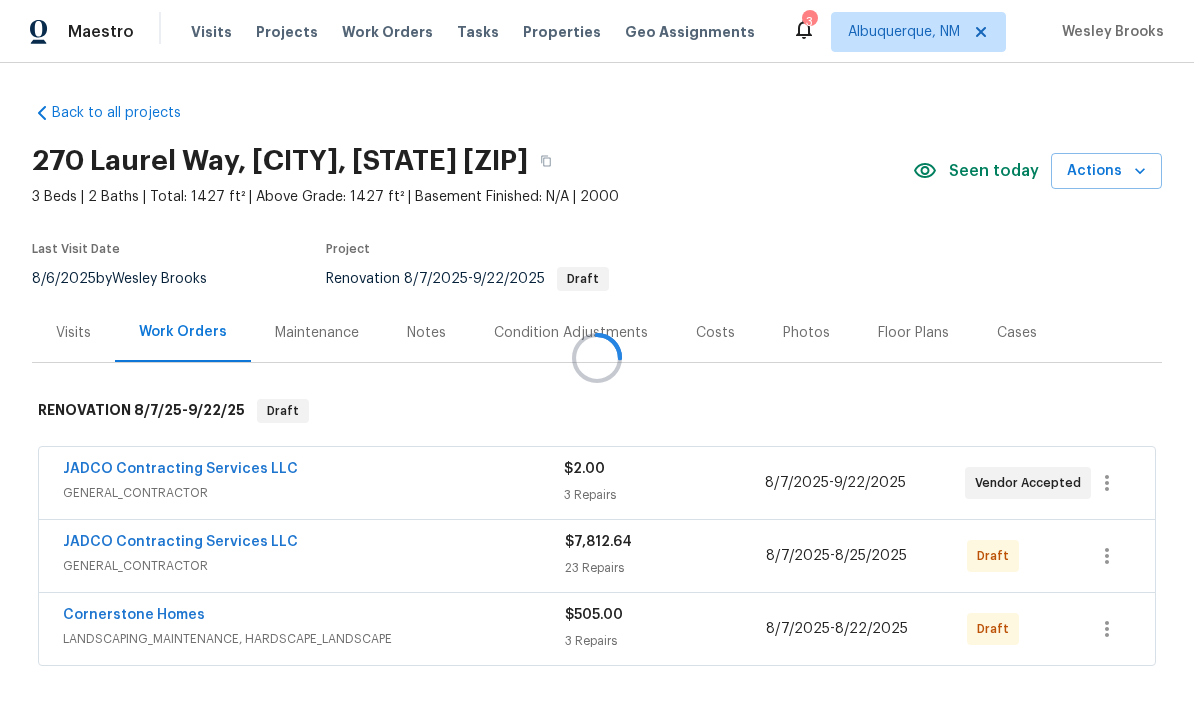 scroll, scrollTop: 0, scrollLeft: 0, axis: both 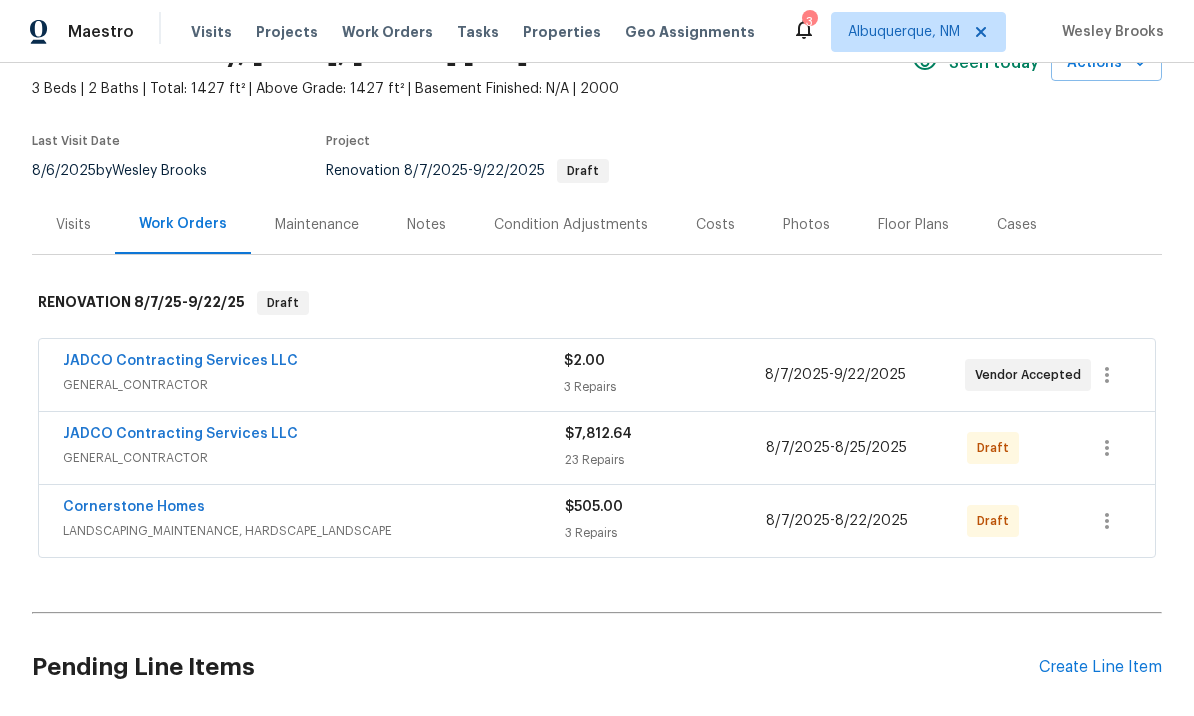 click on "JADCO Contracting Services LLC" at bounding box center [180, 434] 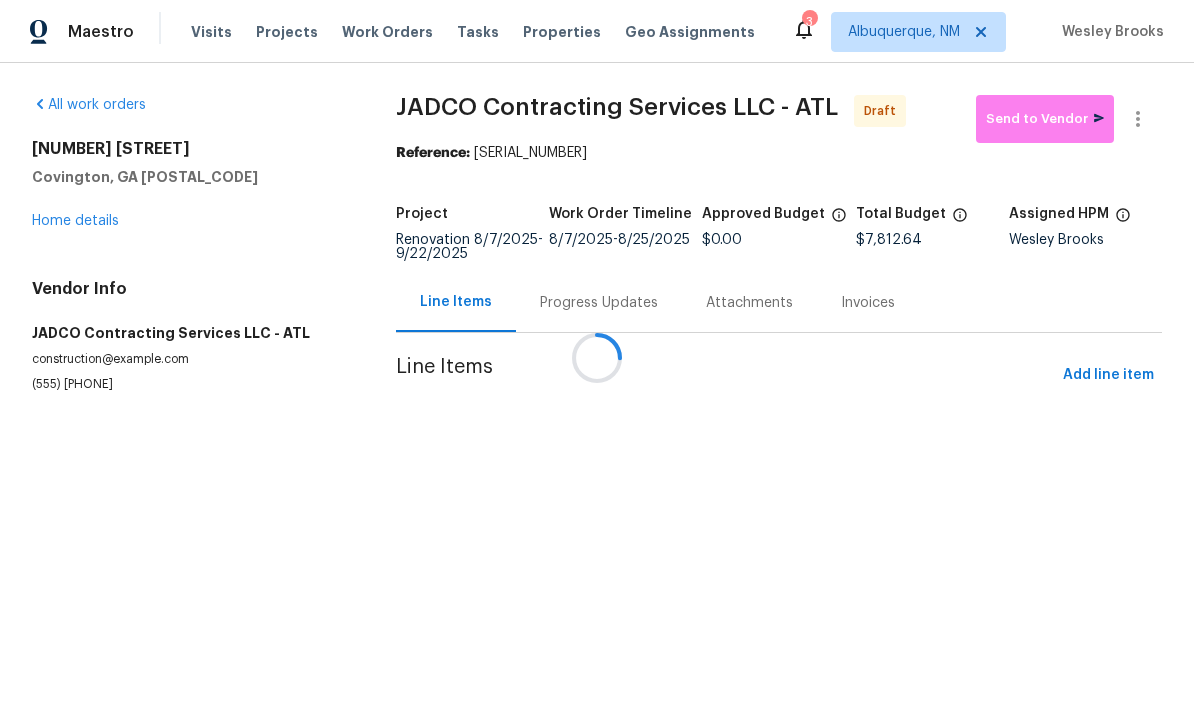 click at bounding box center [597, 358] 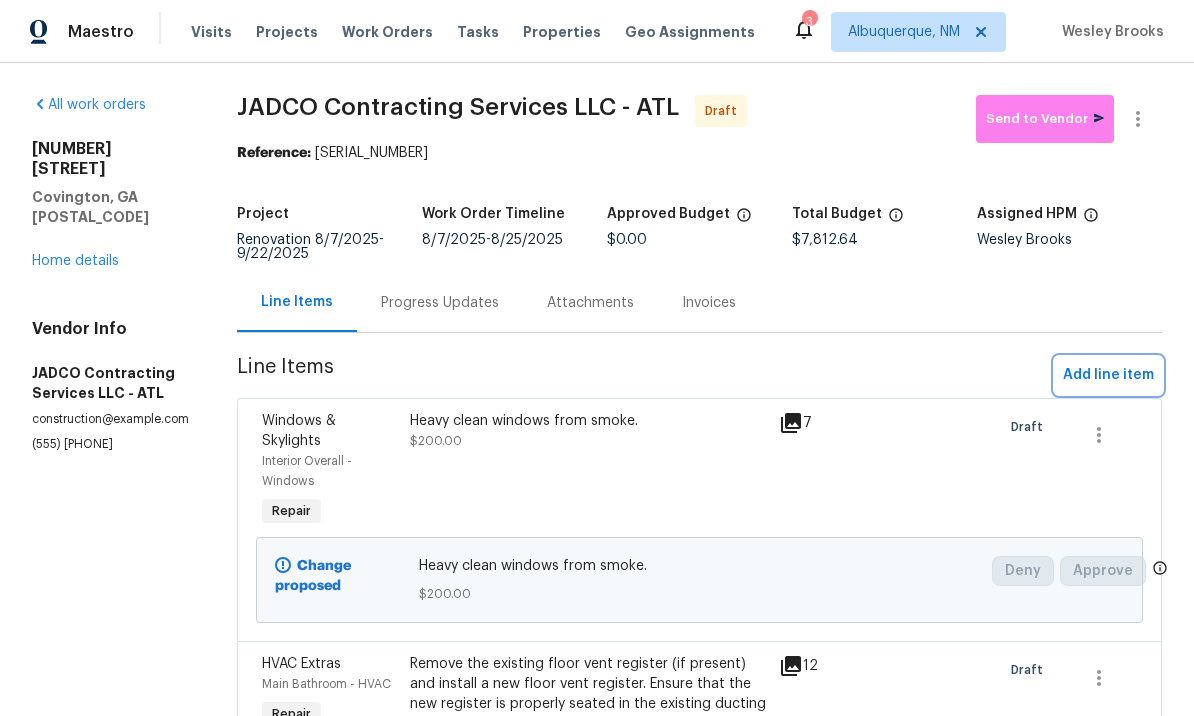 click on "Add line item" at bounding box center [1108, 375] 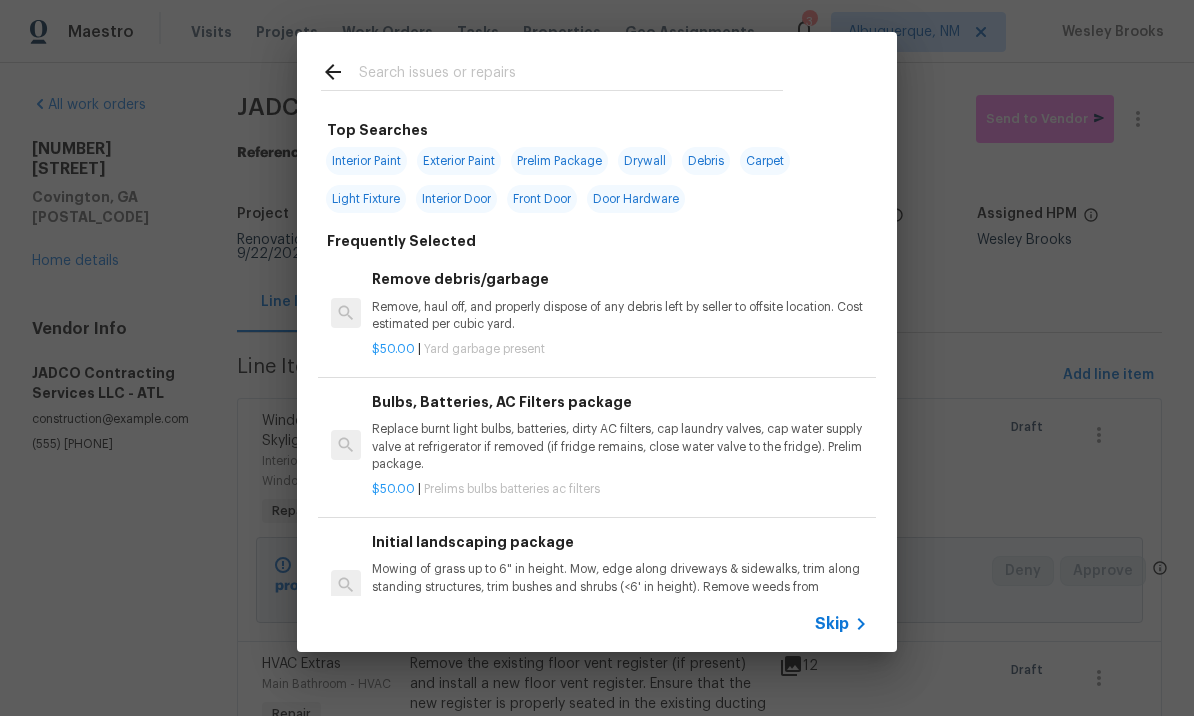 click at bounding box center (571, 75) 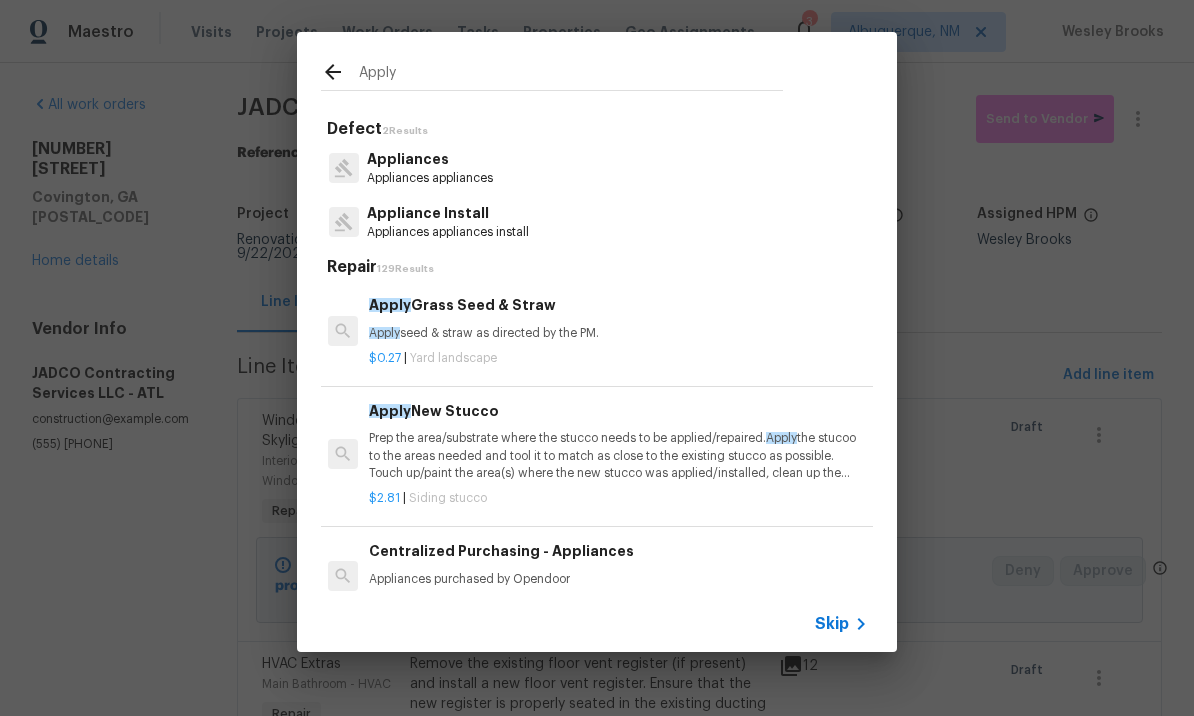 scroll, scrollTop: 0, scrollLeft: 3, axis: horizontal 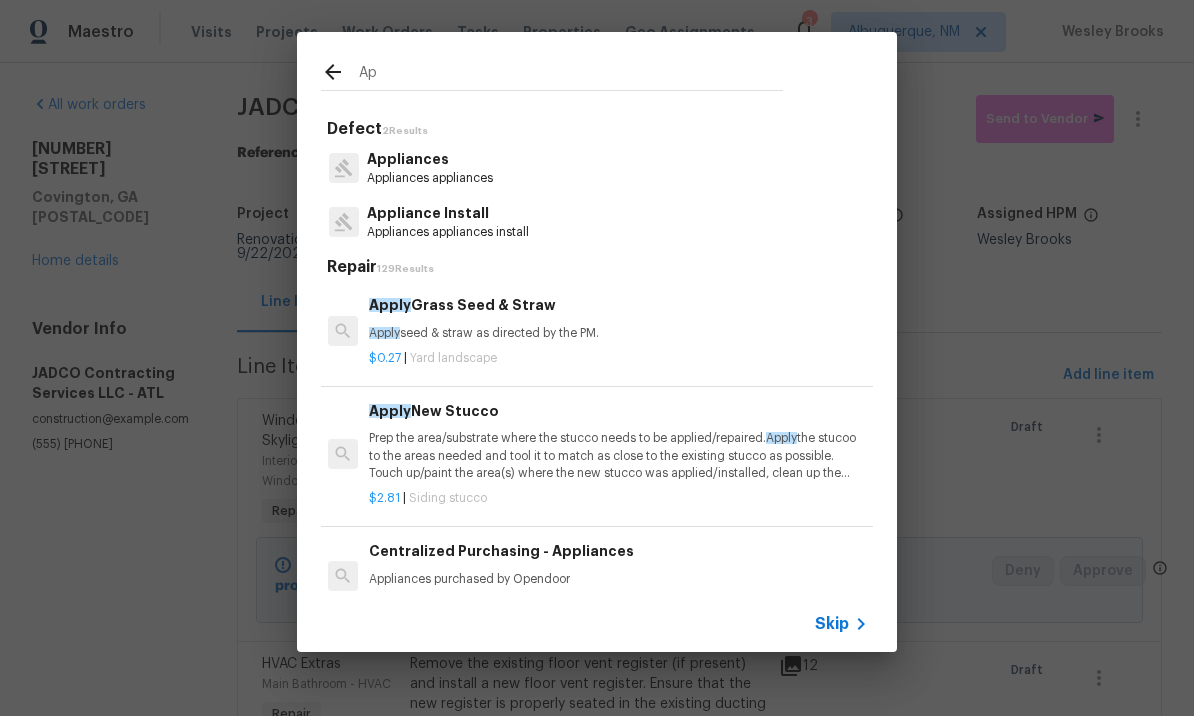 type on "A" 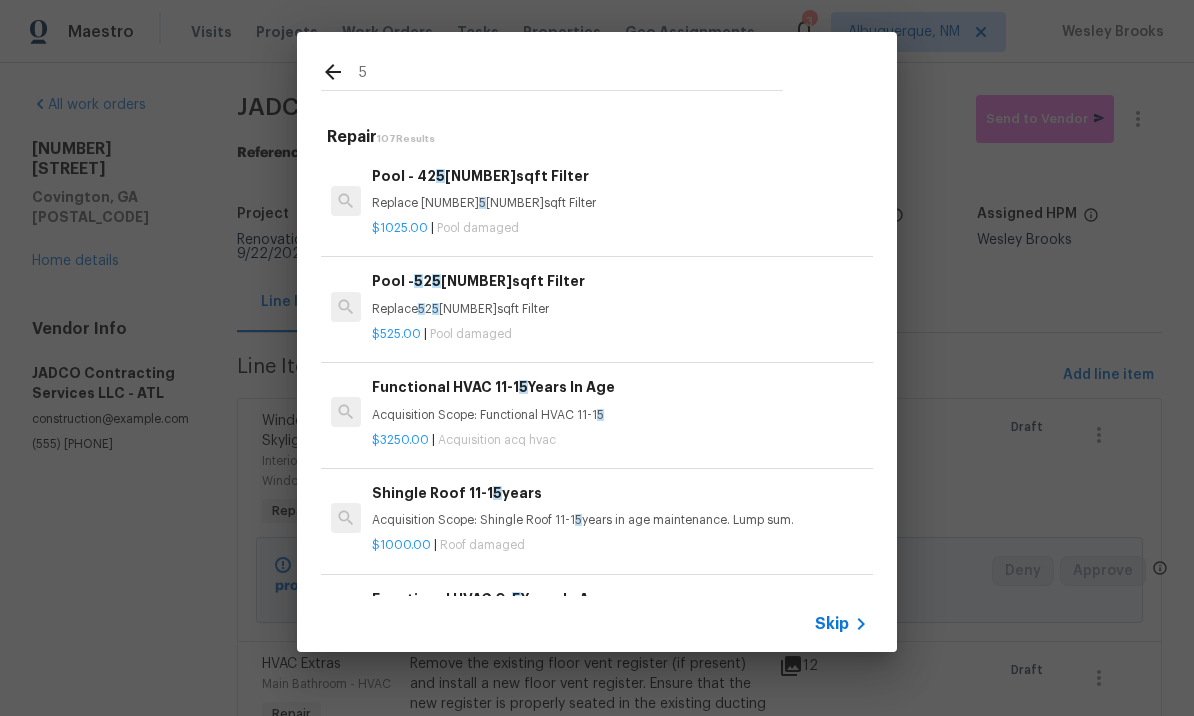 type on "5%" 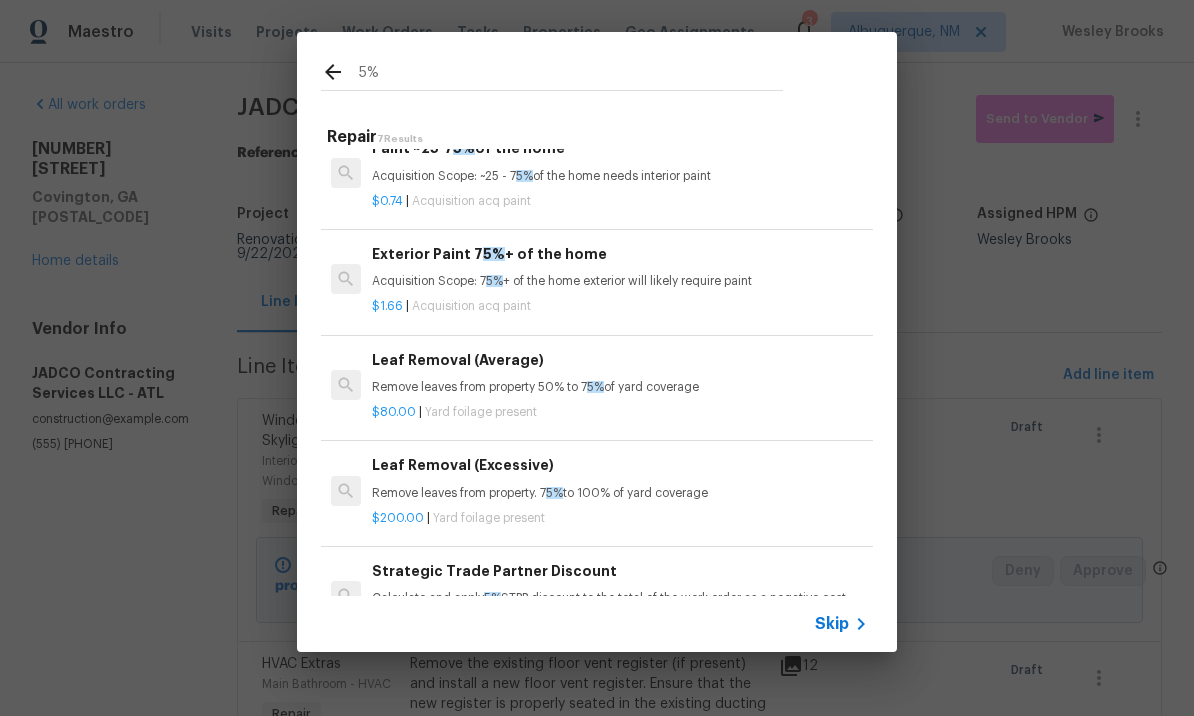 scroll, scrollTop: 238, scrollLeft: 0, axis: vertical 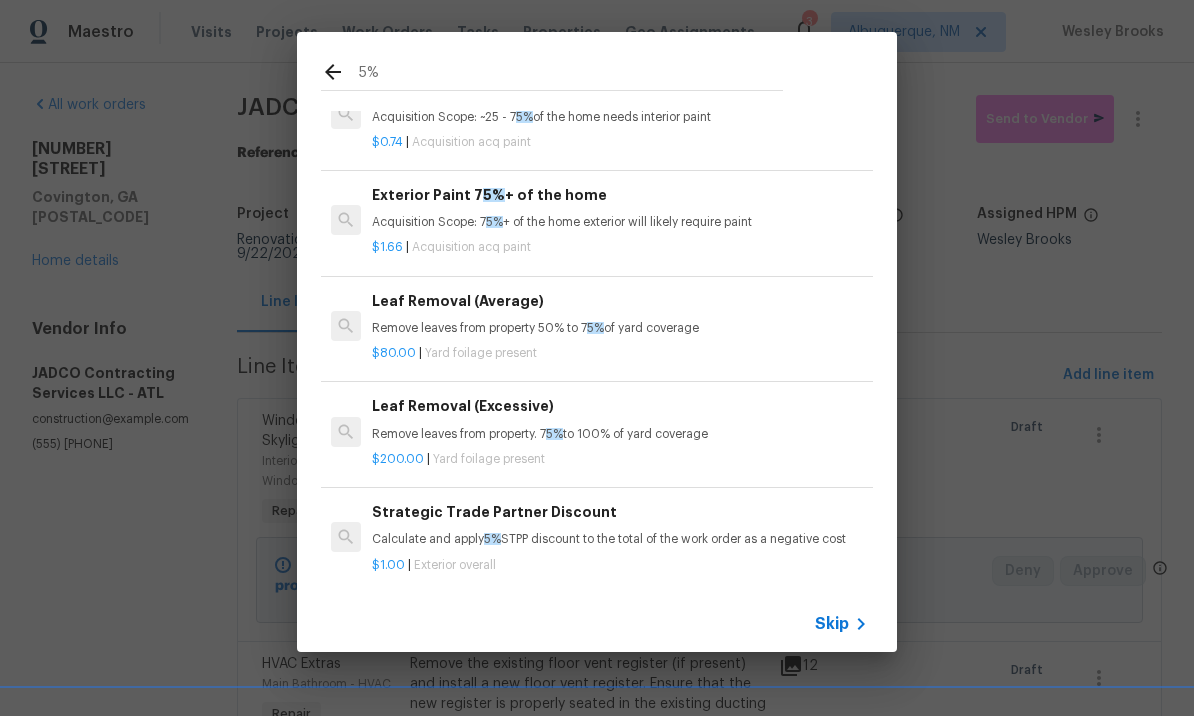 click on "Calculate and apply  5%  STPP discount to the total of the work order as a negative cost" at bounding box center [620, 539] 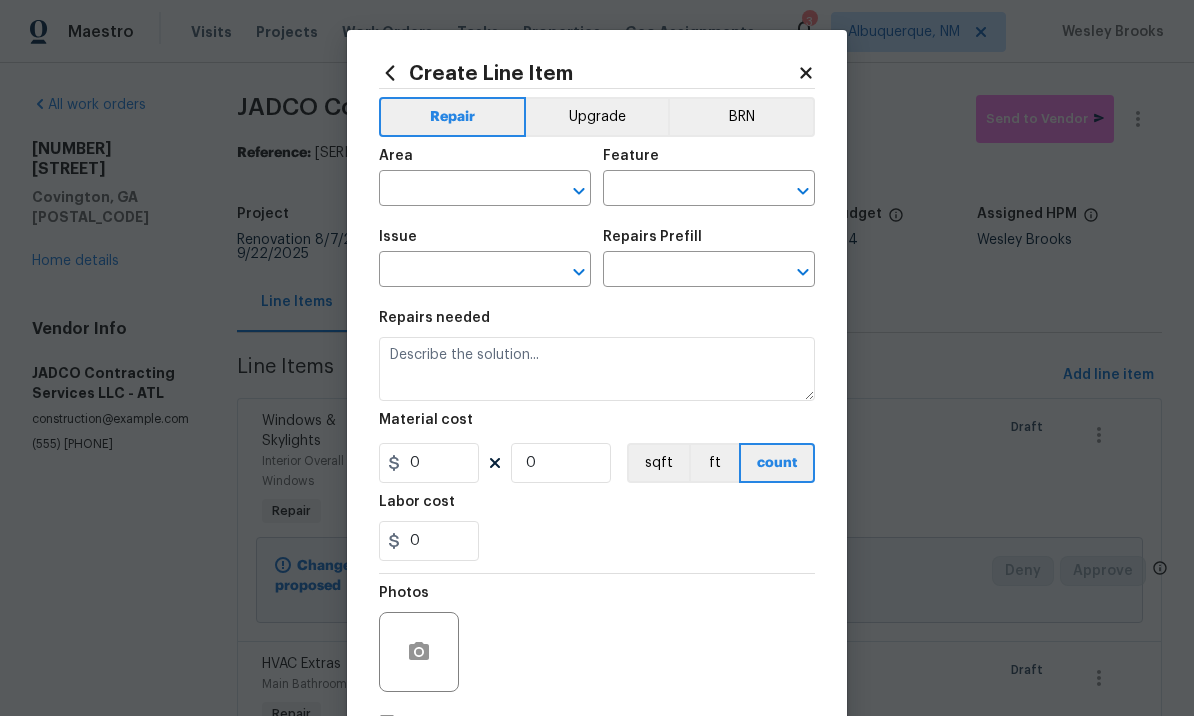 type on "Overall Exterior" 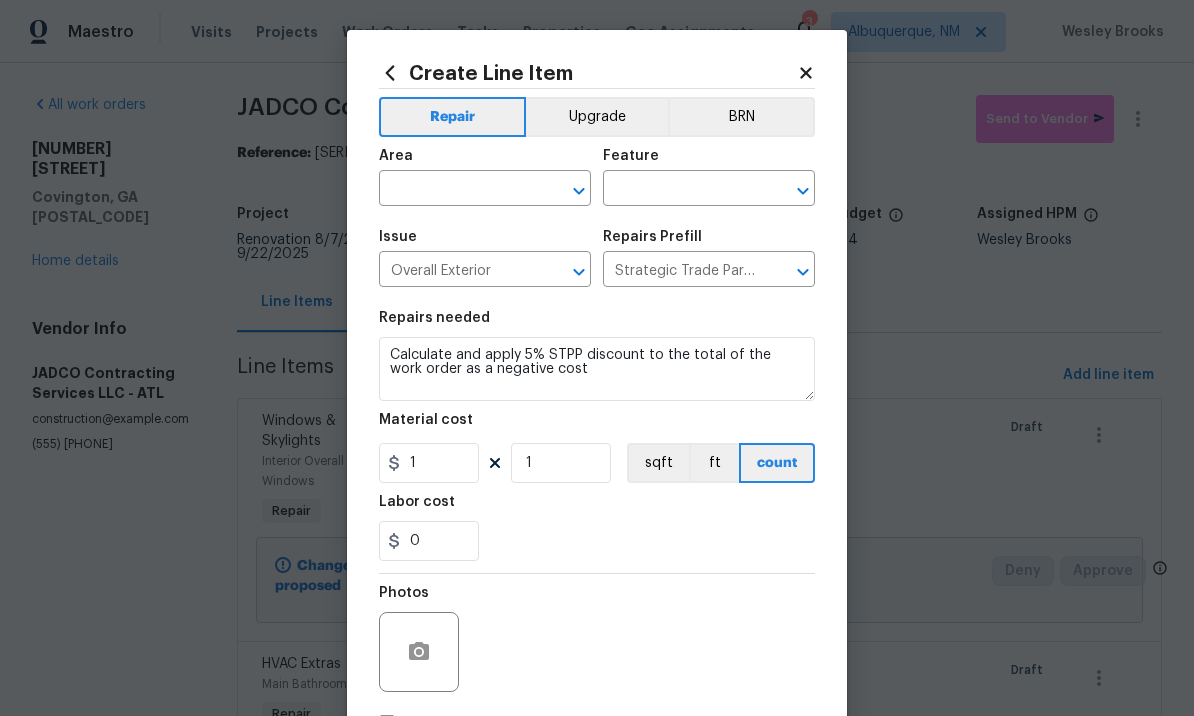 click at bounding box center (457, 190) 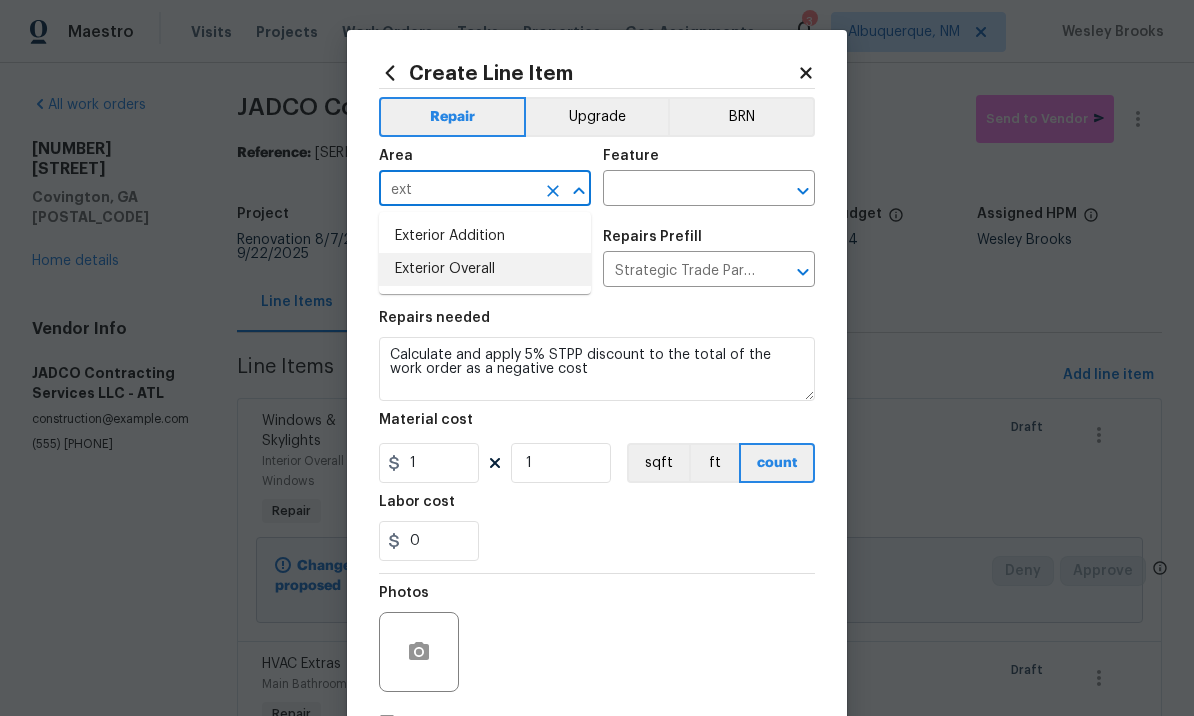 click on "Exterior Overall" at bounding box center (485, 269) 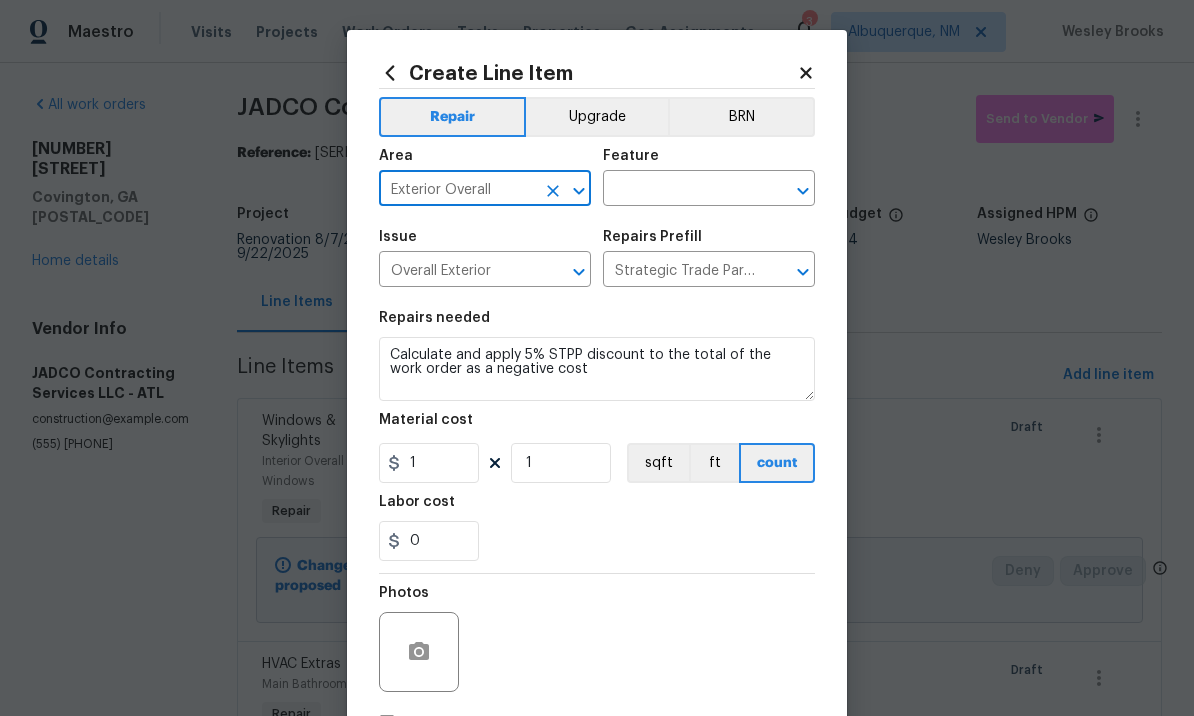 click at bounding box center [681, 190] 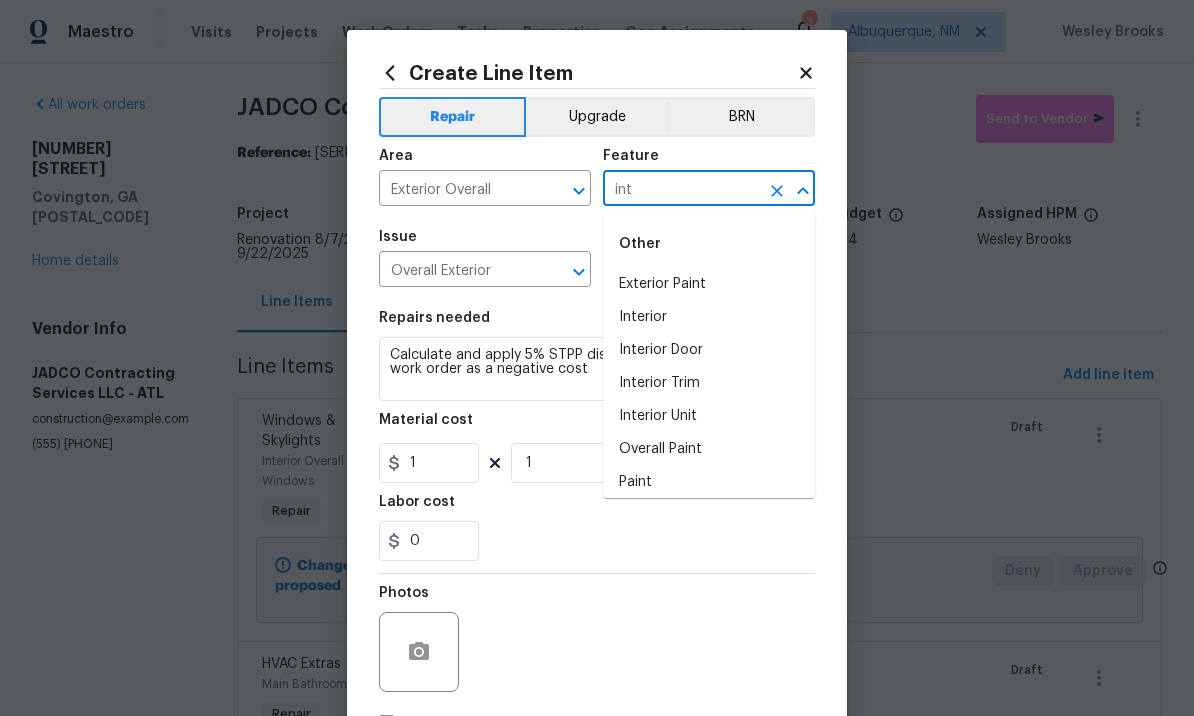 click on "Interior" at bounding box center (709, 317) 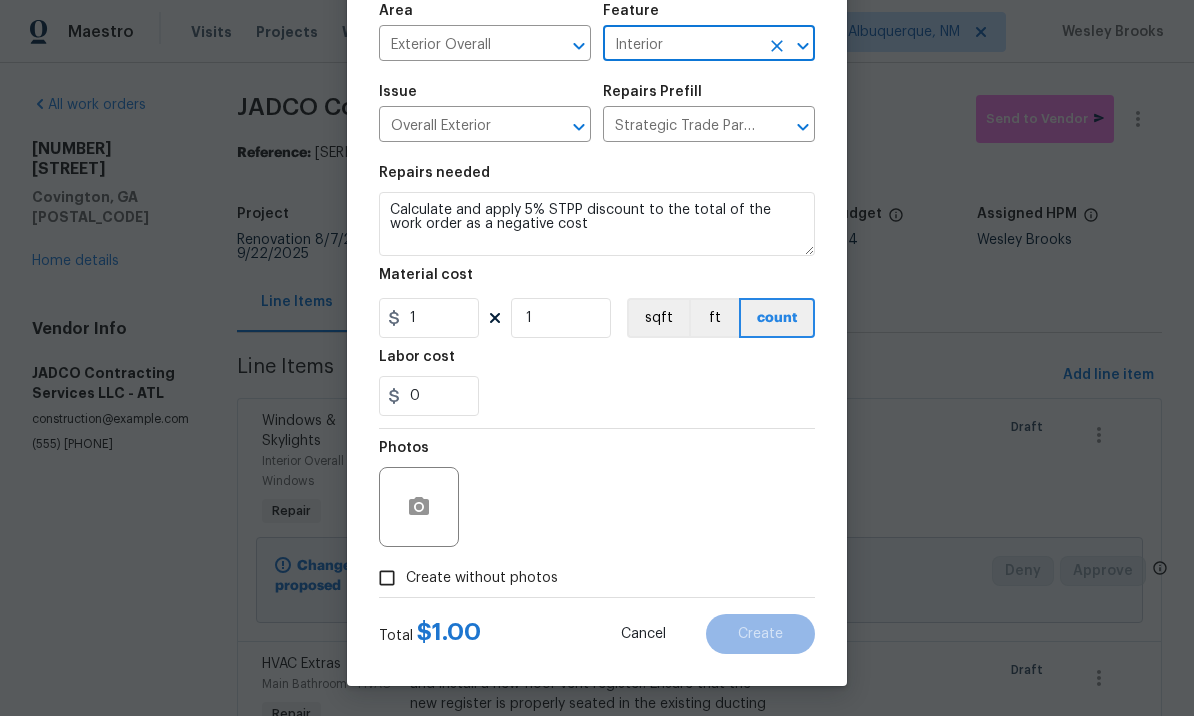 scroll, scrollTop: 149, scrollLeft: 0, axis: vertical 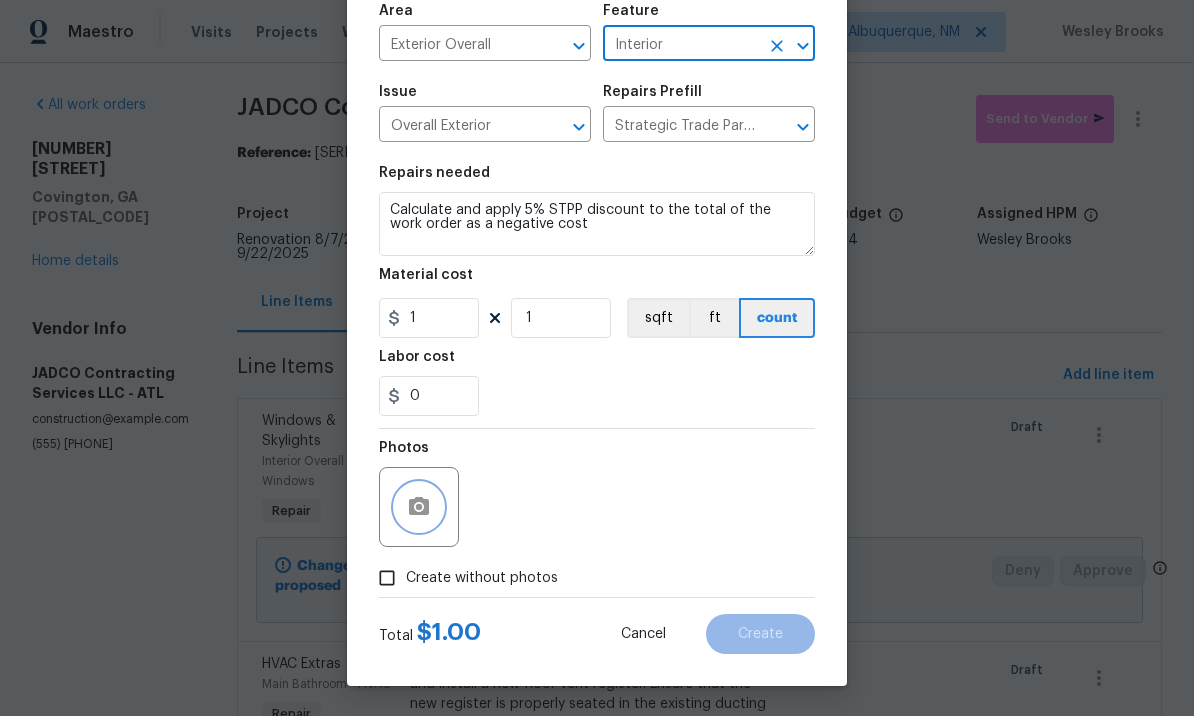 click 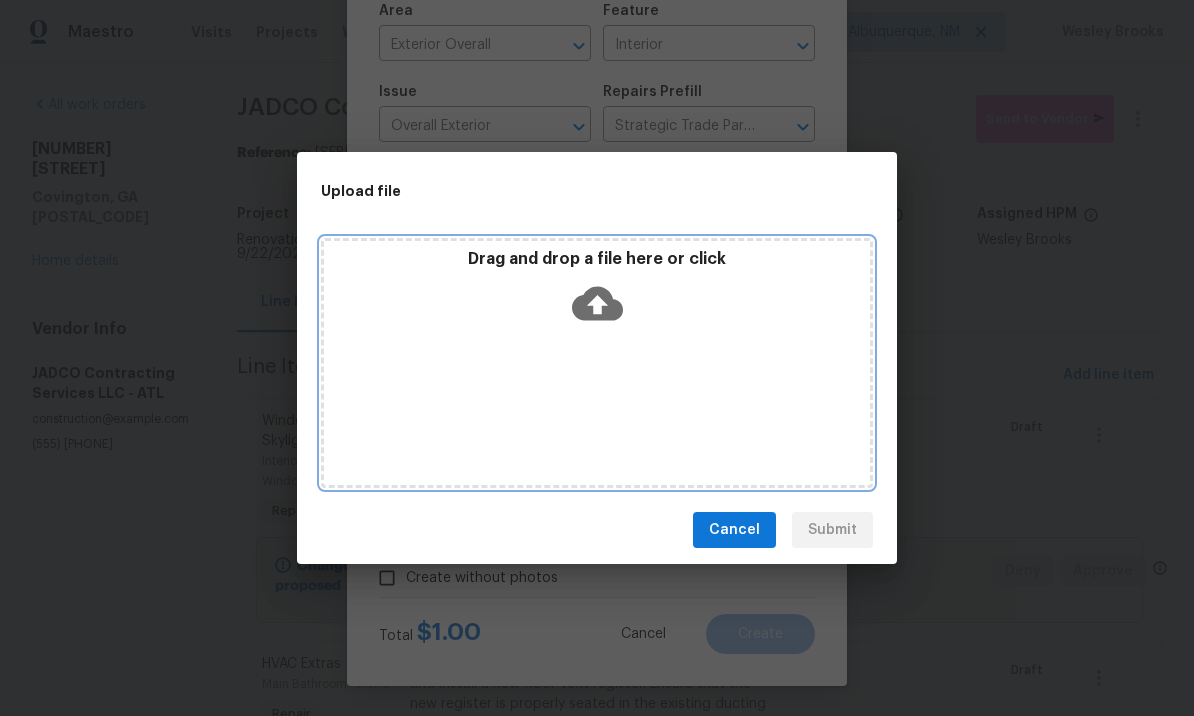 click 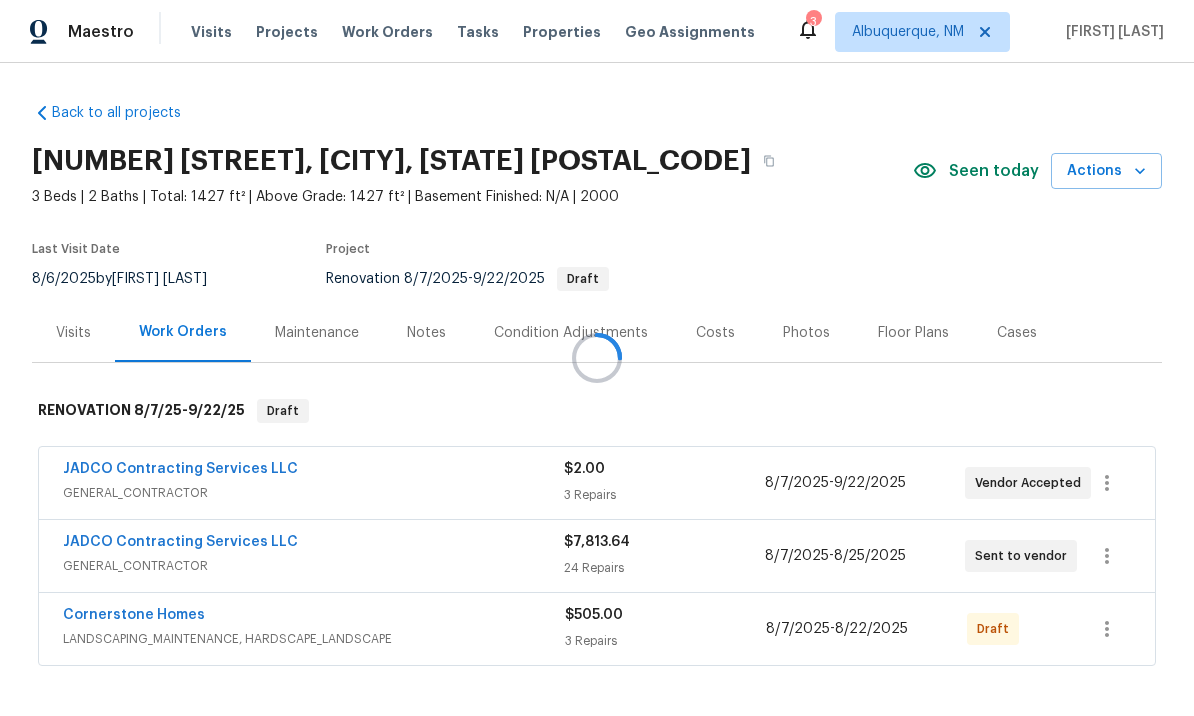 scroll, scrollTop: 0, scrollLeft: 0, axis: both 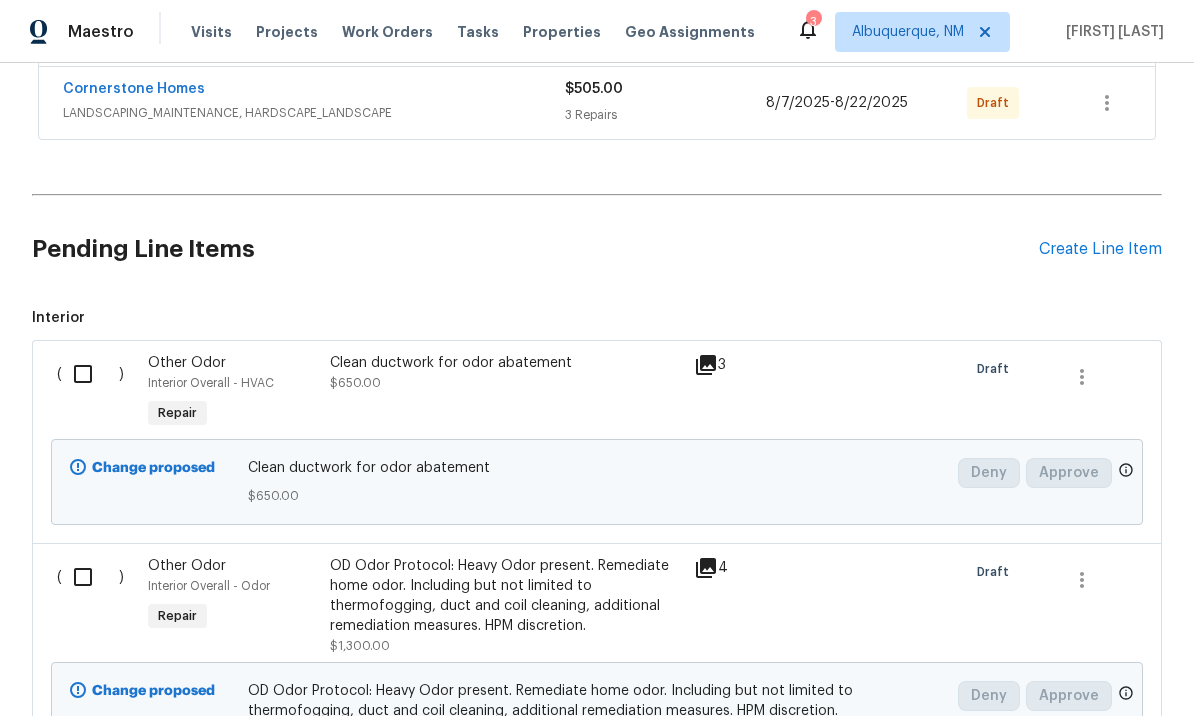 click at bounding box center [90, 374] 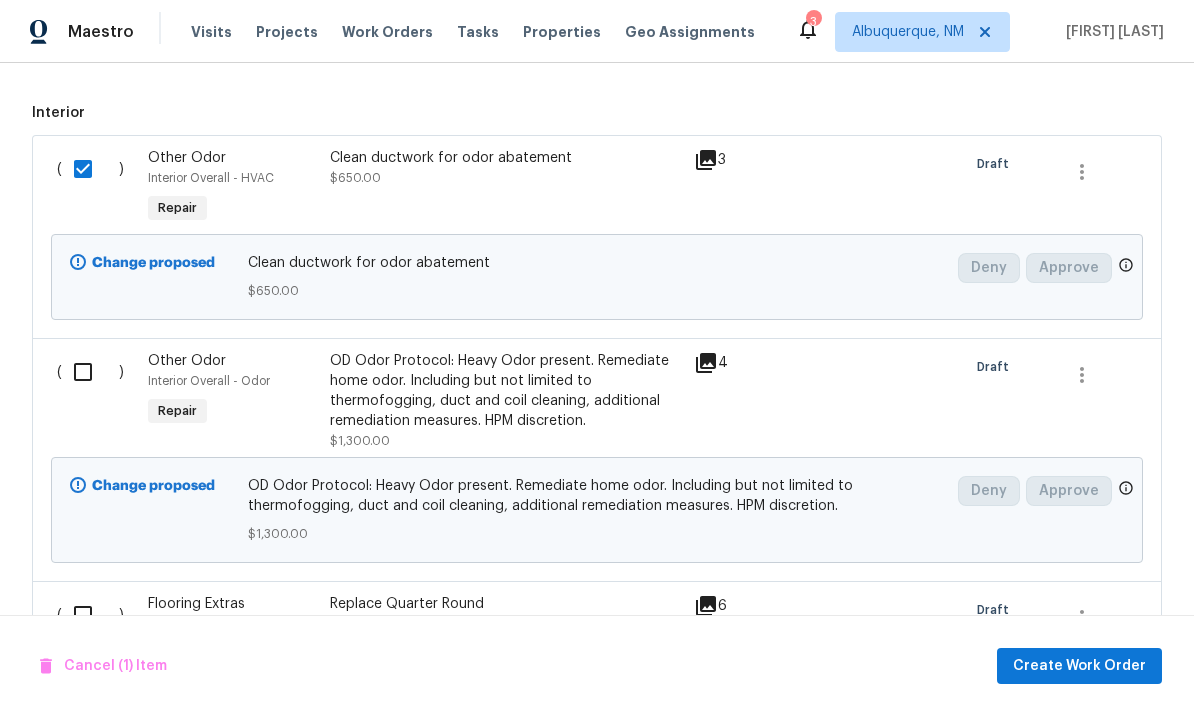 scroll, scrollTop: 733, scrollLeft: 0, axis: vertical 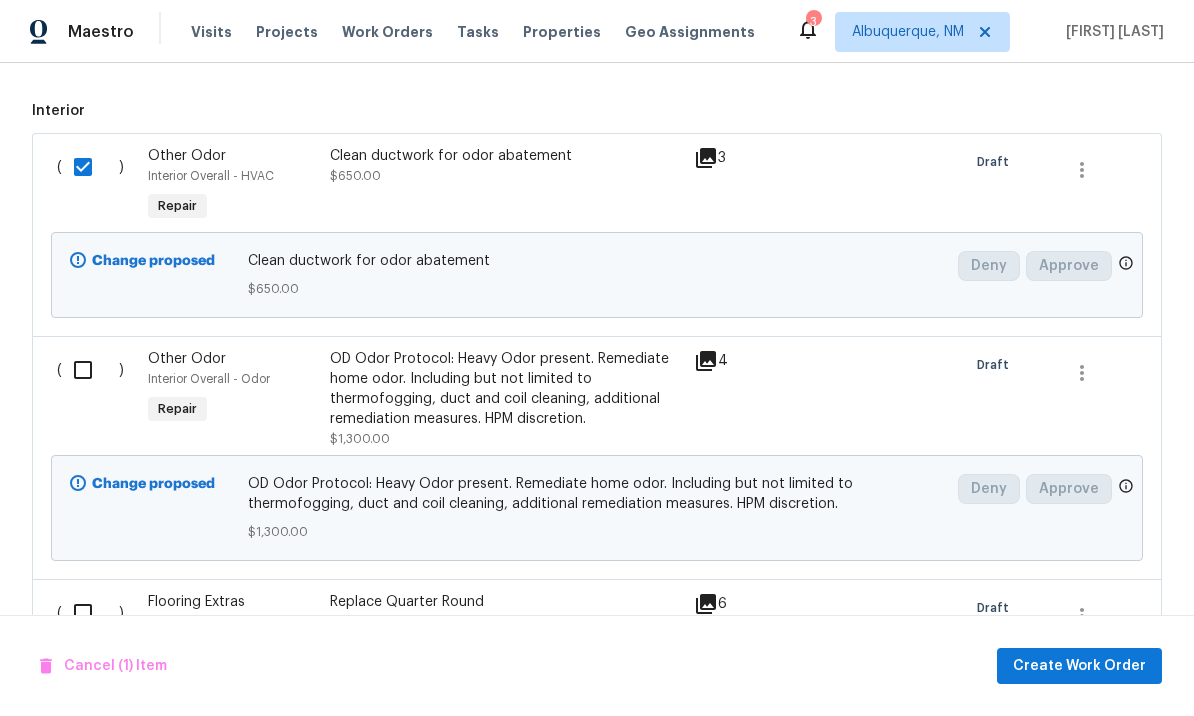 click at bounding box center (90, 167) 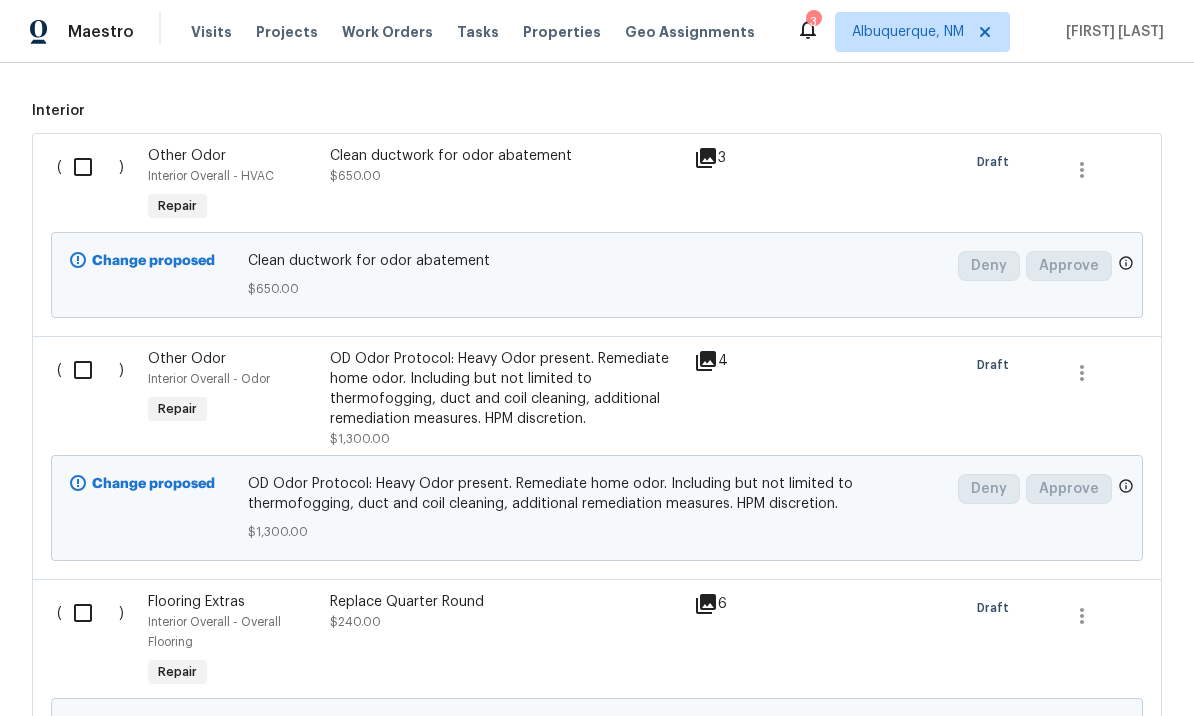 click at bounding box center [90, 370] 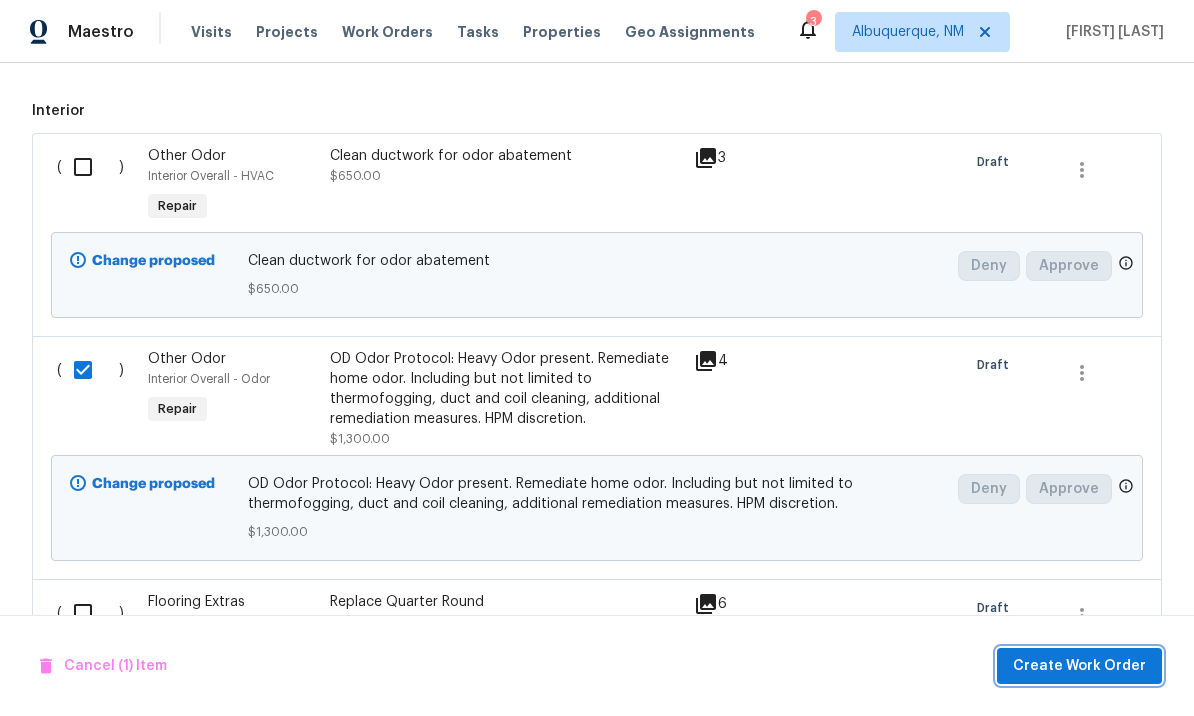 click on "Create Work Order" at bounding box center [1079, 666] 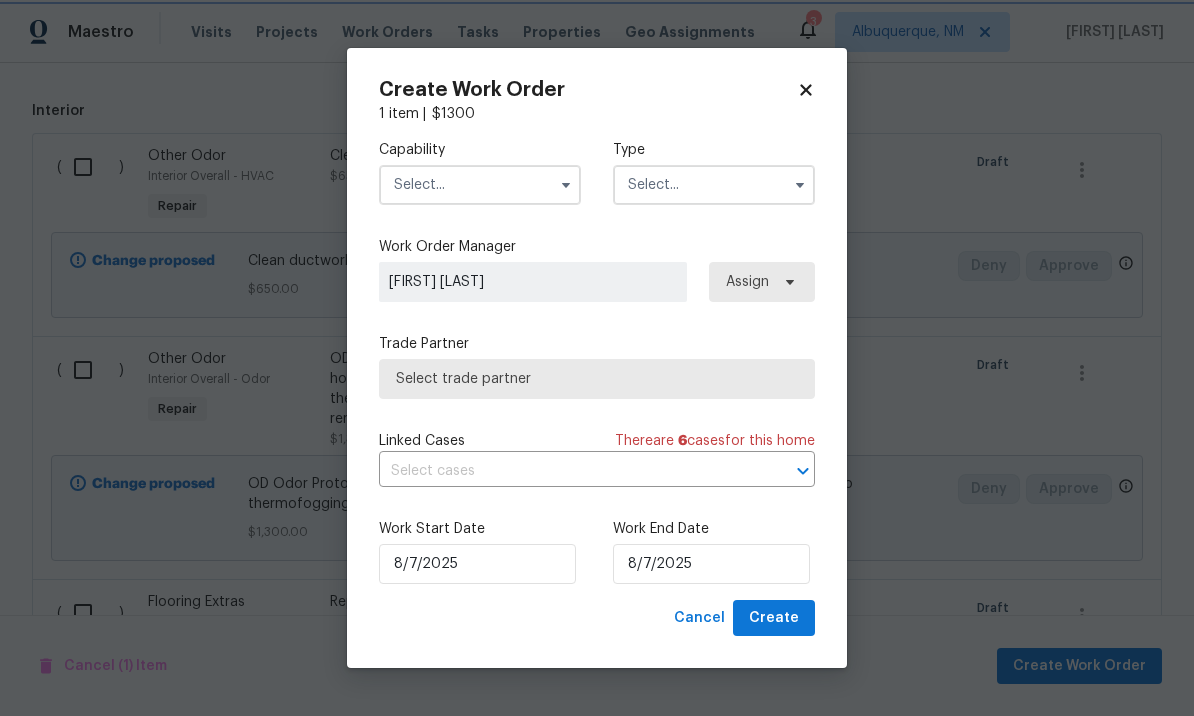 checkbox on "false" 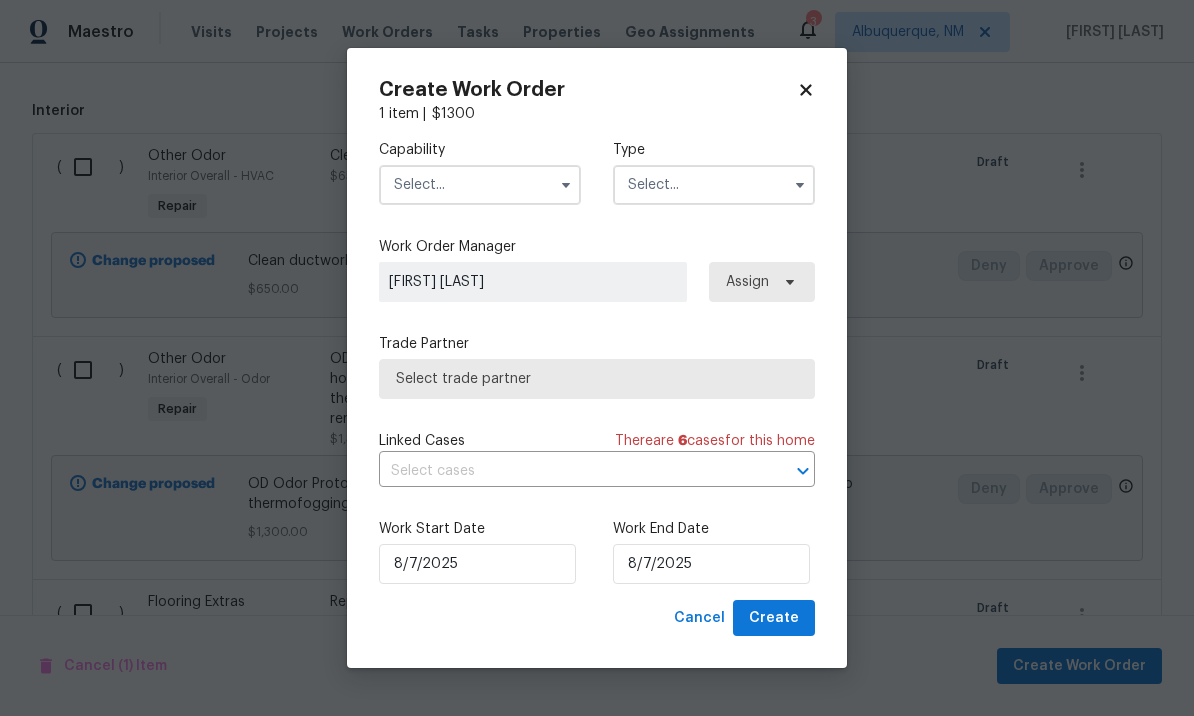 click at bounding box center [480, 185] 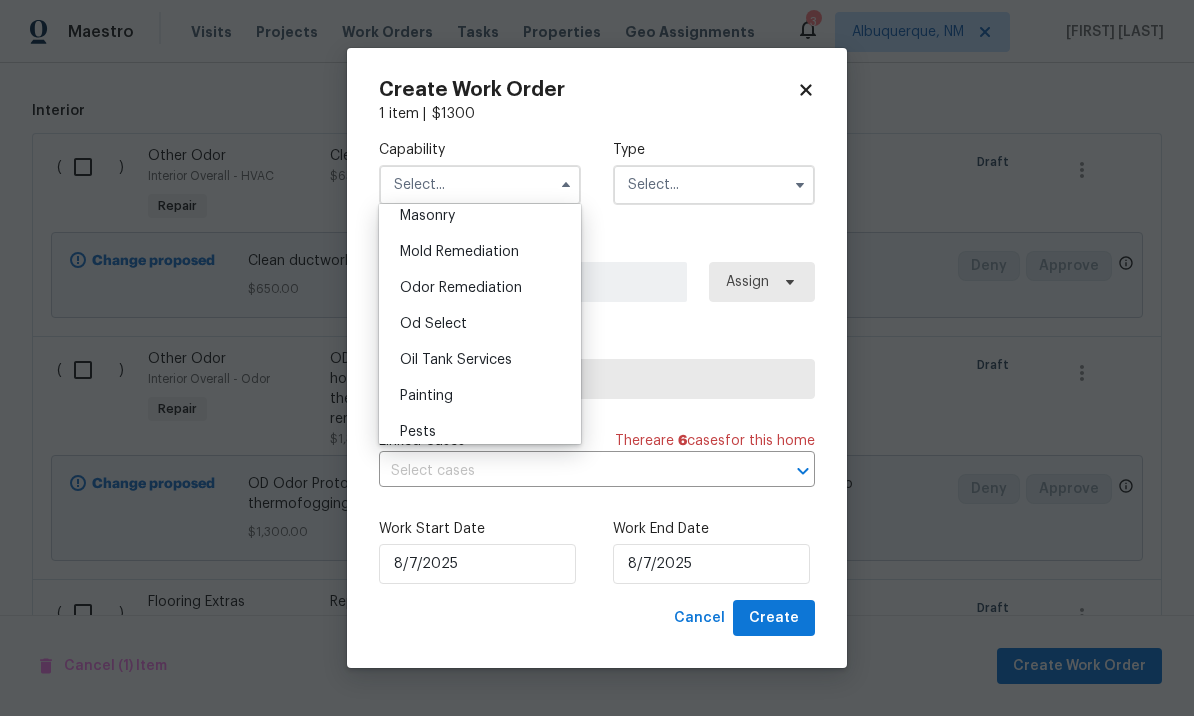 scroll, scrollTop: 1506, scrollLeft: 0, axis: vertical 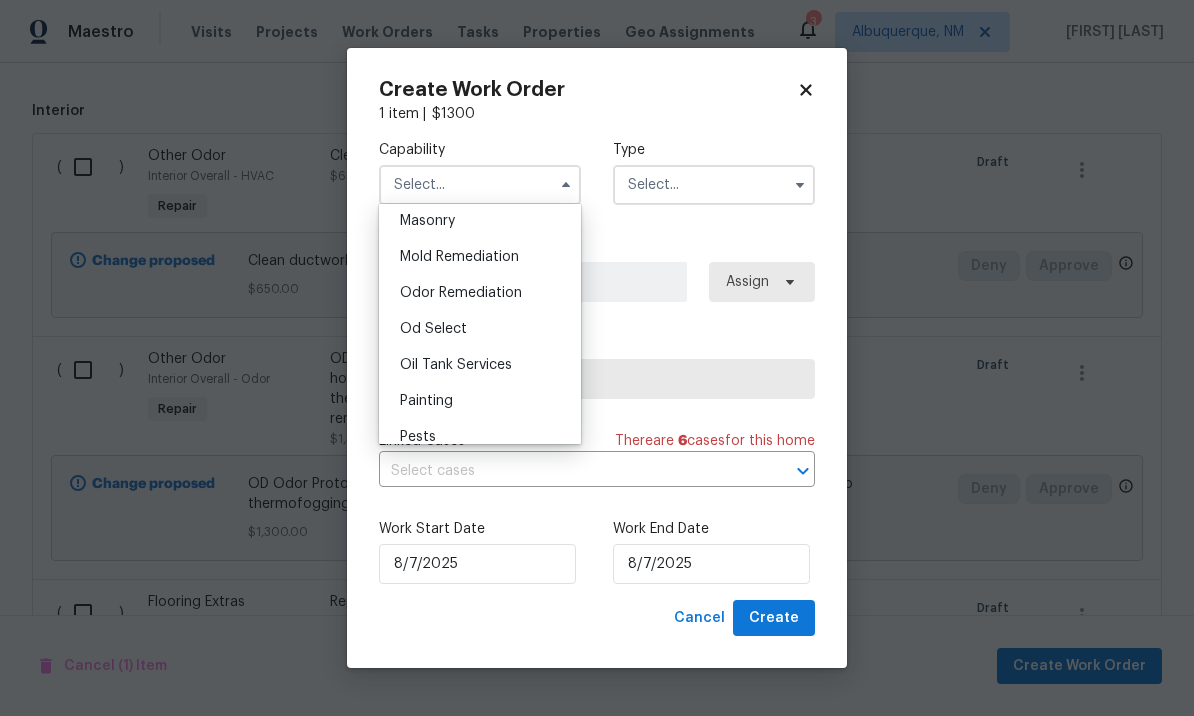 click on "Odor Remediation" at bounding box center [461, 293] 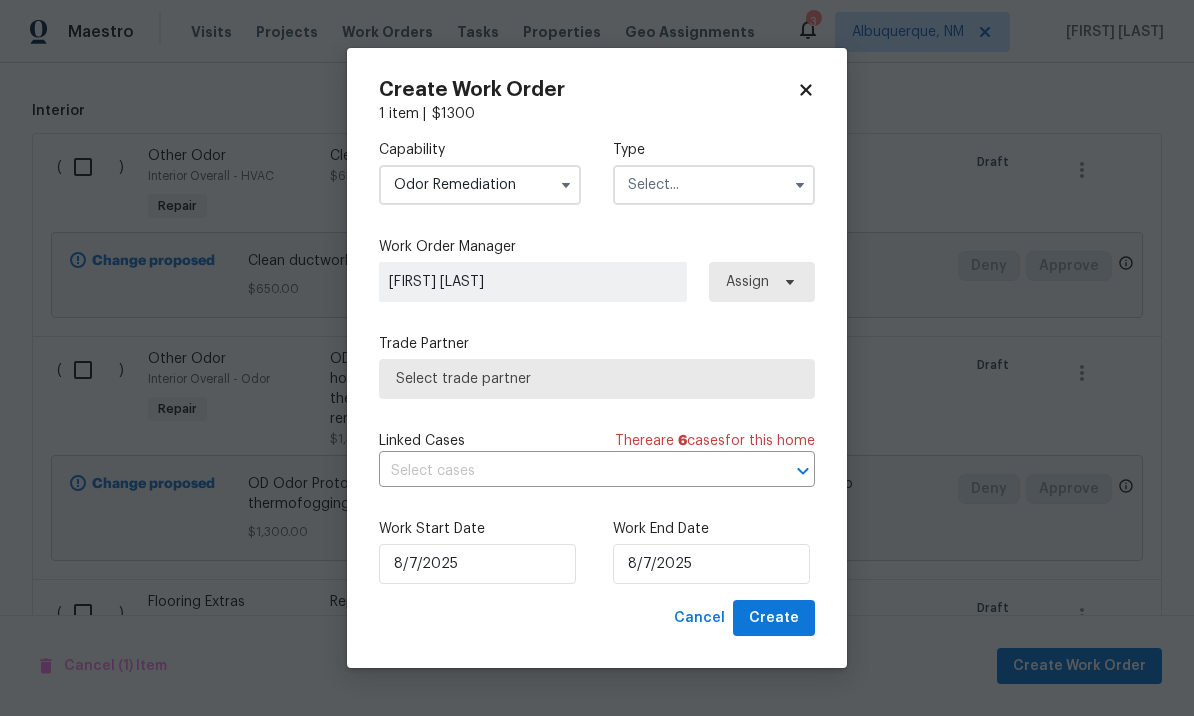 click at bounding box center (714, 185) 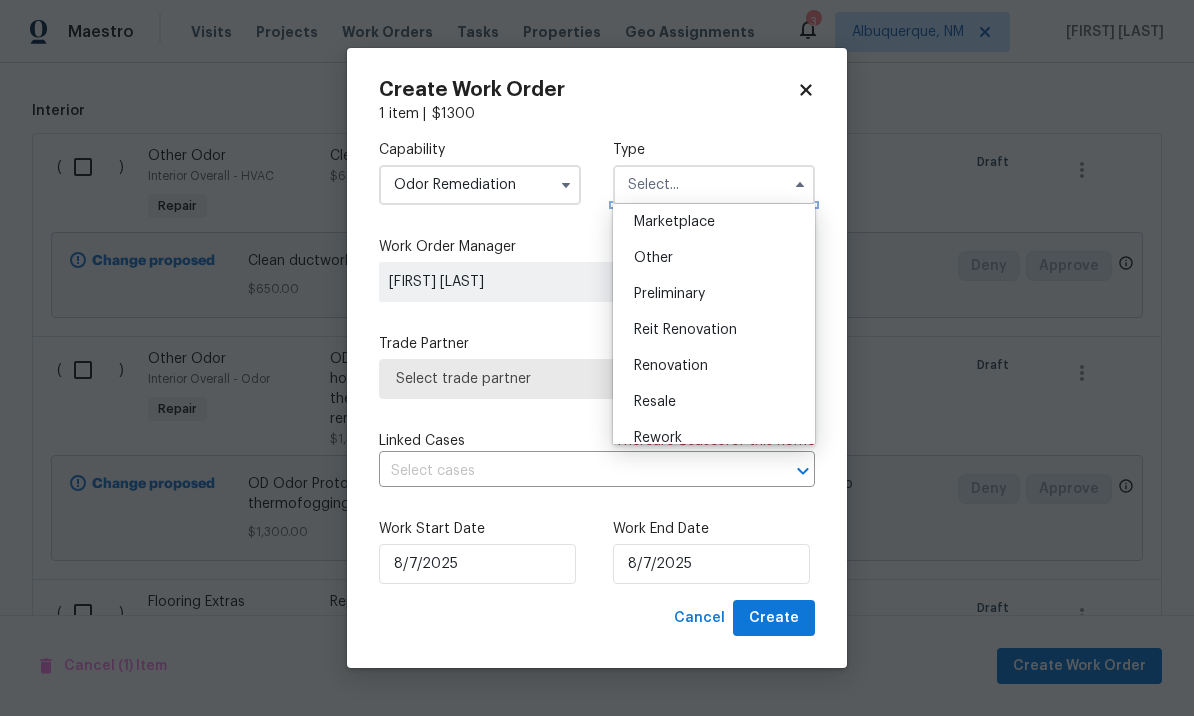 scroll, scrollTop: 377, scrollLeft: 0, axis: vertical 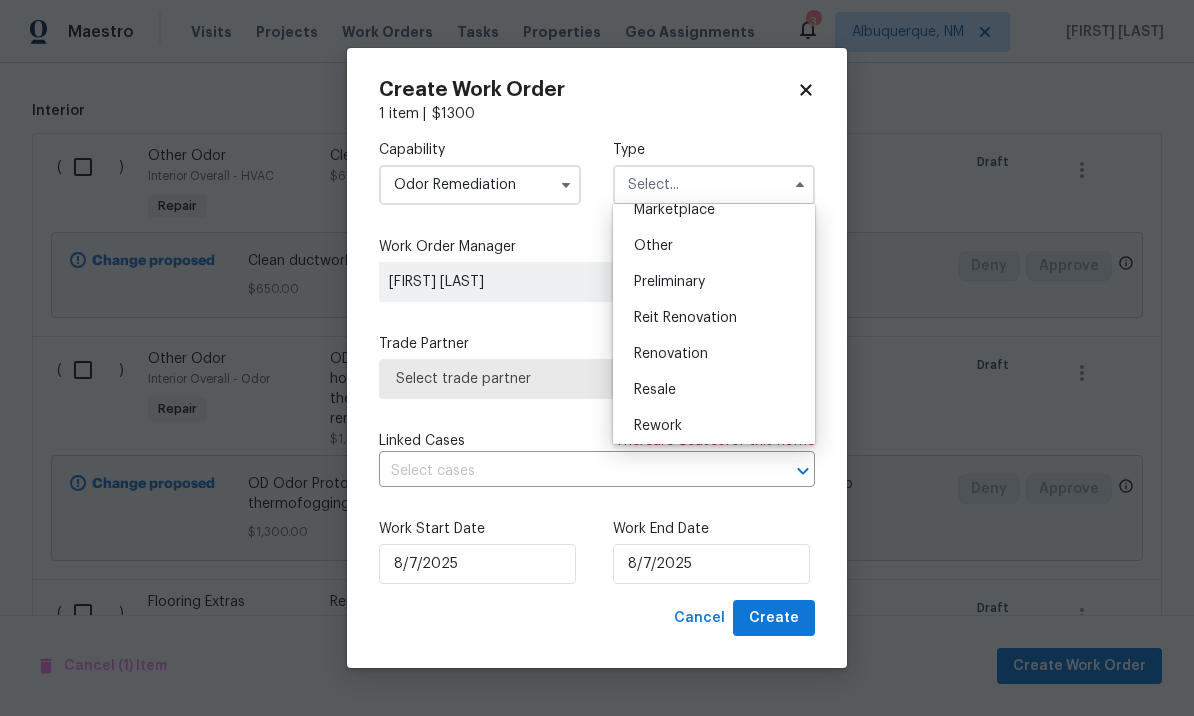 click on "Renovation" at bounding box center [714, 354] 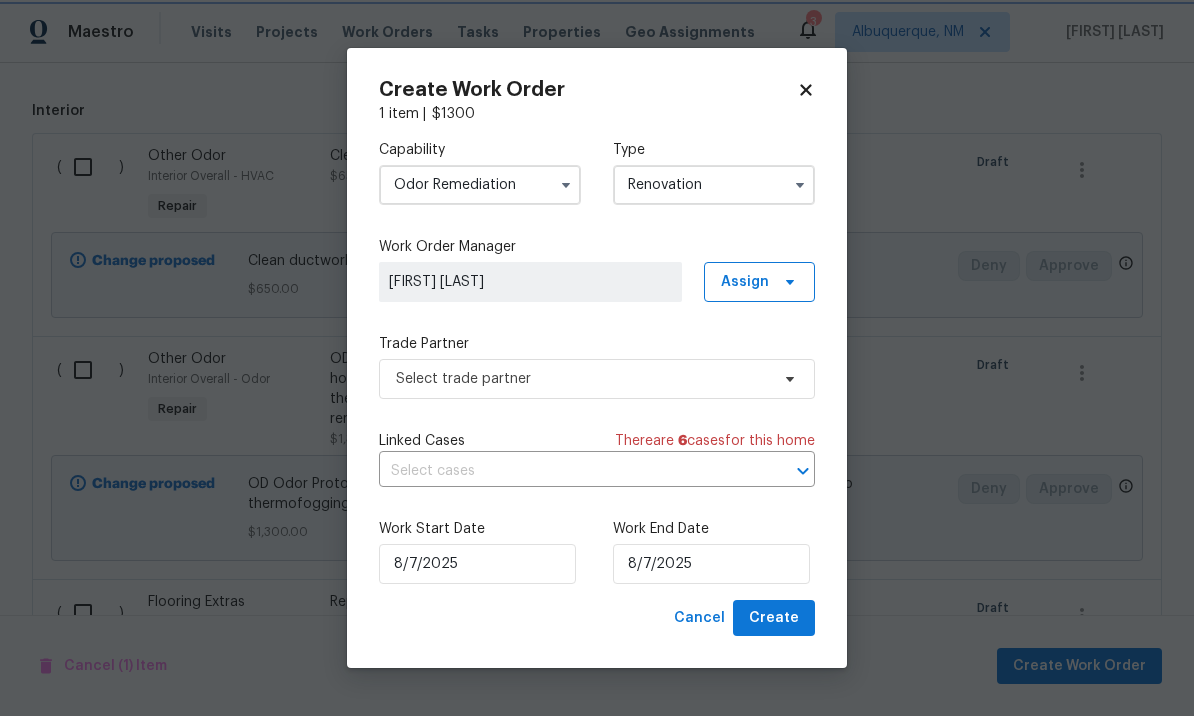 scroll, scrollTop: 0, scrollLeft: 0, axis: both 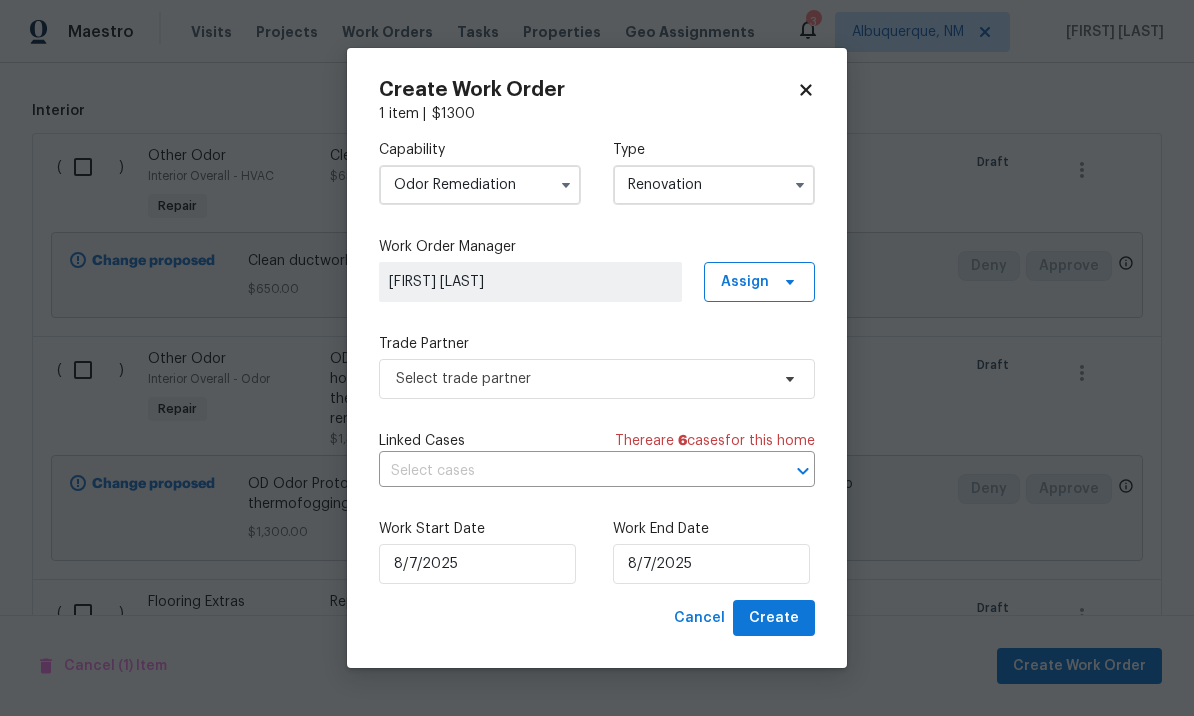 click on "Select trade partner" at bounding box center [582, 379] 